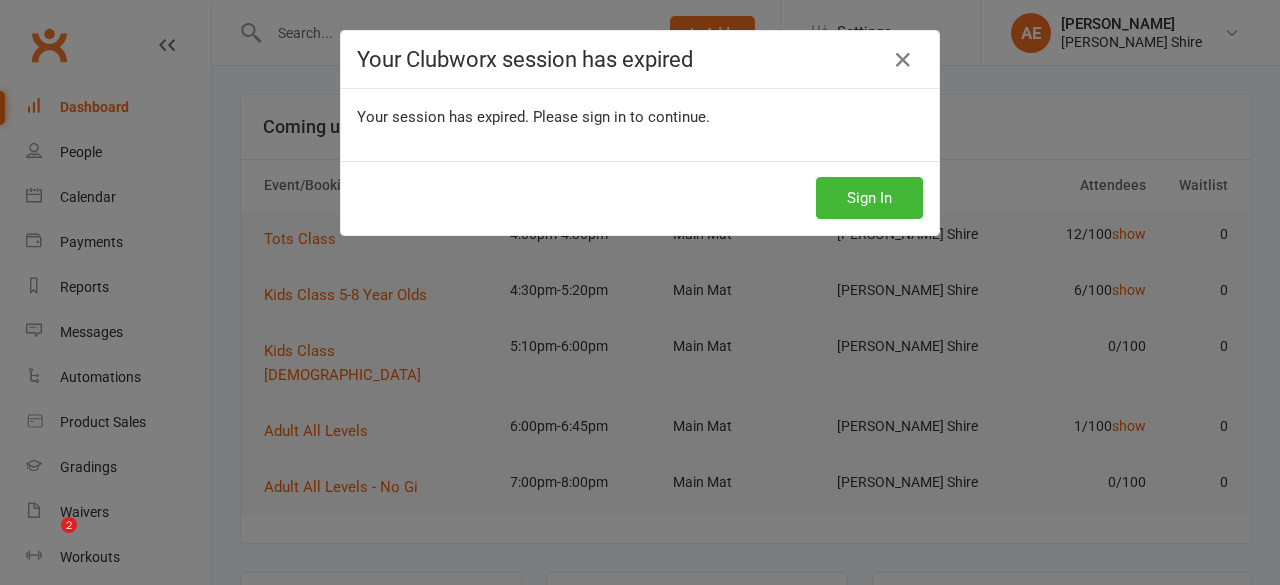 scroll, scrollTop: 0, scrollLeft: 0, axis: both 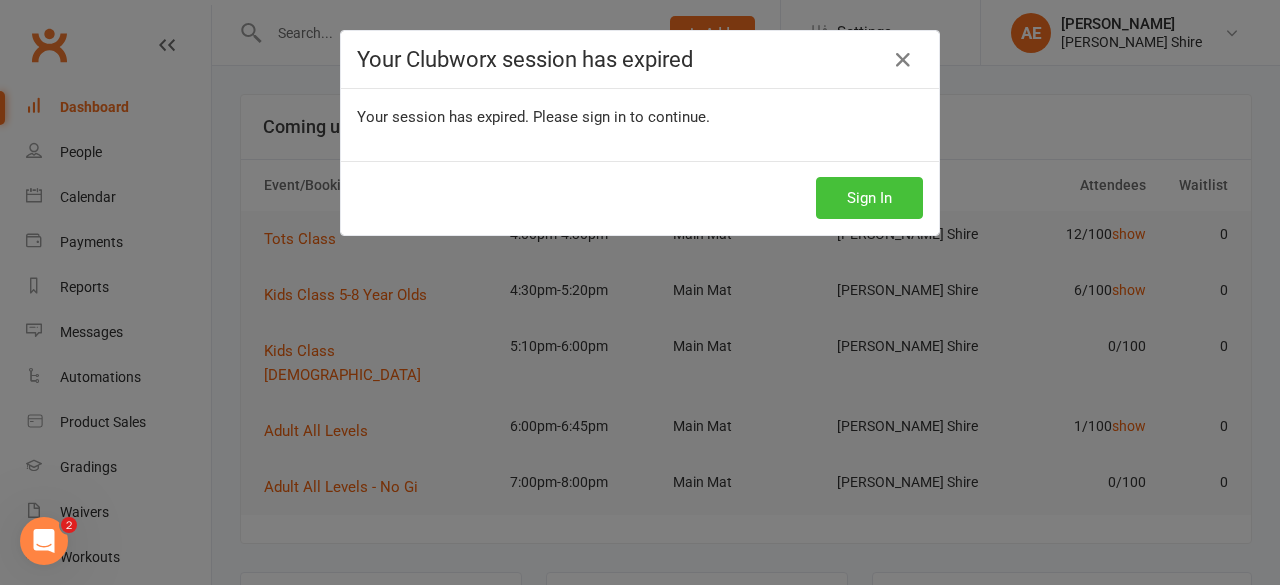 click on "Sign In" at bounding box center (869, 198) 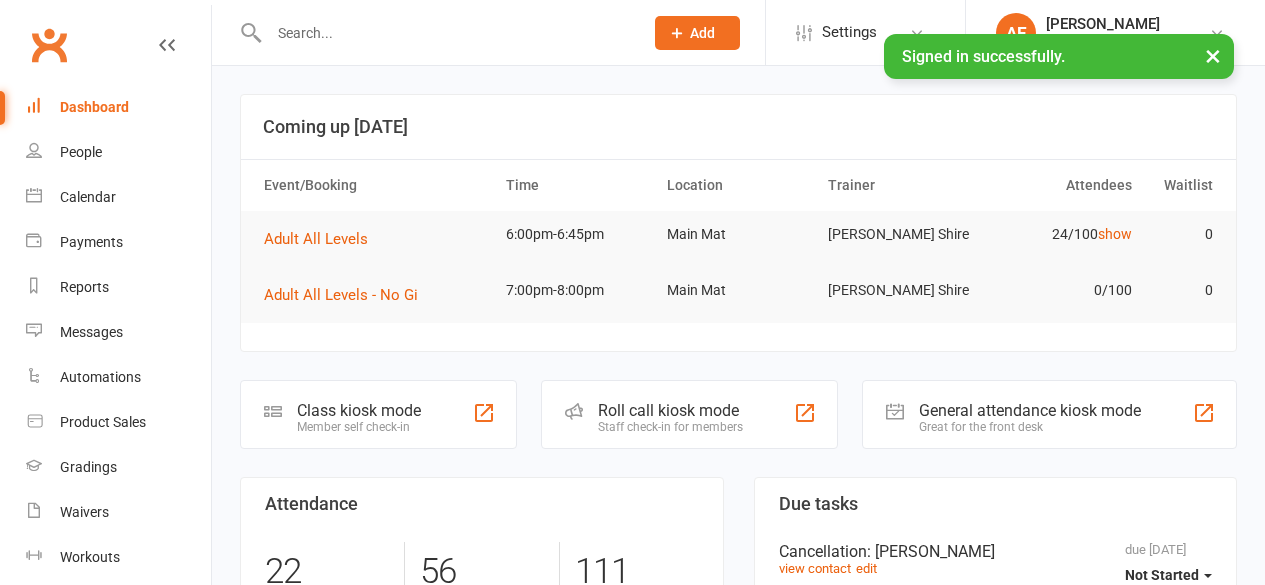 scroll, scrollTop: 0, scrollLeft: 0, axis: both 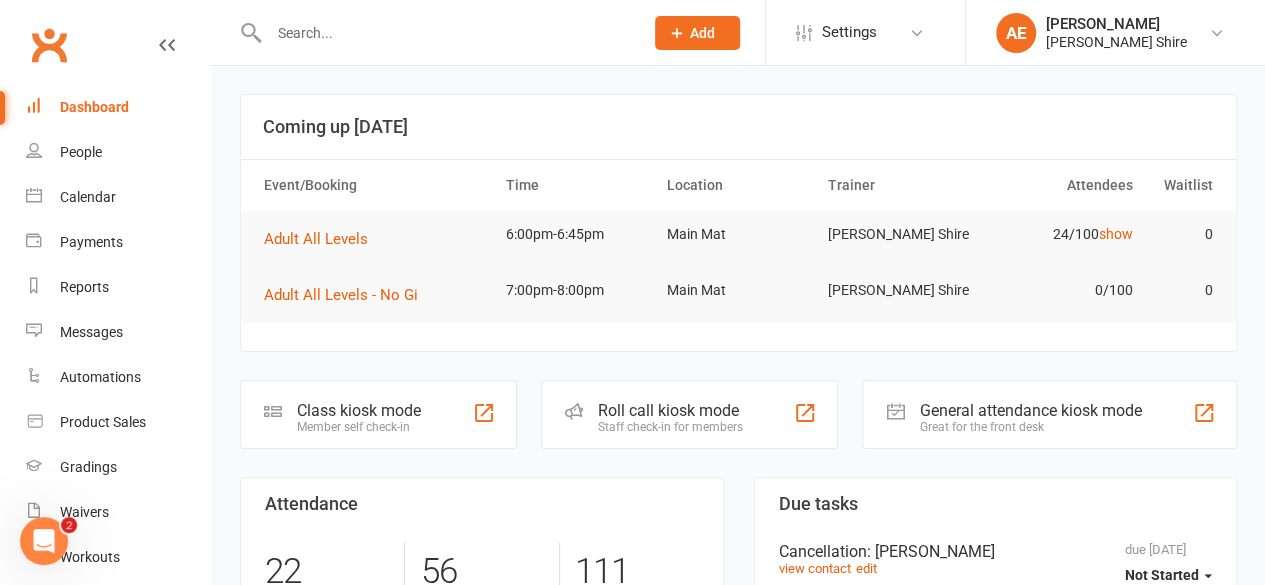 click at bounding box center (446, 33) 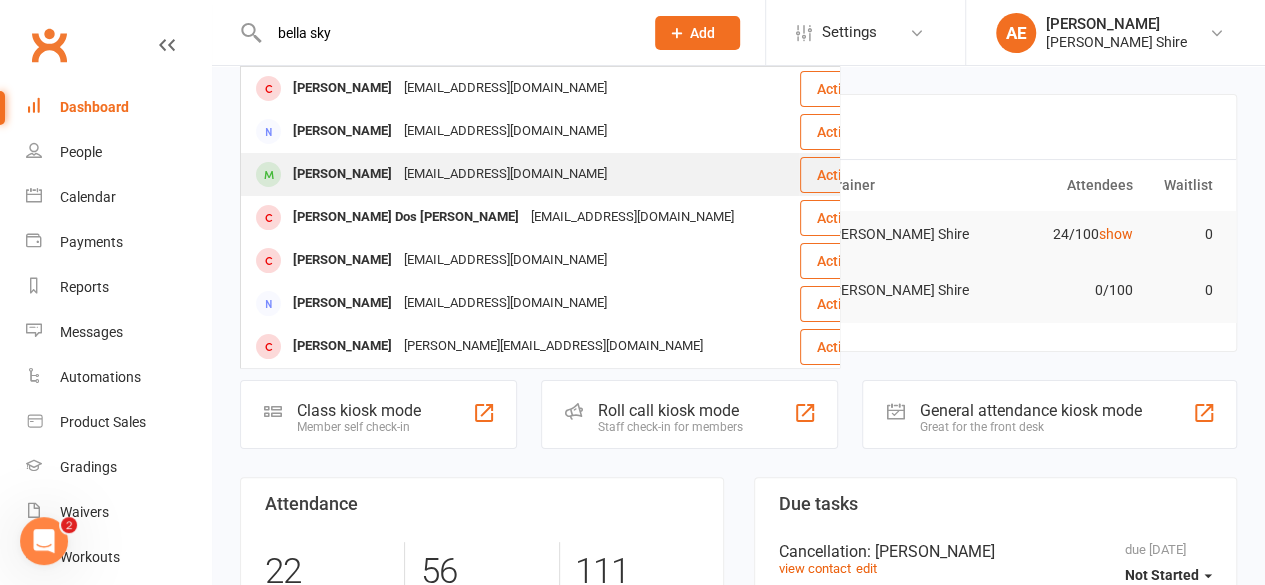 type on "bella sky" 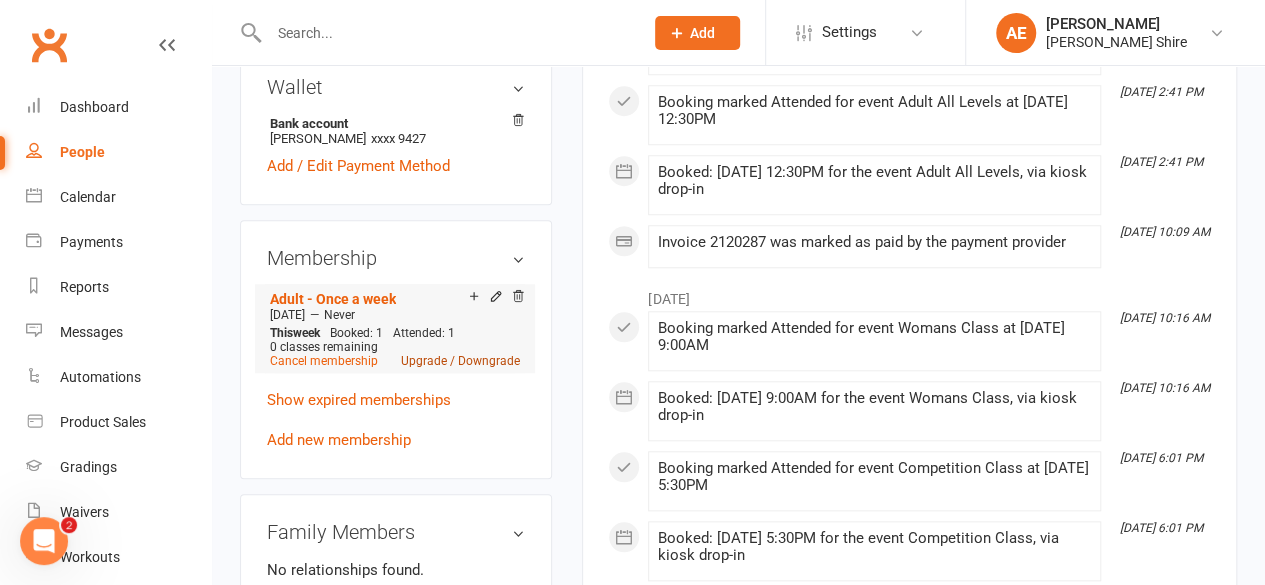 scroll, scrollTop: 790, scrollLeft: 0, axis: vertical 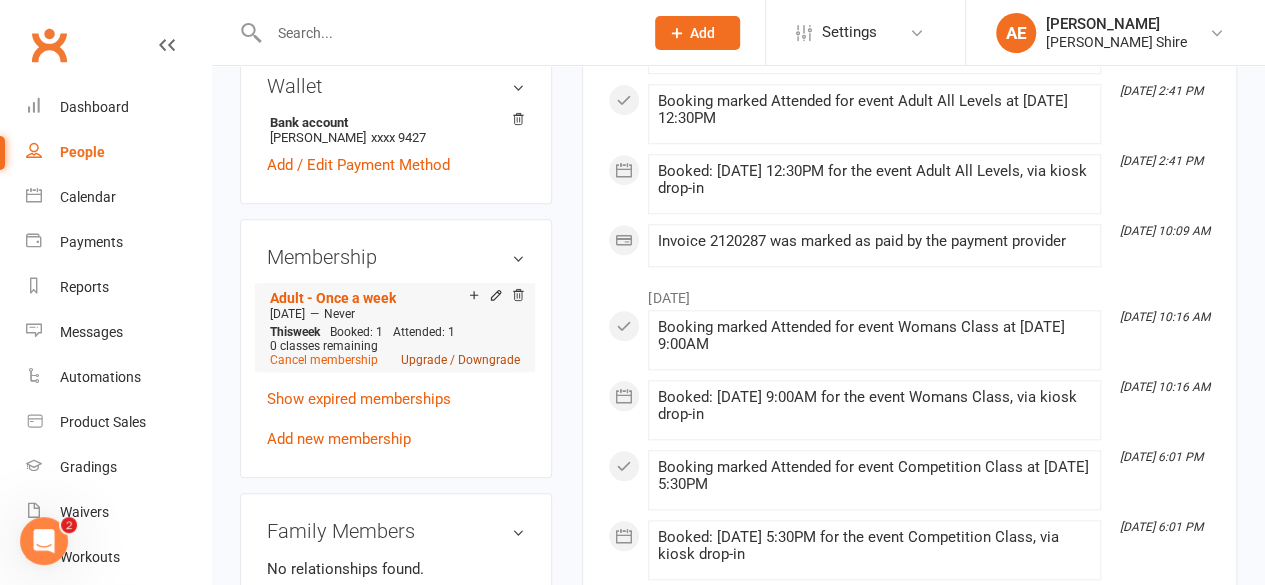 click on "Upgrade / Downgrade" at bounding box center (460, 360) 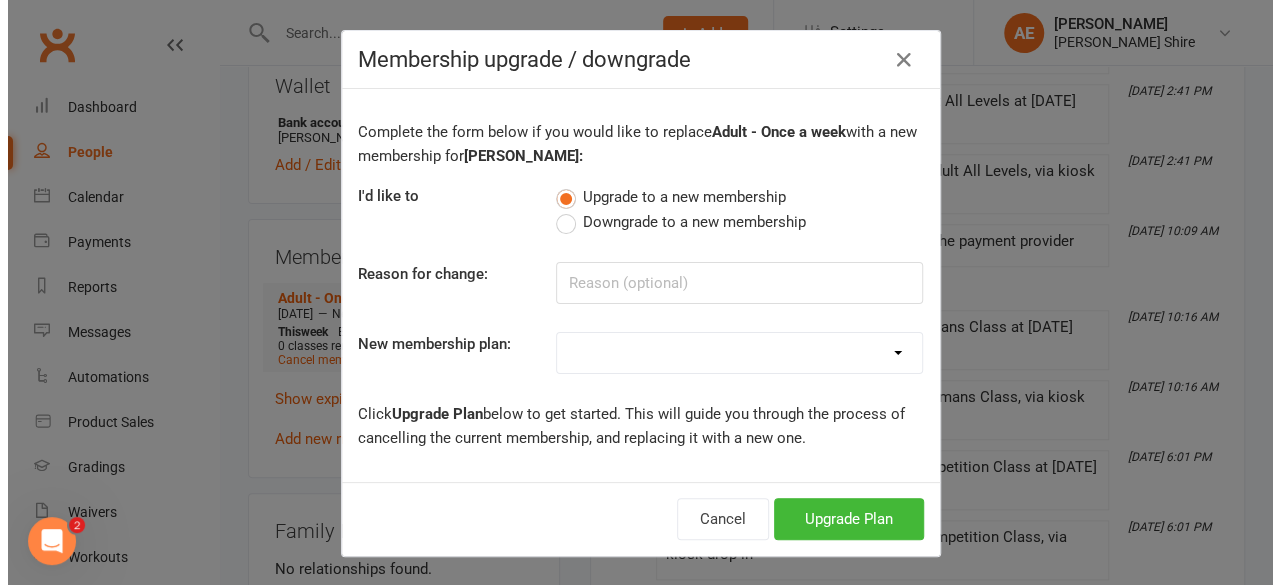 scroll, scrollTop: 766, scrollLeft: 0, axis: vertical 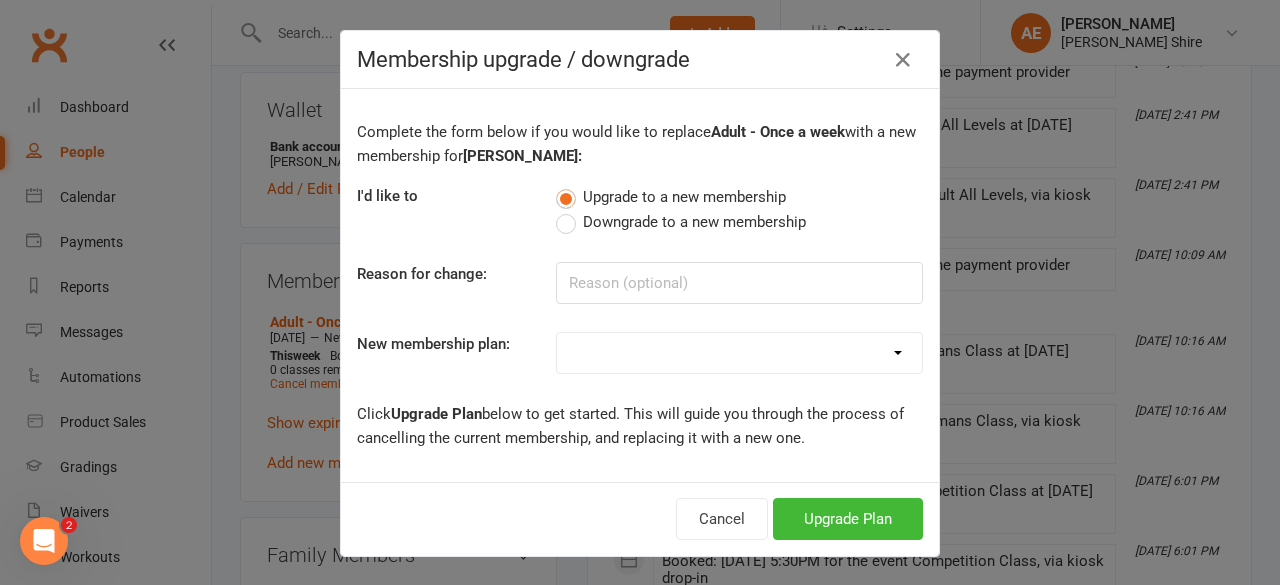 click on "Adult - Once a week Adult - Twice a week Adults Unlimited Kids - Once a Week Kids -Twice A Week Kids Unlimited Adults Foundation Kids Foundation Membership Foundation Membership Two Family Membership 50% closure of gym Premium Membership 10 pass" at bounding box center [739, 353] 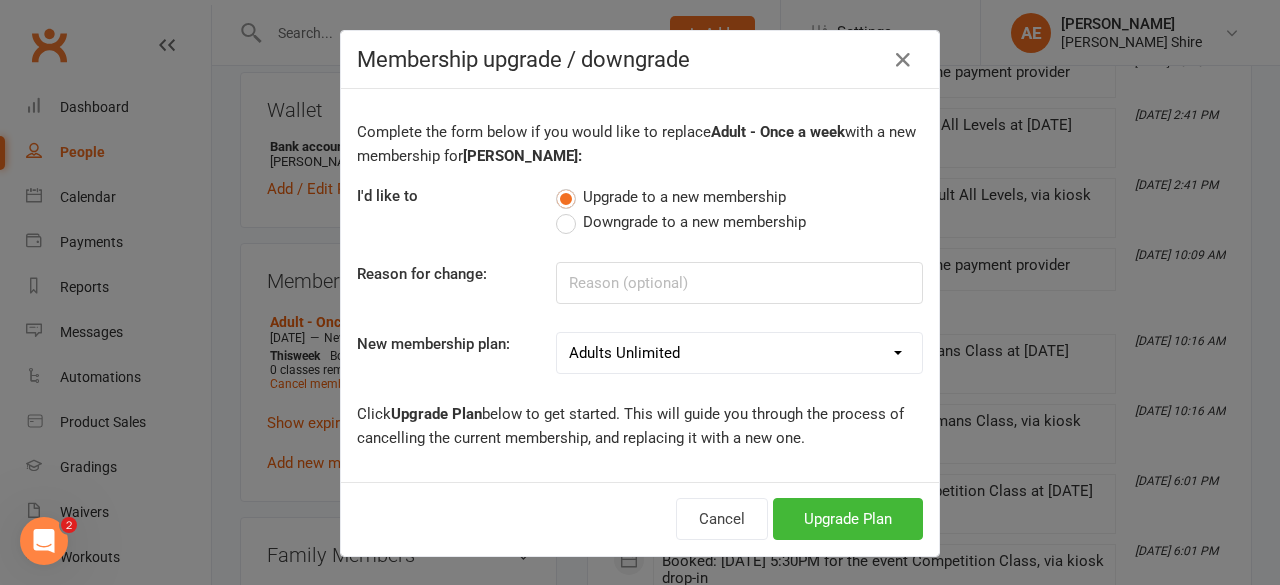 click on "Adult - Once a week Adult - Twice a week Adults Unlimited Kids - Once a Week Kids -Twice A Week Kids Unlimited Adults Foundation Kids Foundation Membership Foundation Membership Two Family Membership 50% closure of gym Premium Membership 10 pass" at bounding box center [739, 353] 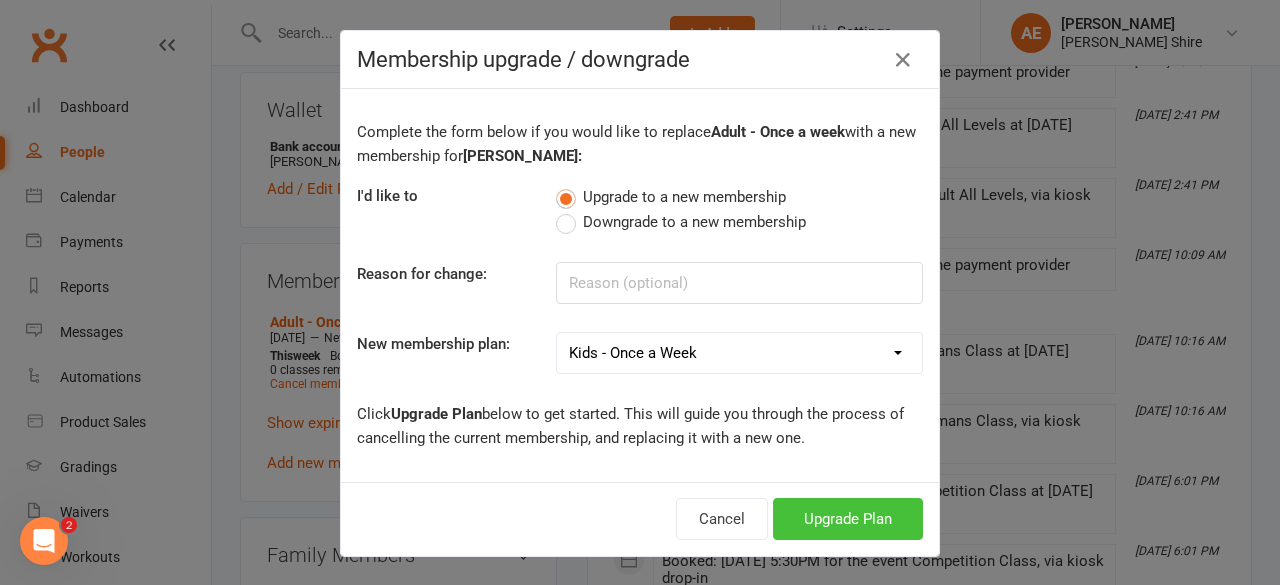 click on "Upgrade Plan" at bounding box center [848, 519] 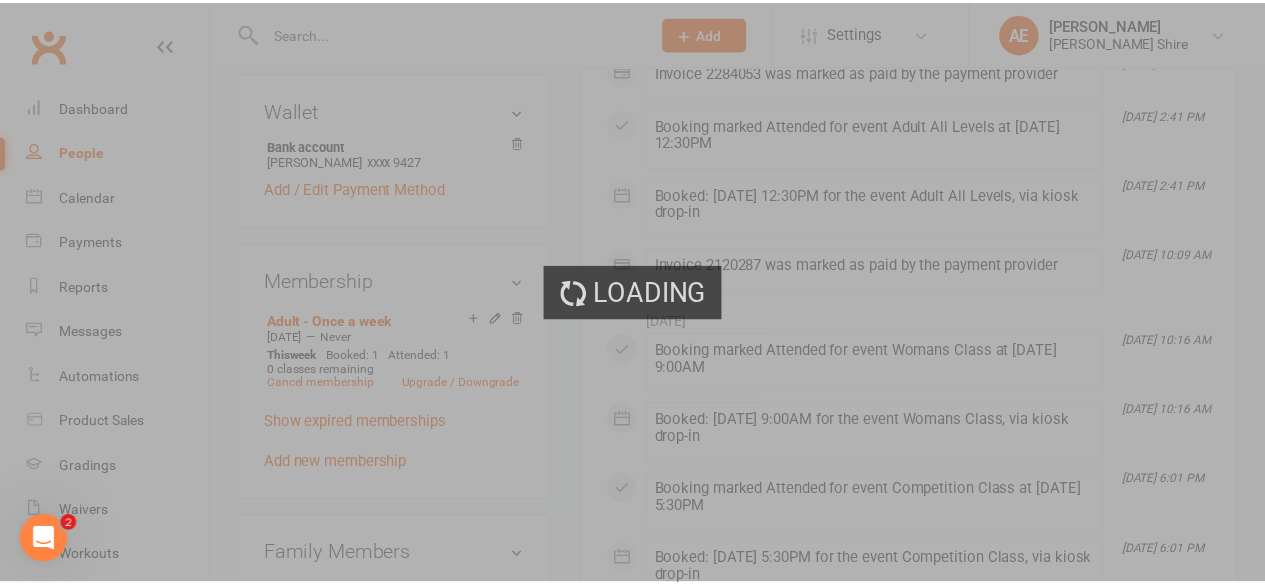 scroll, scrollTop: 790, scrollLeft: 0, axis: vertical 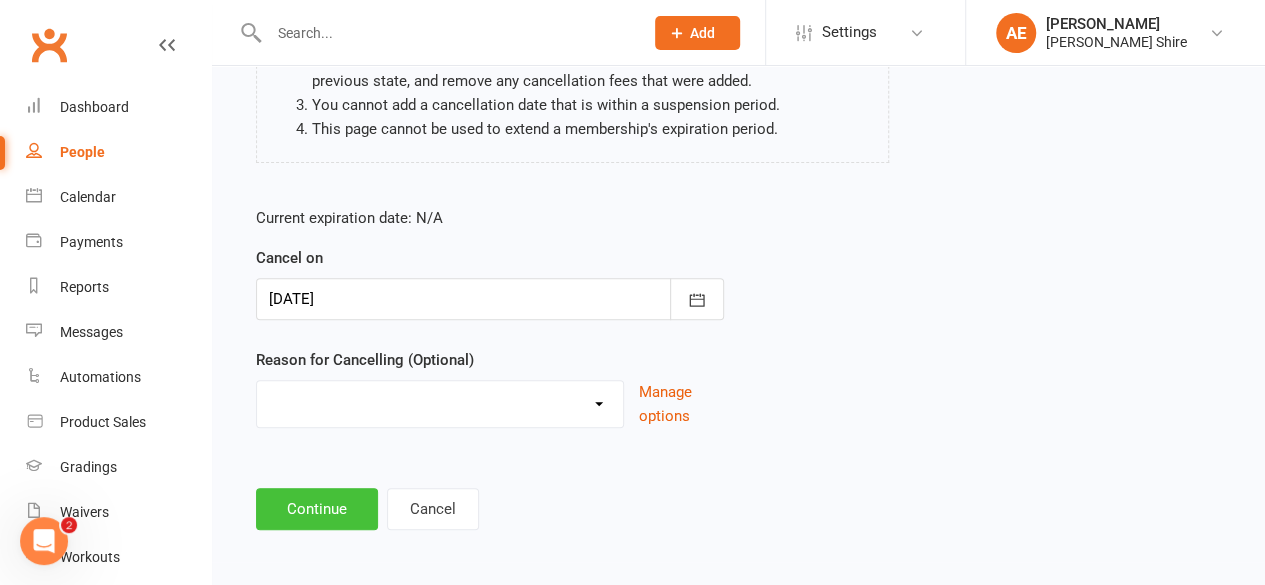 click on "Continue" at bounding box center (317, 509) 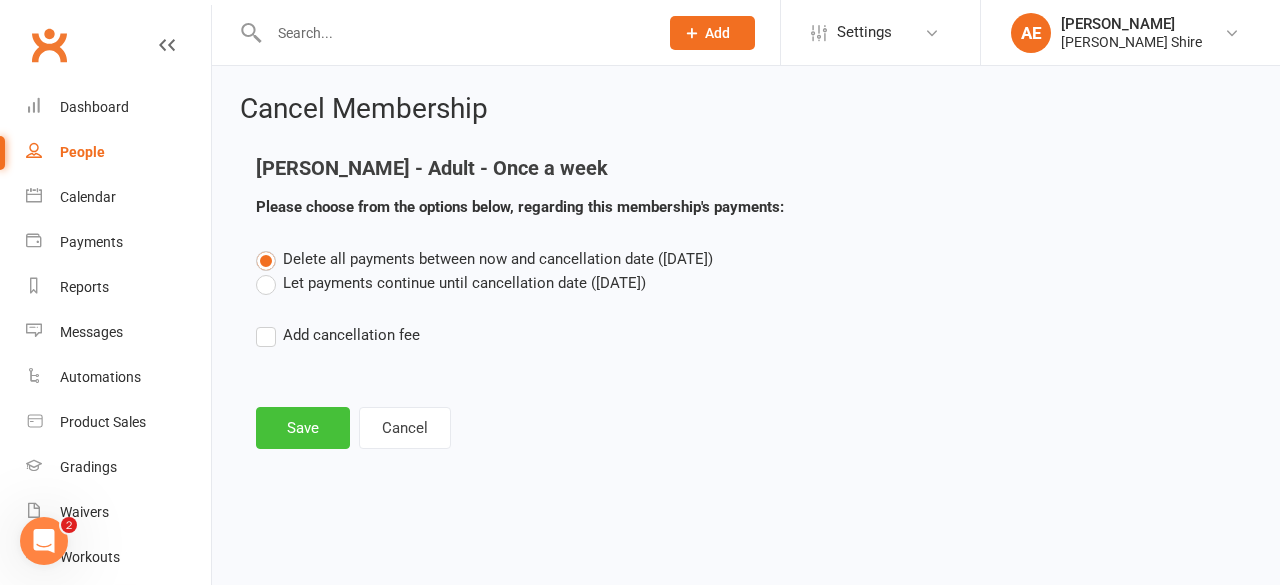 click on "Save" at bounding box center [303, 428] 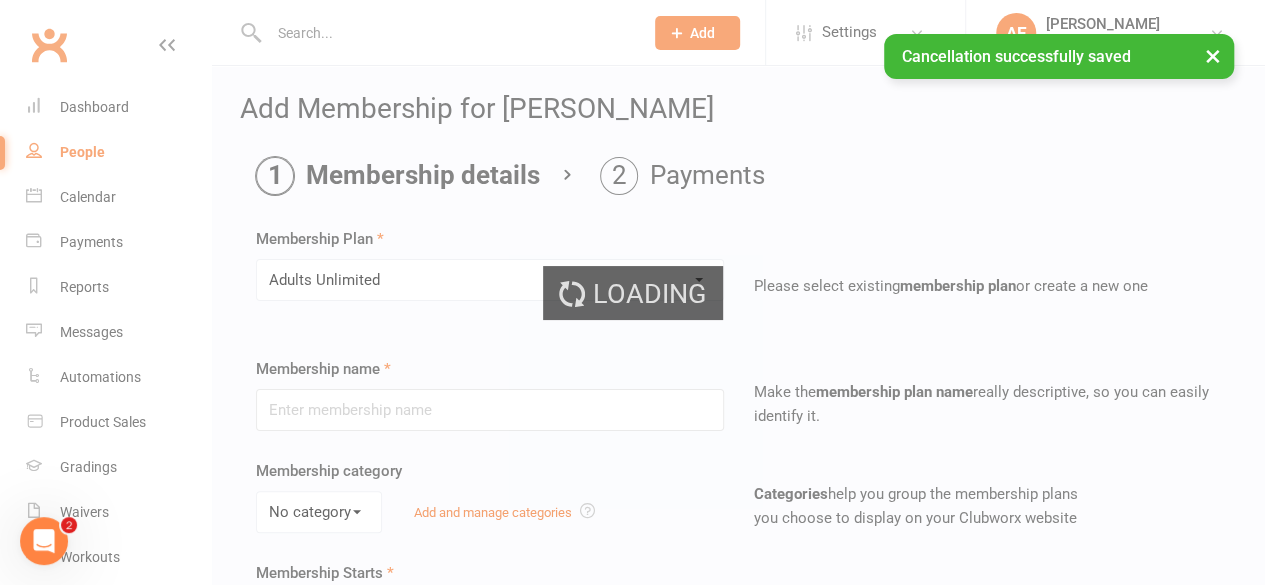 type on "Adults Unlimited" 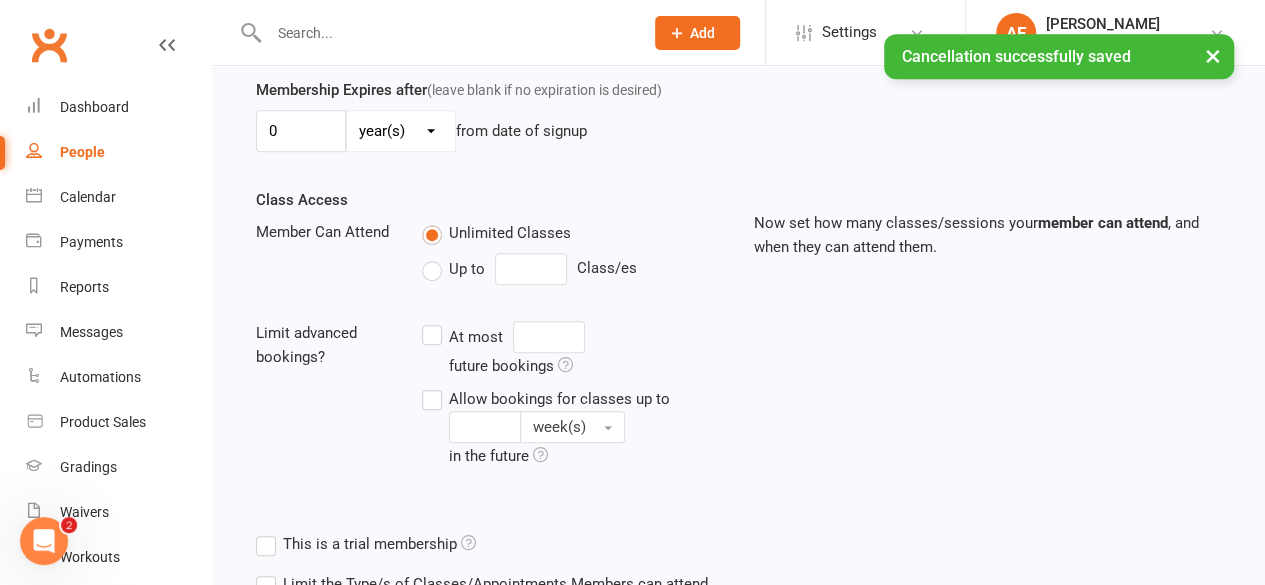 scroll, scrollTop: 768, scrollLeft: 0, axis: vertical 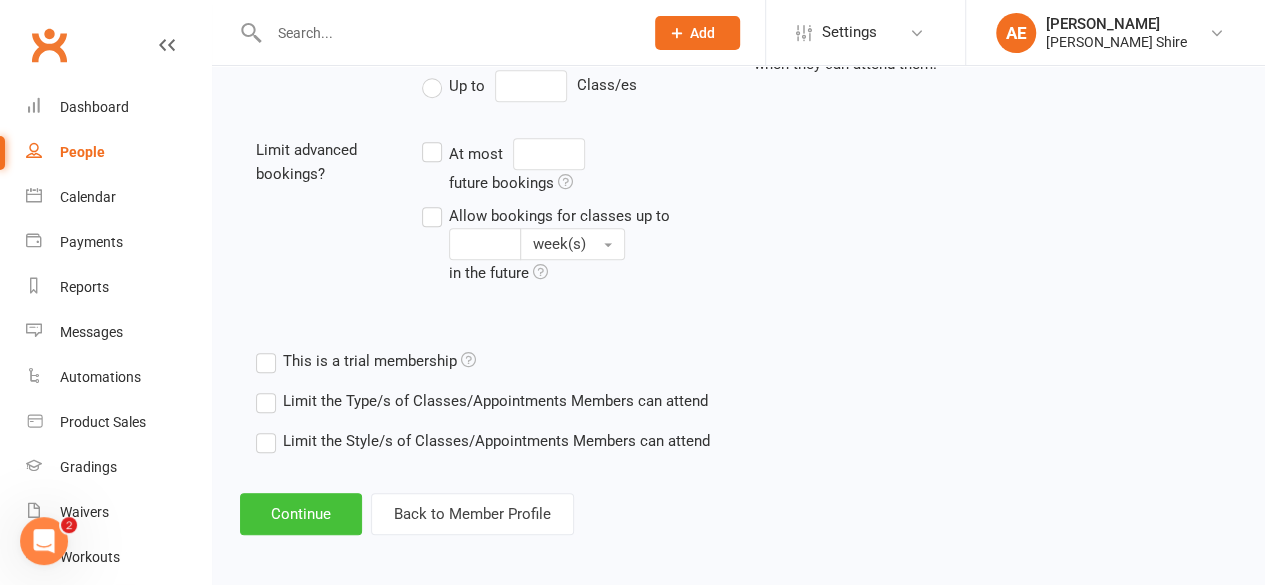 click on "Continue" at bounding box center (301, 514) 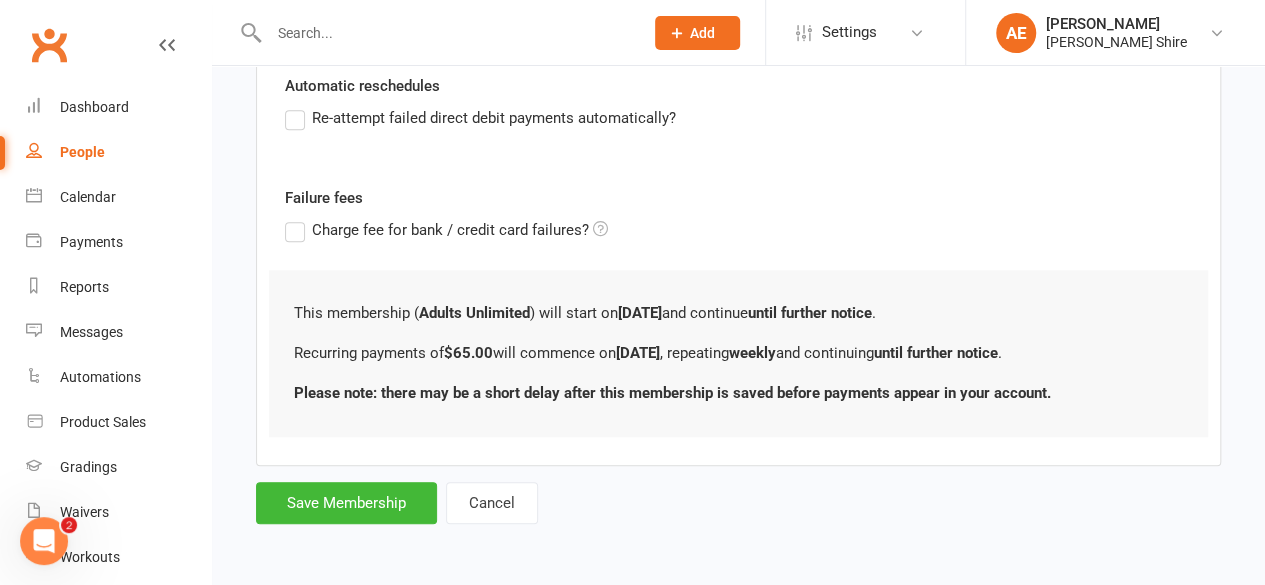 scroll, scrollTop: 0, scrollLeft: 0, axis: both 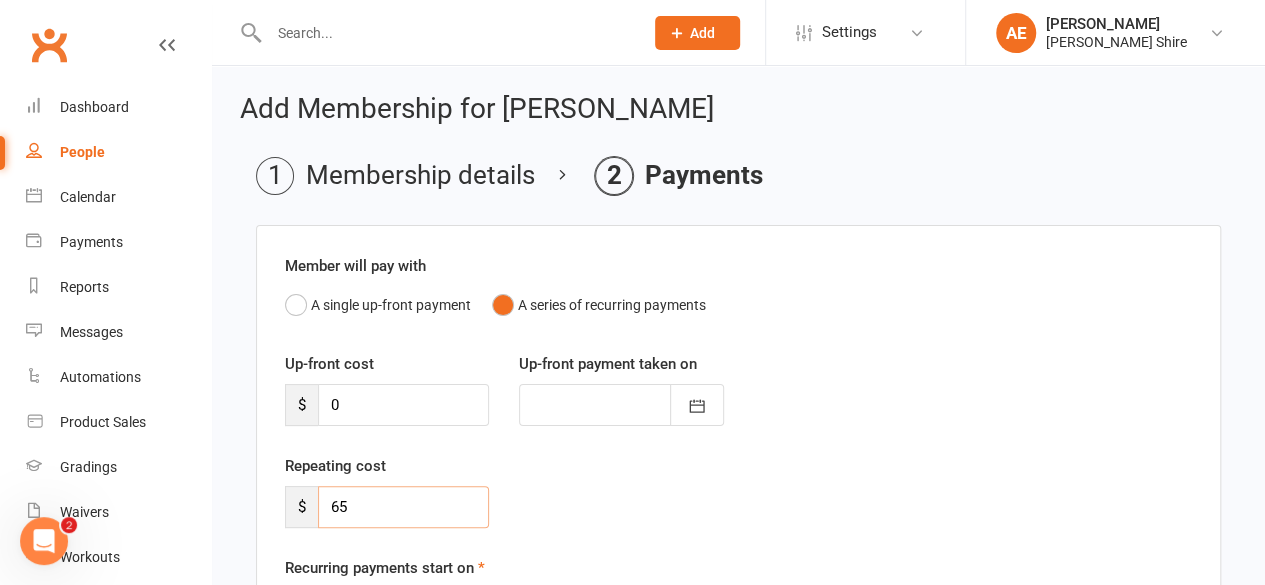 click on "65" at bounding box center (403, 507) 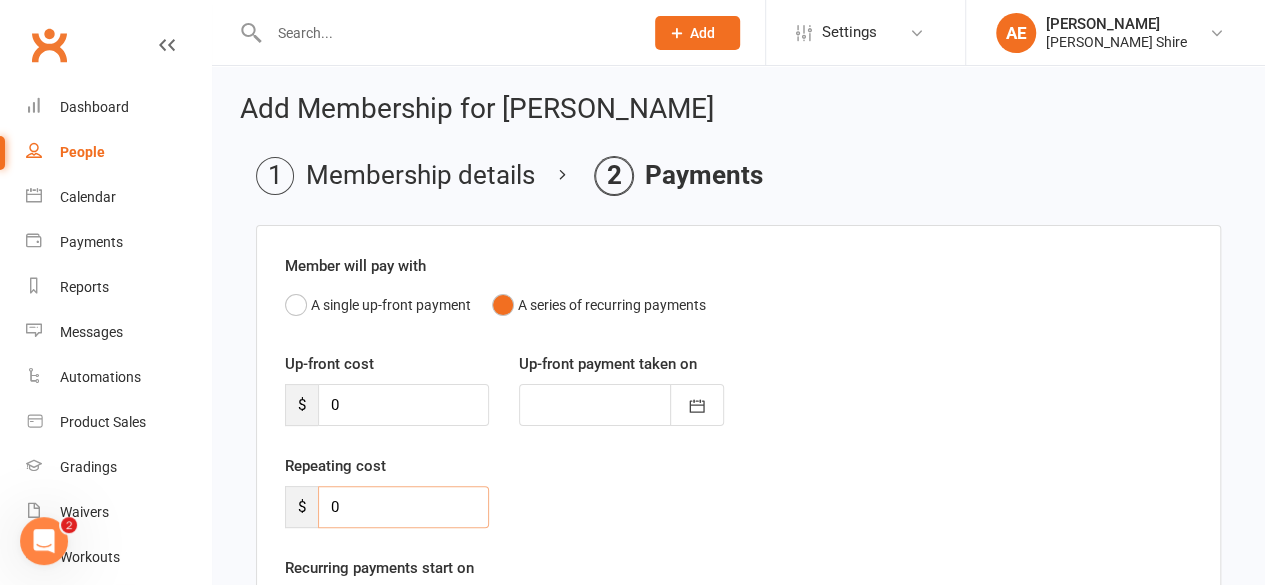 type on "0" 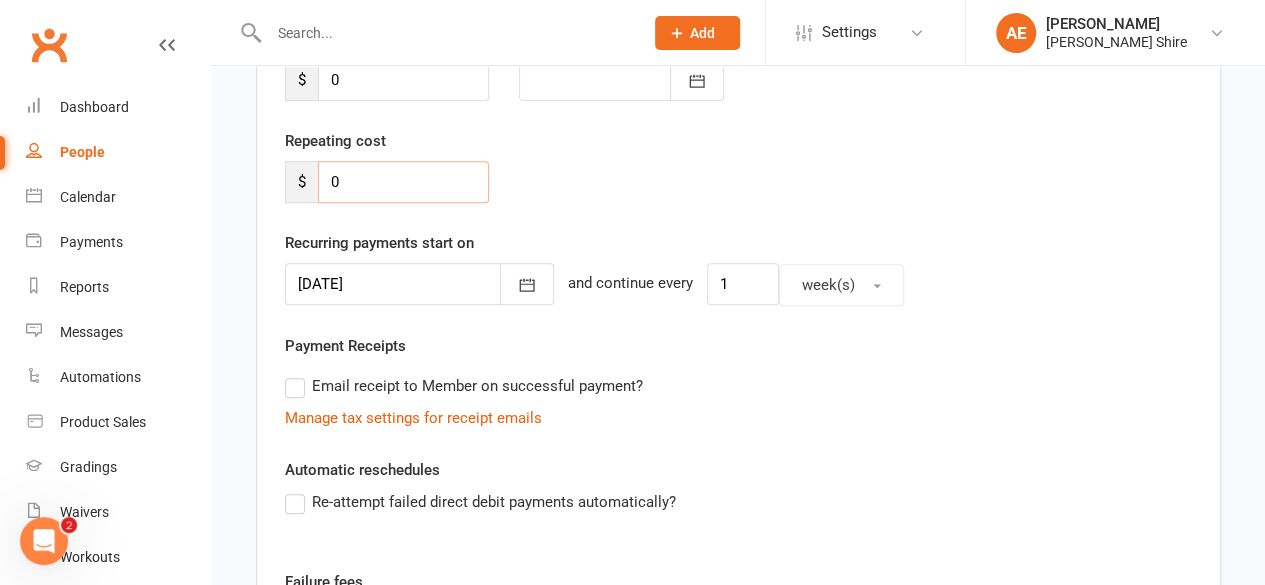 scroll, scrollTop: 326, scrollLeft: 0, axis: vertical 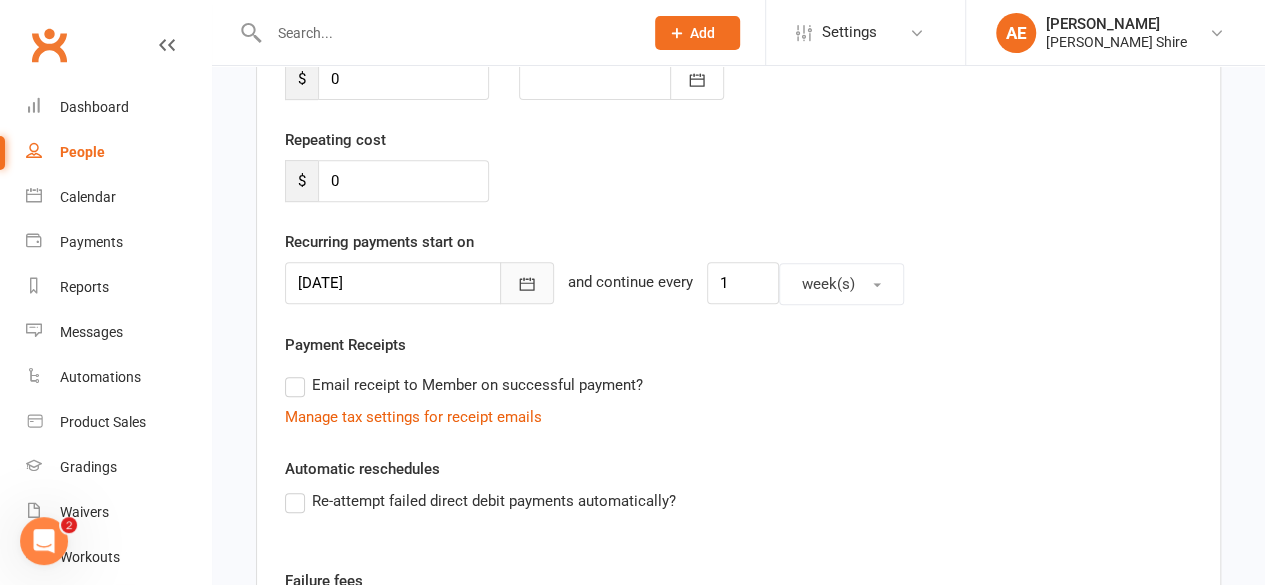 click at bounding box center (527, 283) 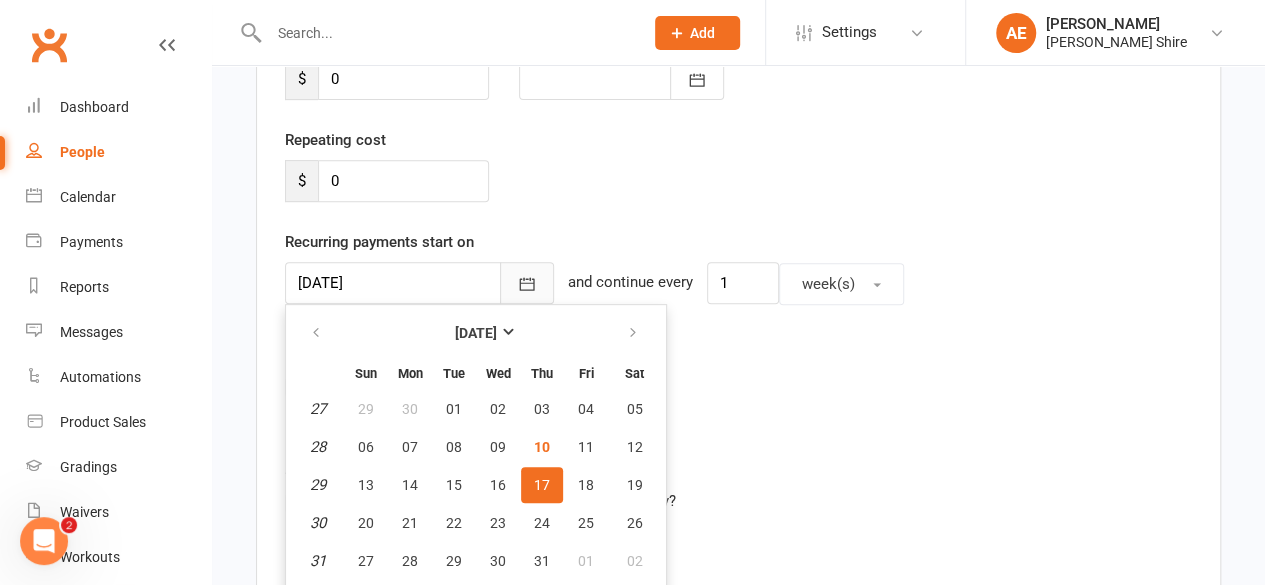 scroll, scrollTop: 357, scrollLeft: 0, axis: vertical 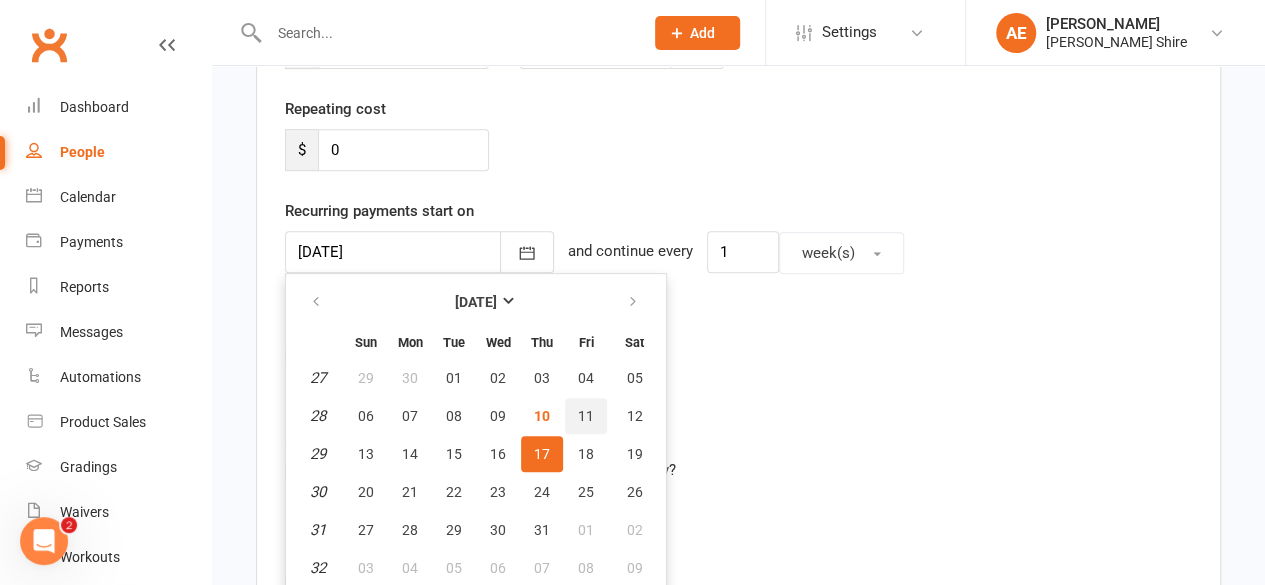 click on "11" at bounding box center (586, 416) 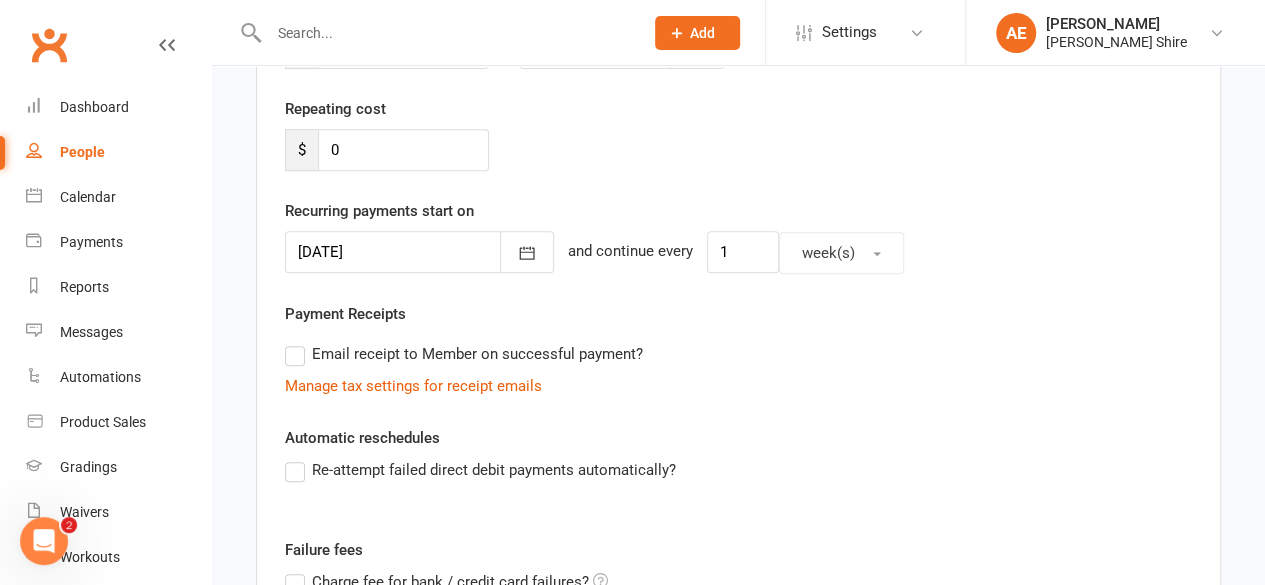 scroll, scrollTop: 624, scrollLeft: 0, axis: vertical 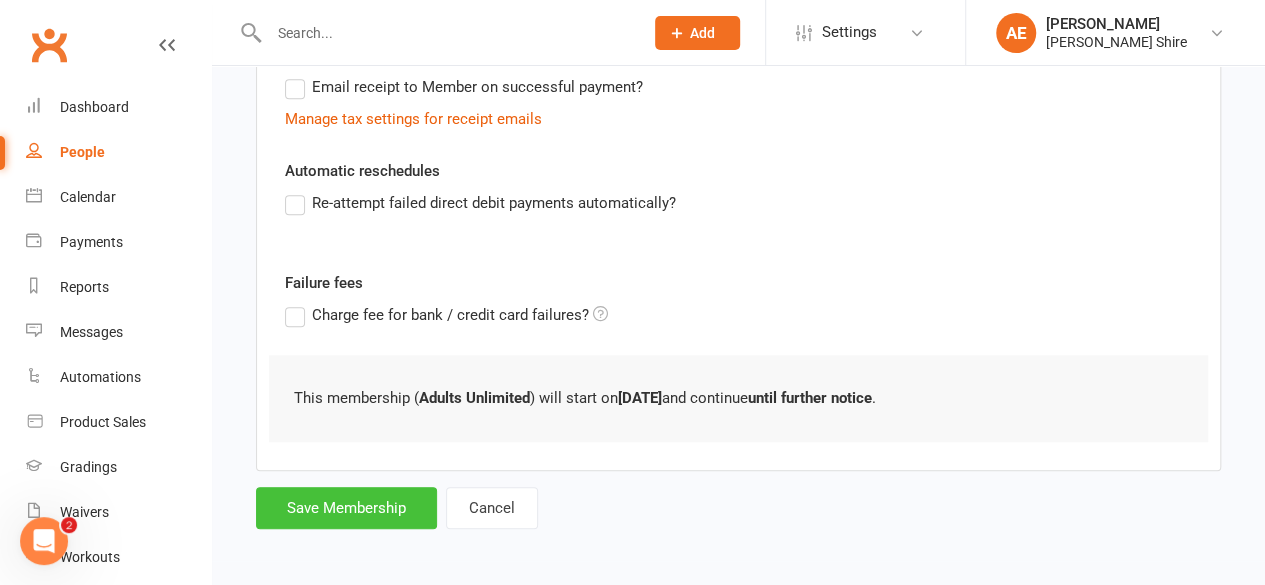 click on "Save Membership" at bounding box center [346, 508] 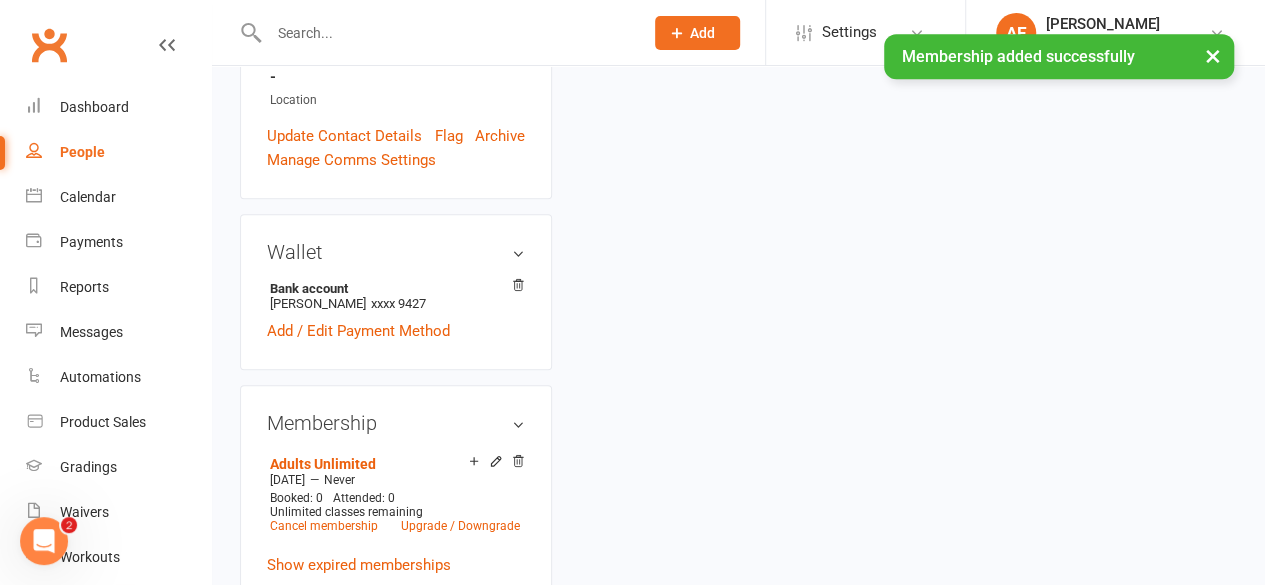 scroll, scrollTop: 0, scrollLeft: 0, axis: both 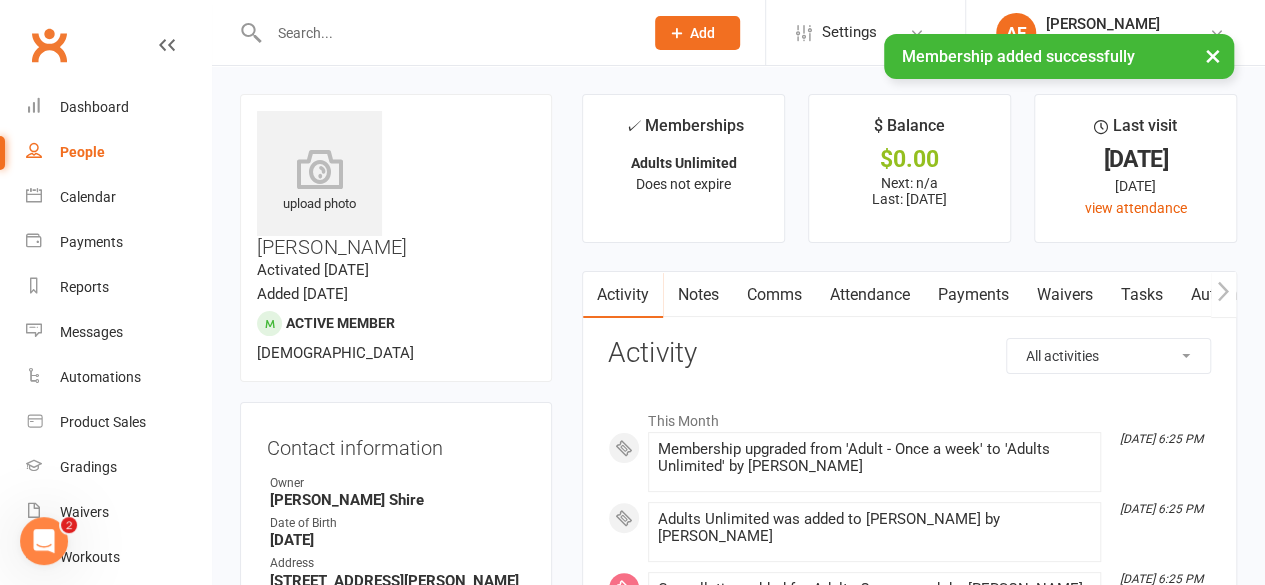 click on "Payments" at bounding box center [972, 295] 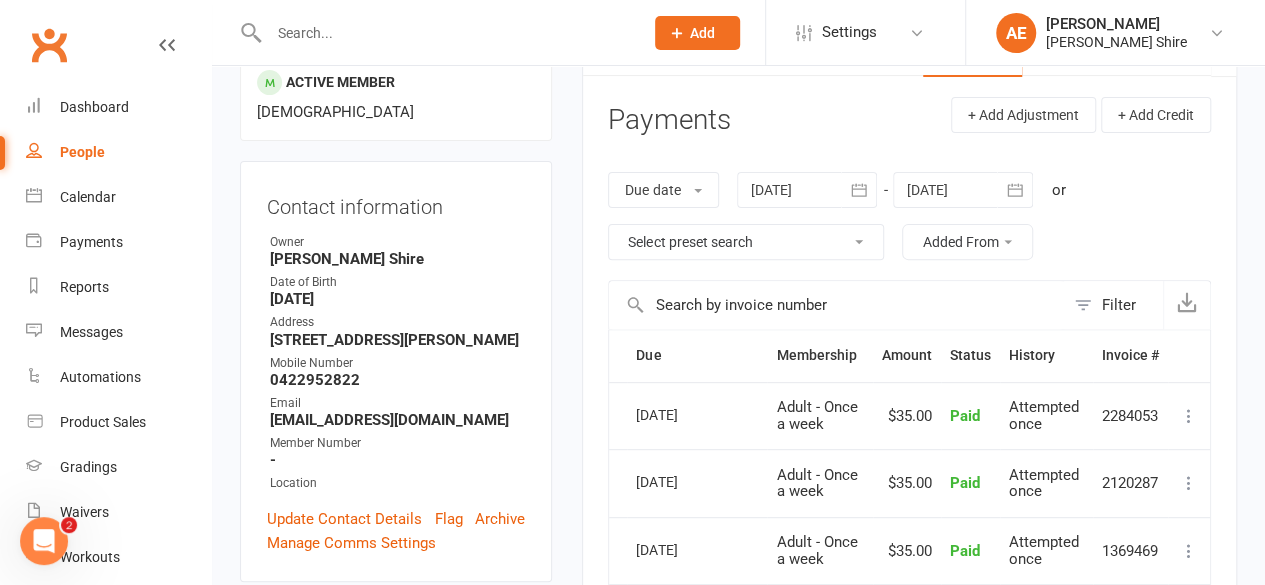scroll, scrollTop: 0, scrollLeft: 0, axis: both 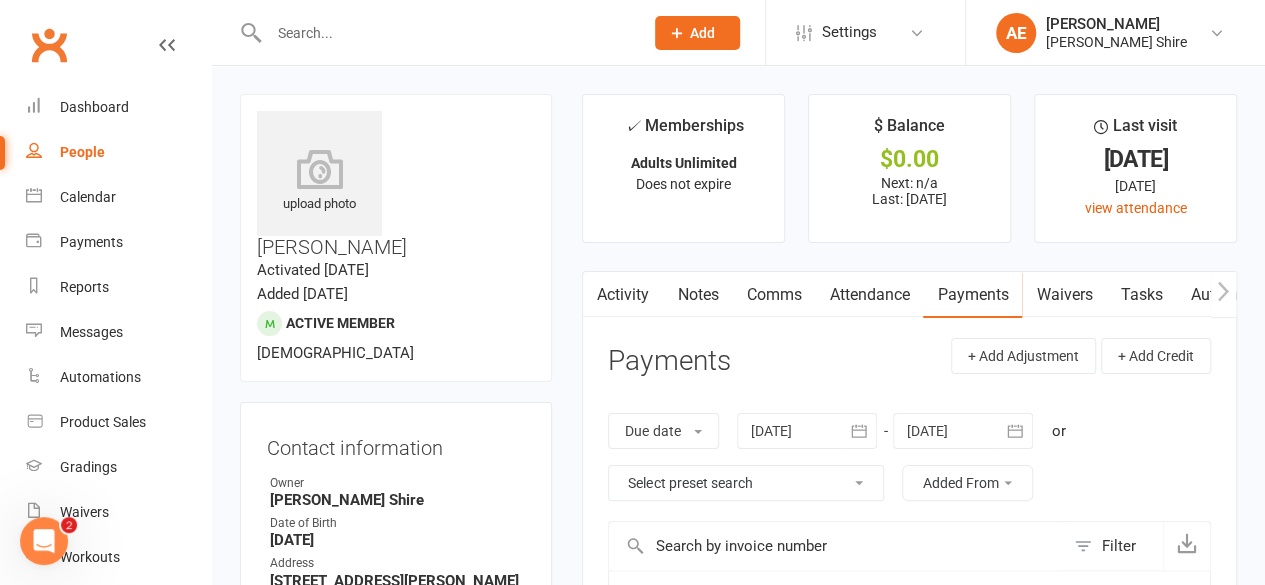 click at bounding box center (446, 33) 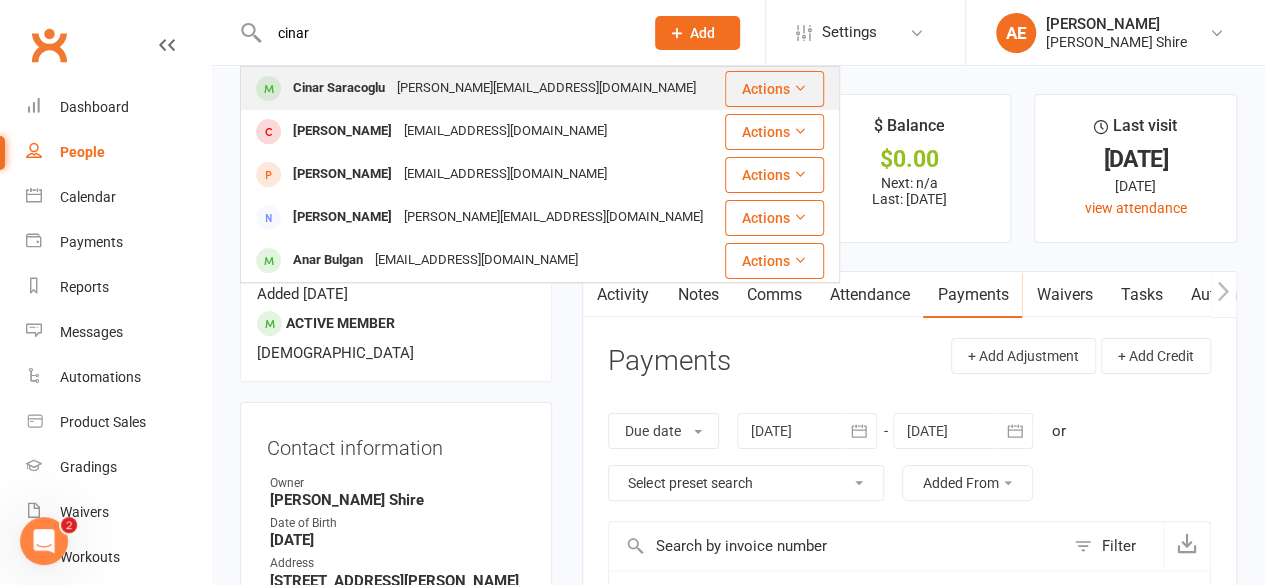 type on "cinar" 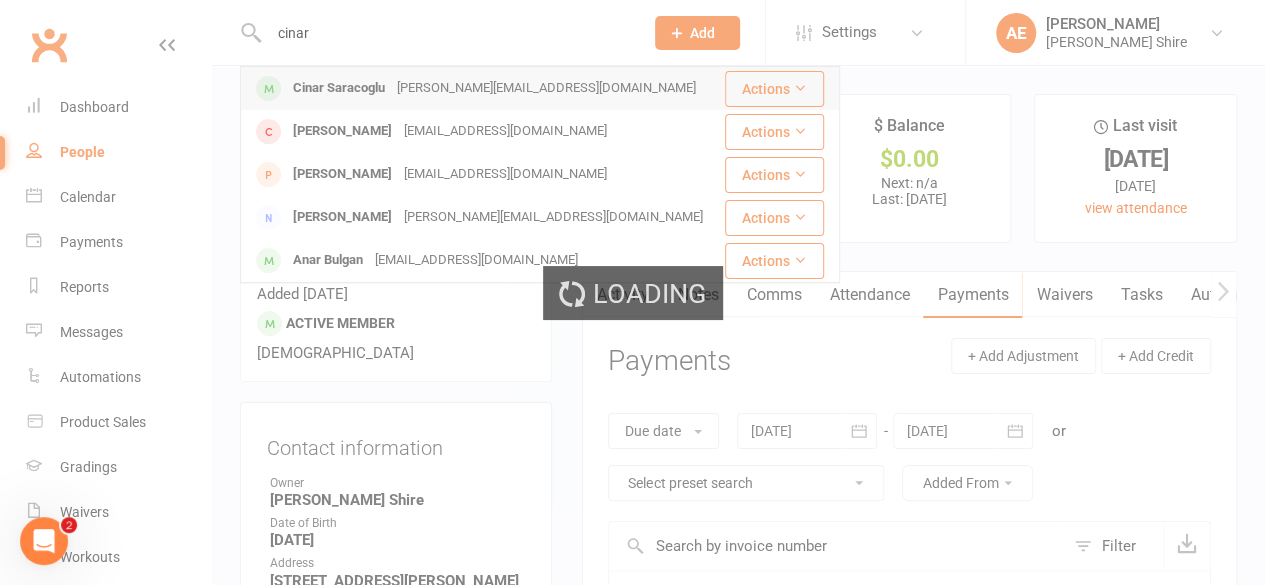 type 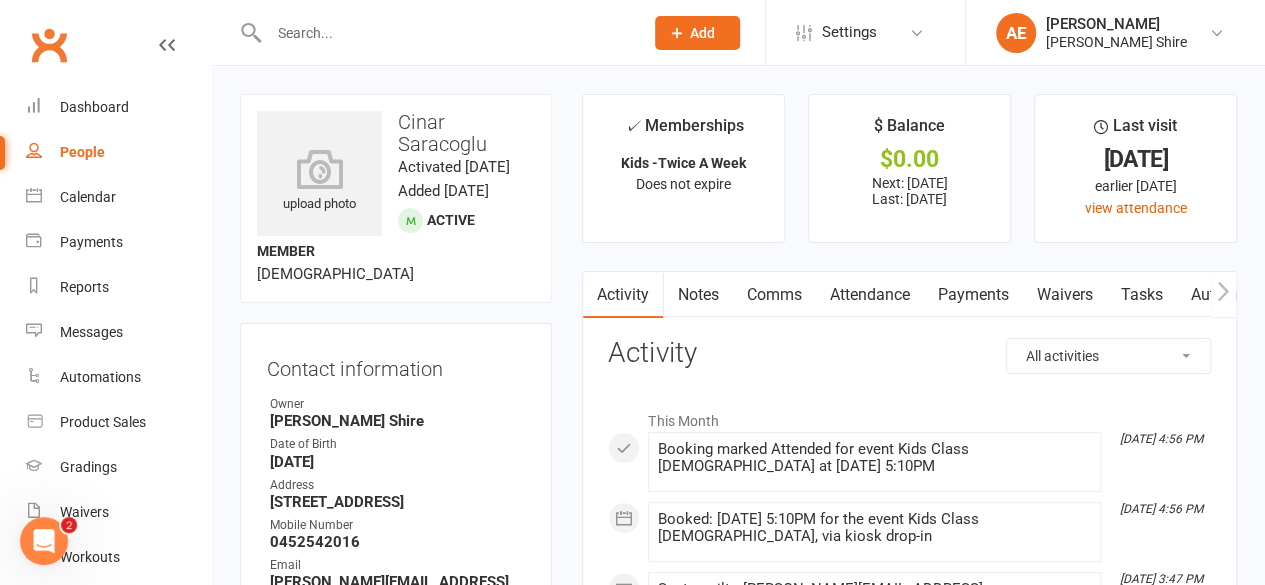 scroll, scrollTop: 7, scrollLeft: 0, axis: vertical 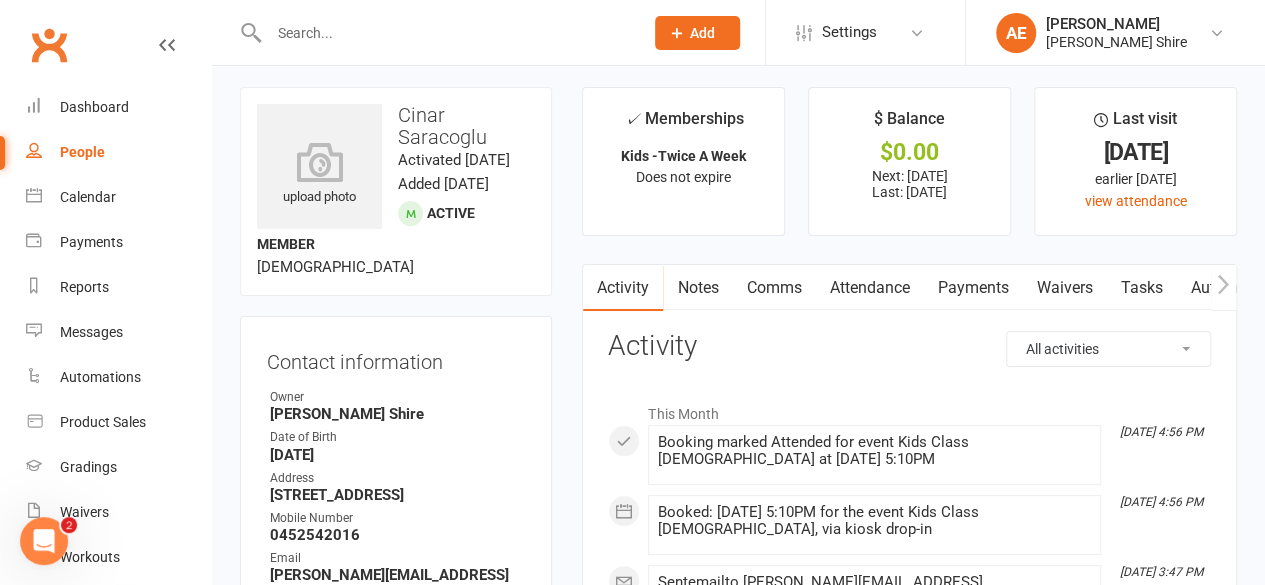 click on "Payments" at bounding box center [972, 288] 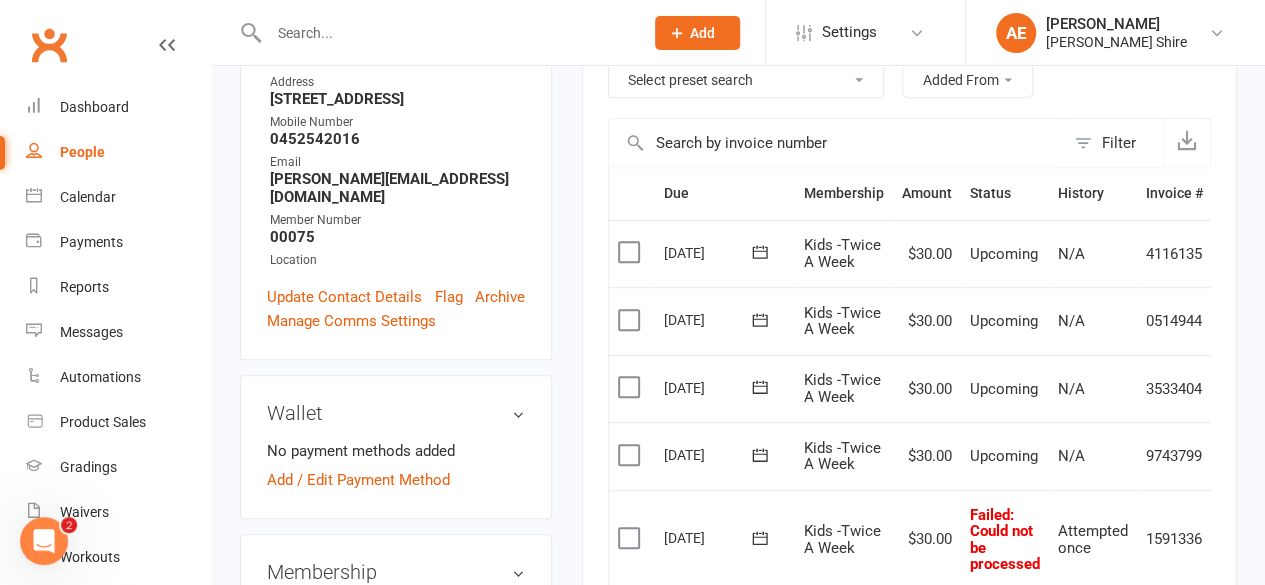 scroll, scrollTop: 0, scrollLeft: 0, axis: both 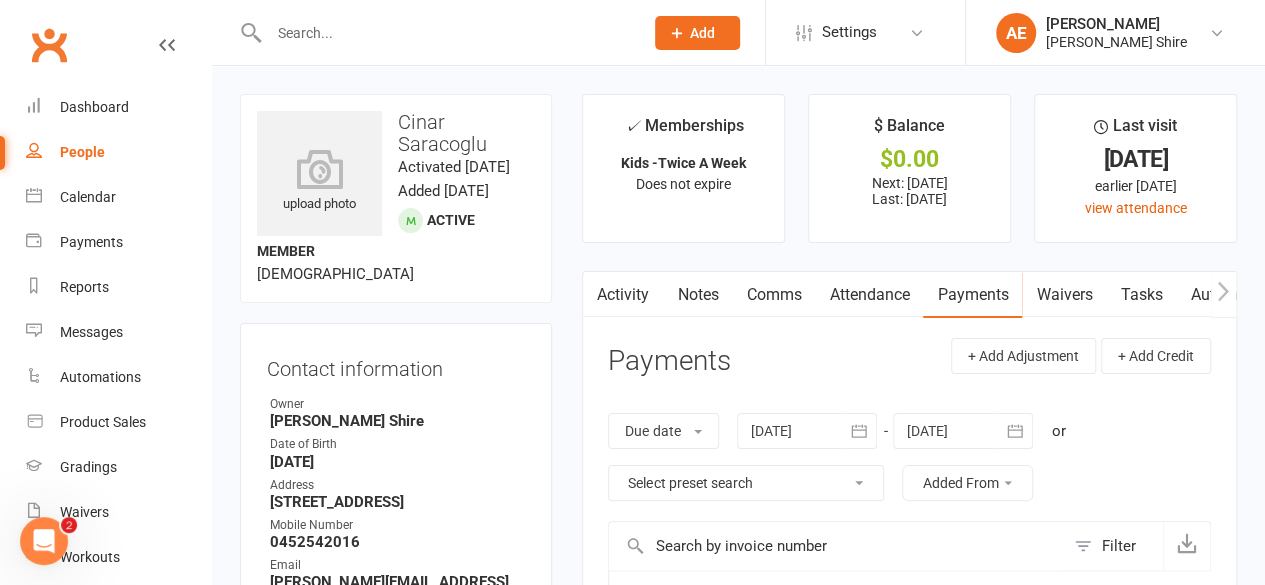 click on "Notes" at bounding box center [697, 295] 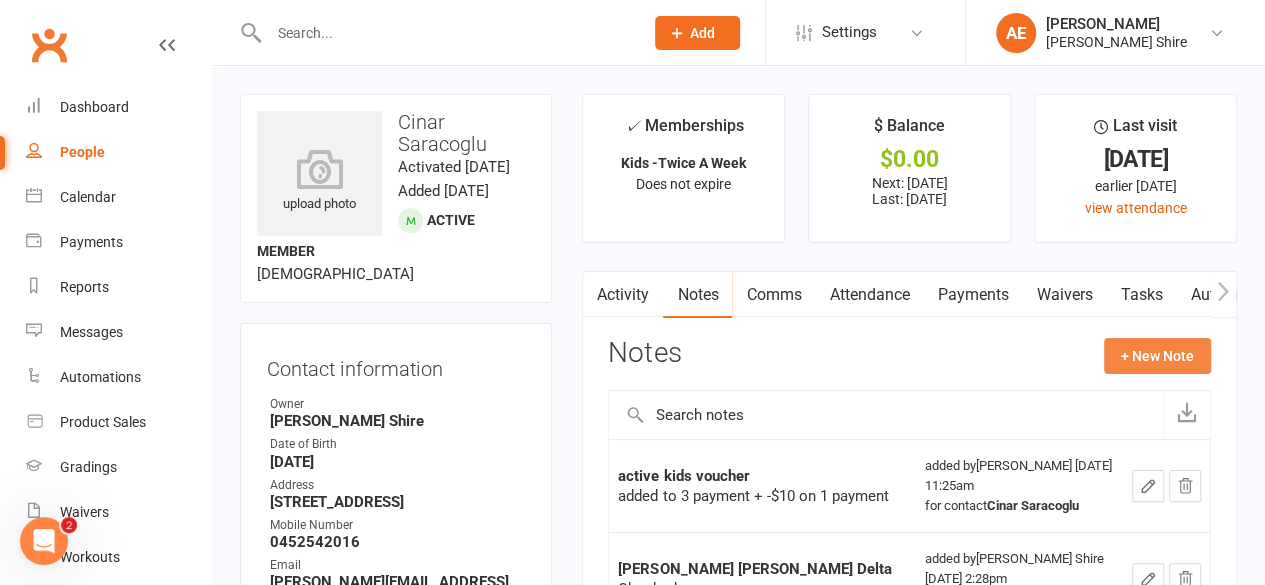 click on "+ New Note" 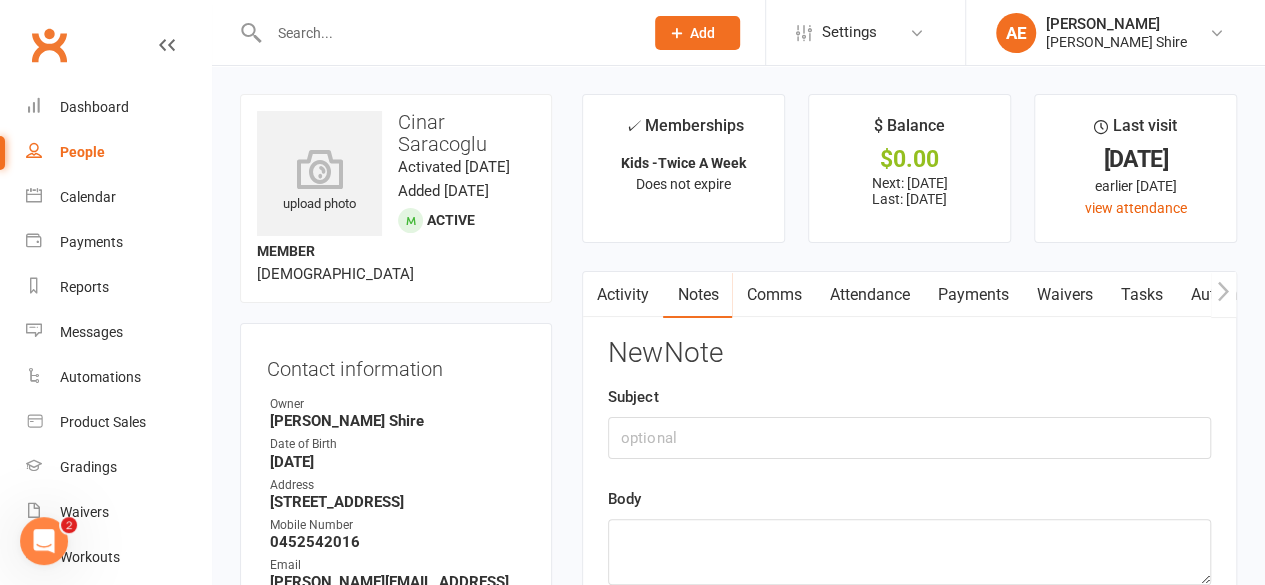 scroll, scrollTop: 80, scrollLeft: 0, axis: vertical 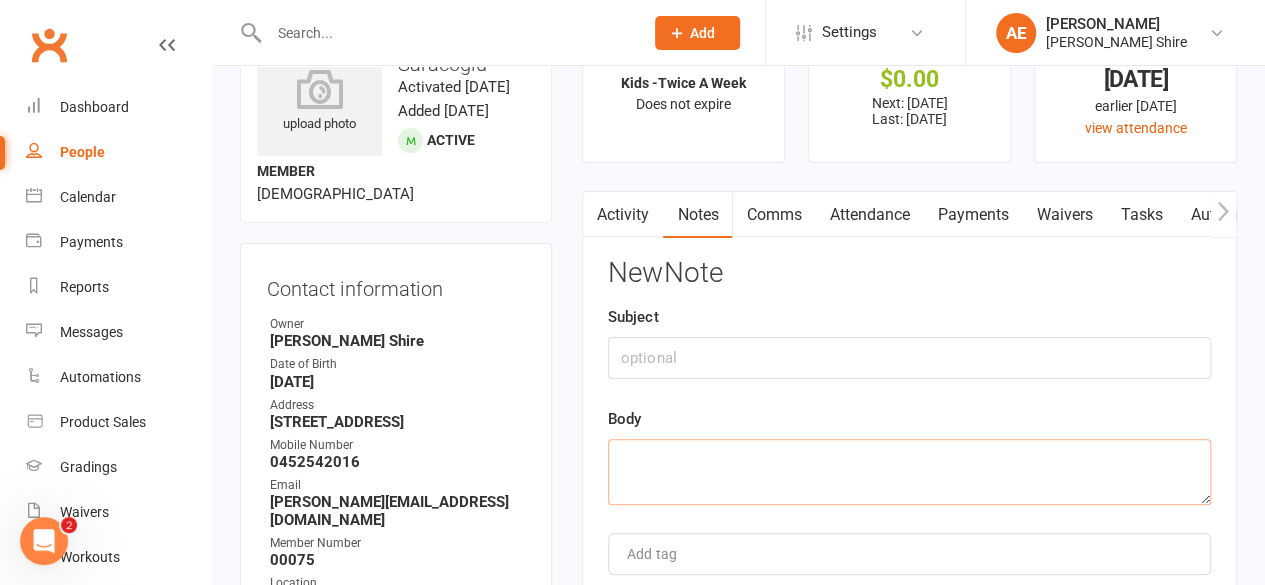click 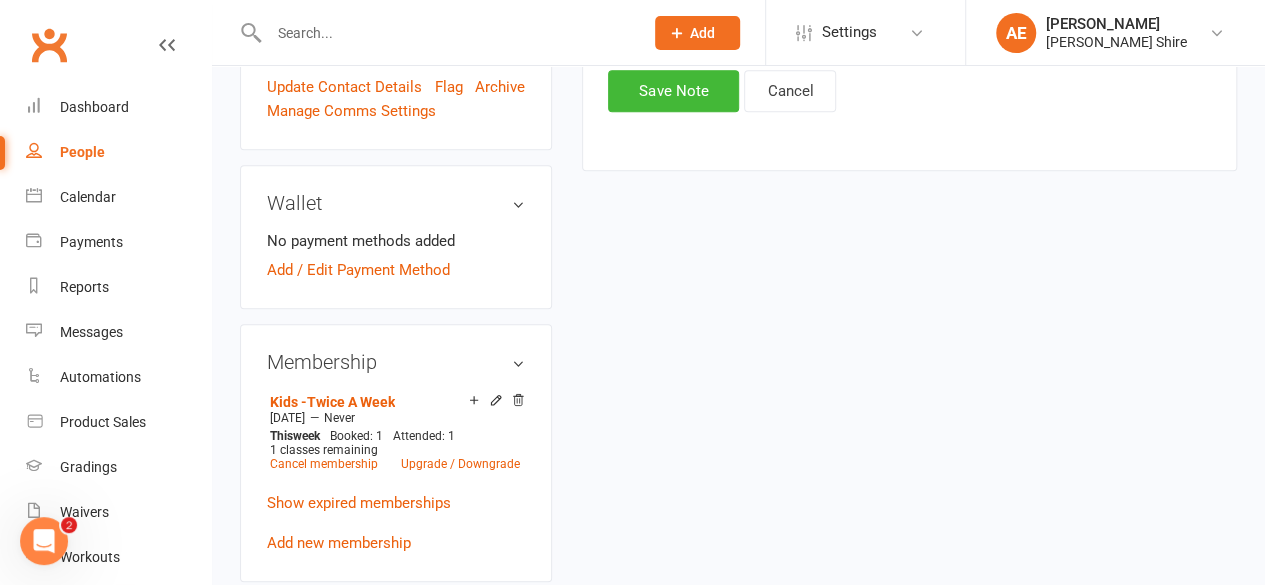 scroll, scrollTop: 614, scrollLeft: 0, axis: vertical 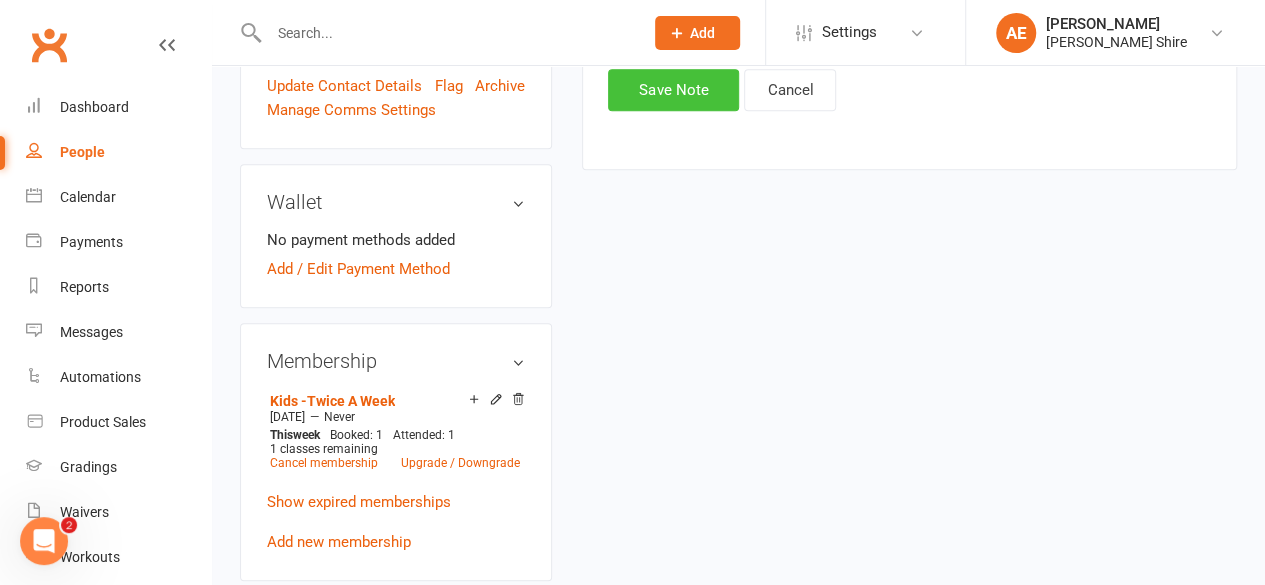 type on "Pays directly into [PERSON_NAME] and [PERSON_NAME] account $30 weekly." 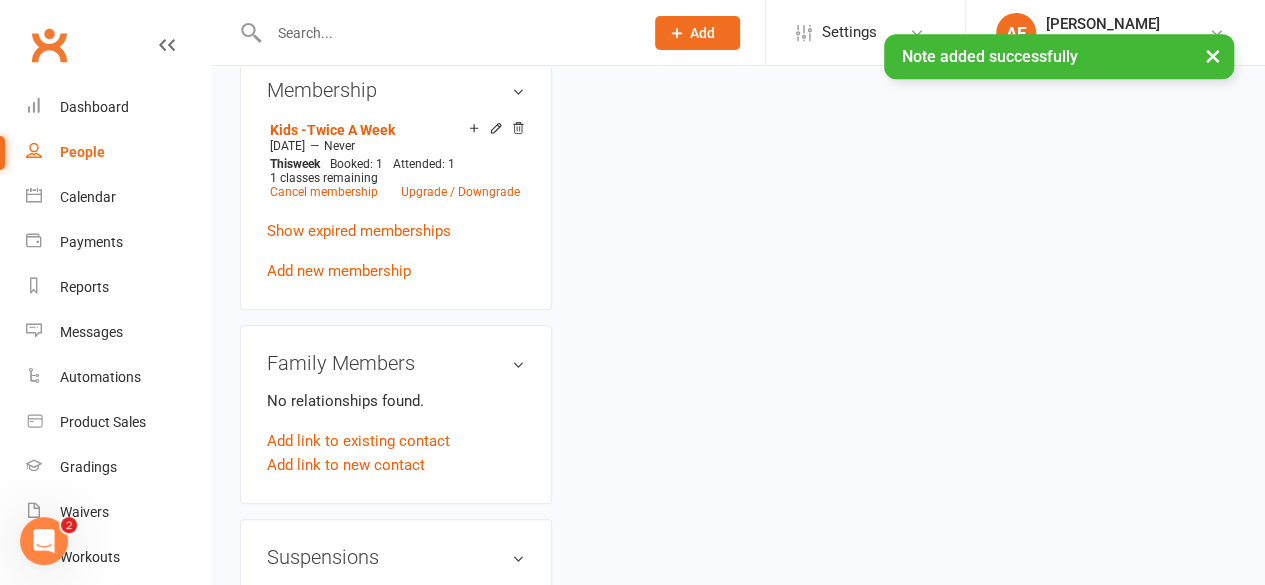 scroll, scrollTop: 886, scrollLeft: 0, axis: vertical 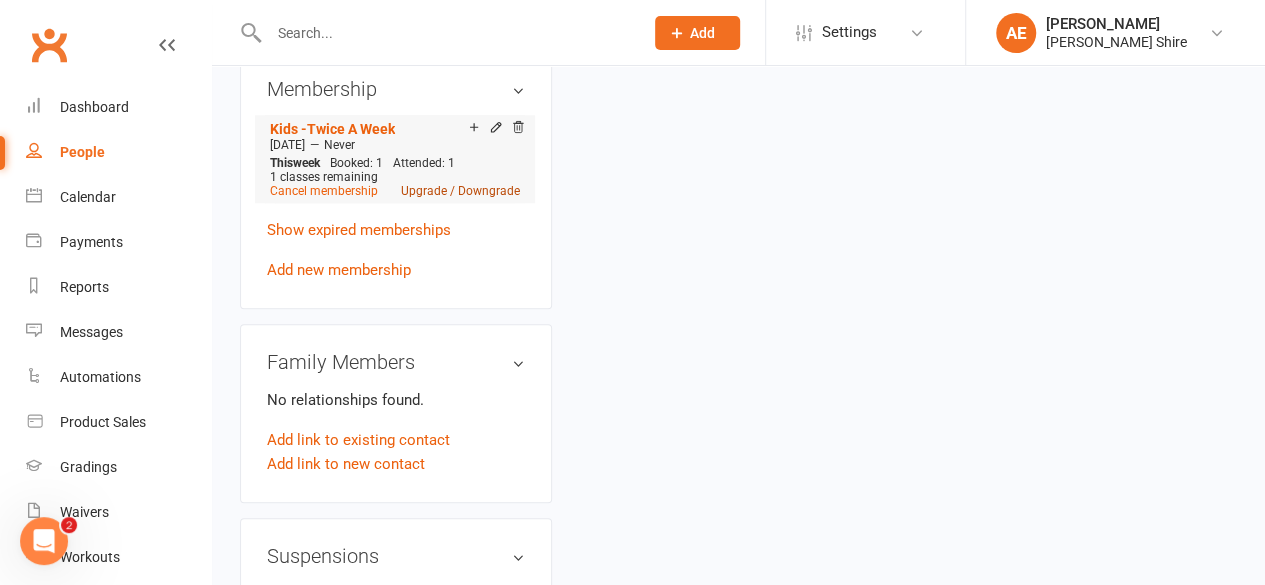 click on "Upgrade / Downgrade" at bounding box center [460, 191] 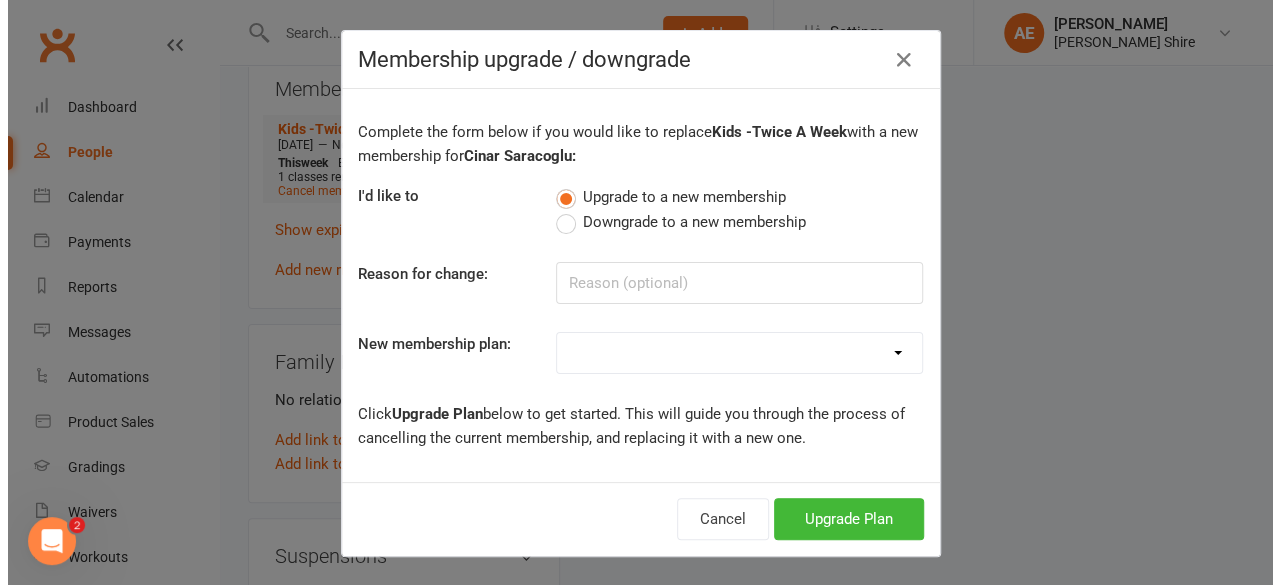scroll, scrollTop: 864, scrollLeft: 0, axis: vertical 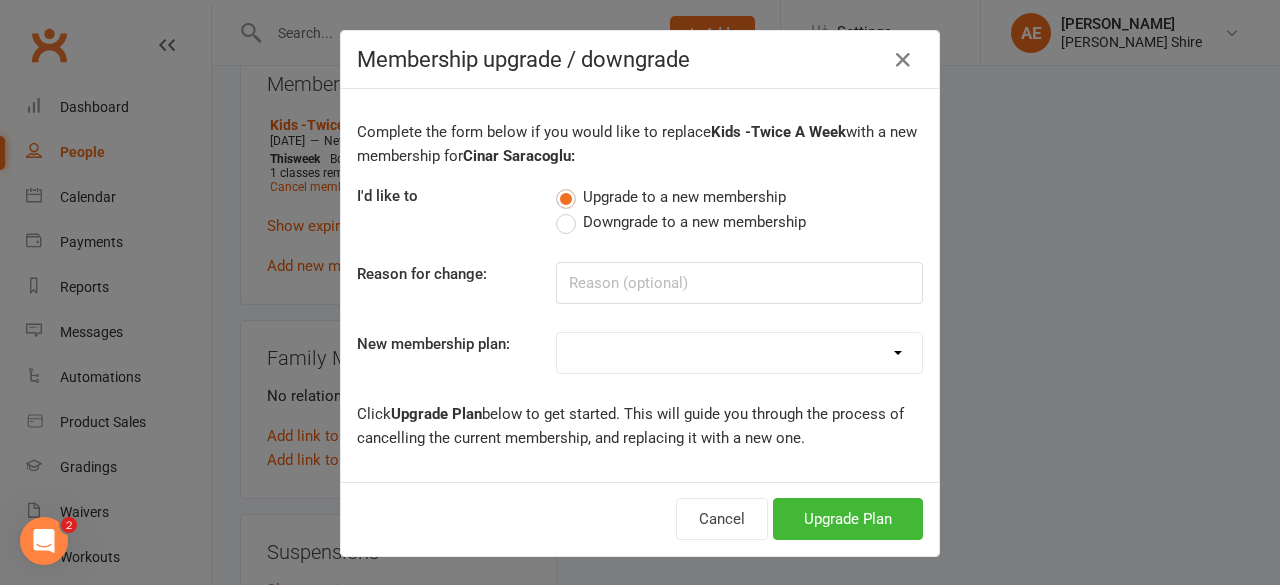 click on "Adult - Once a week Adult - Twice a week Adults Unlimited Kids - Once a Week Kids -Twice A Week Kids Unlimited Adults Foundation Kids Foundation Membership Foundation Membership Two Family Membership 50% closure of gym Premium Membership 10 pass" at bounding box center (739, 353) 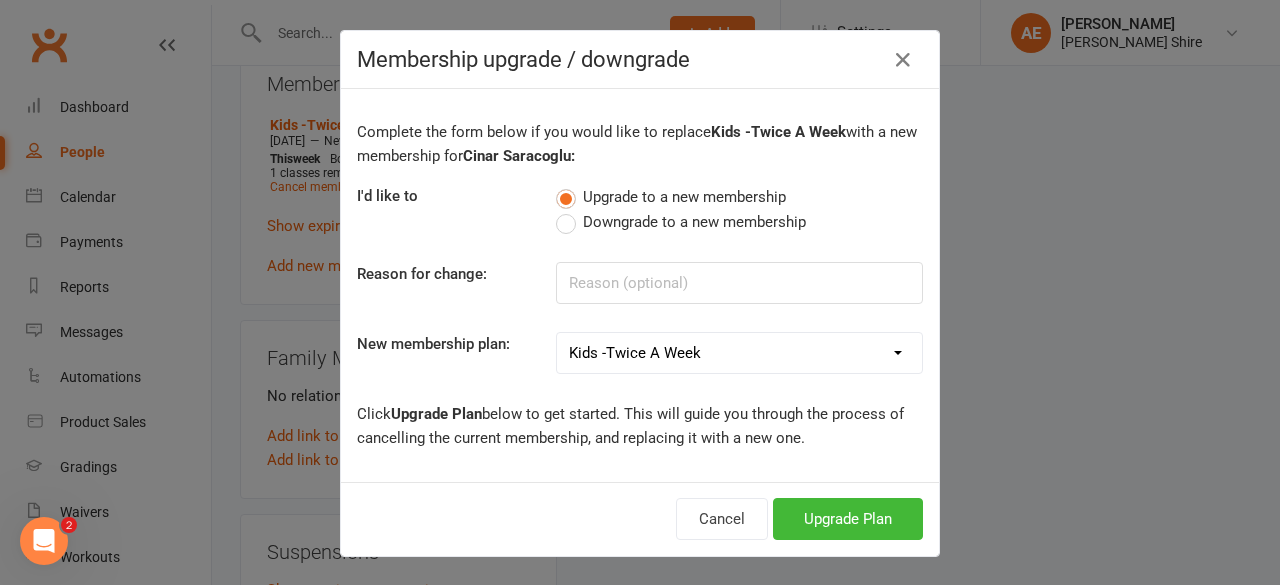 click on "Adult - Once a week Adult - Twice a week Adults Unlimited Kids - Once a Week Kids -Twice A Week Kids Unlimited Adults Foundation Kids Foundation Membership Foundation Membership Two Family Membership 50% closure of gym Premium Membership 10 pass" at bounding box center [739, 353] 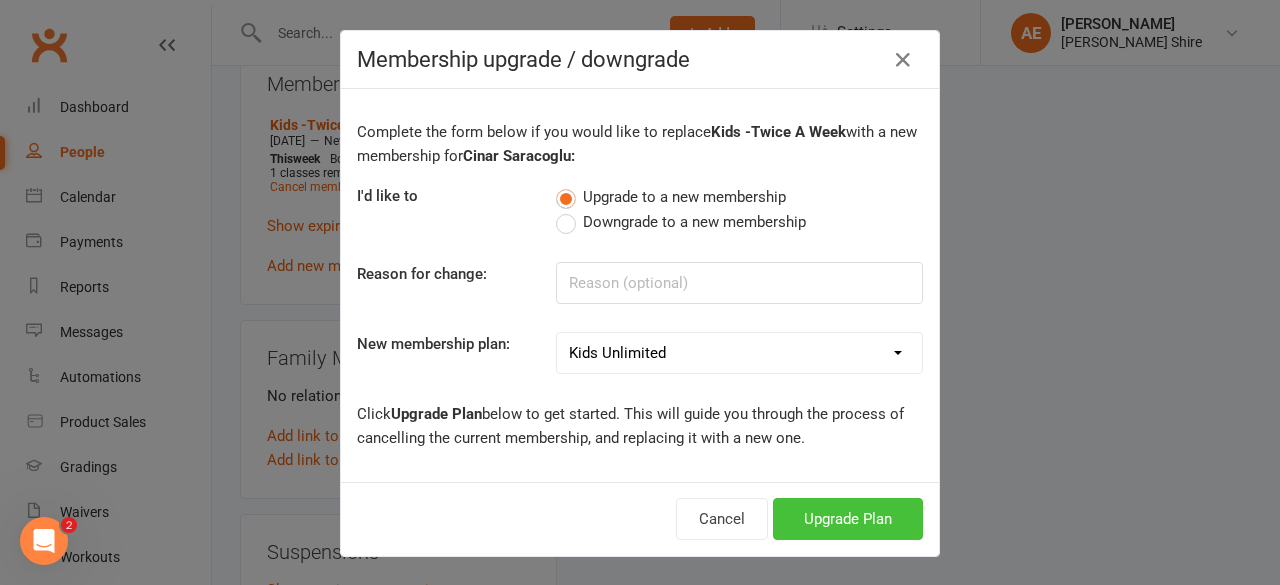 click on "Upgrade Plan" at bounding box center [848, 519] 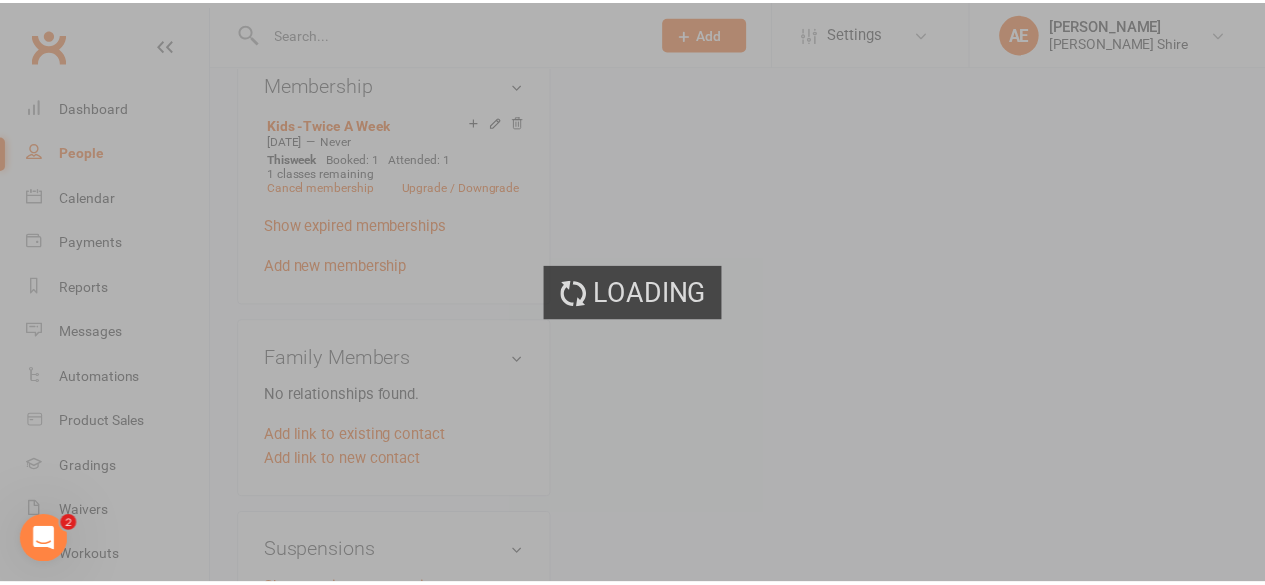 scroll, scrollTop: 886, scrollLeft: 0, axis: vertical 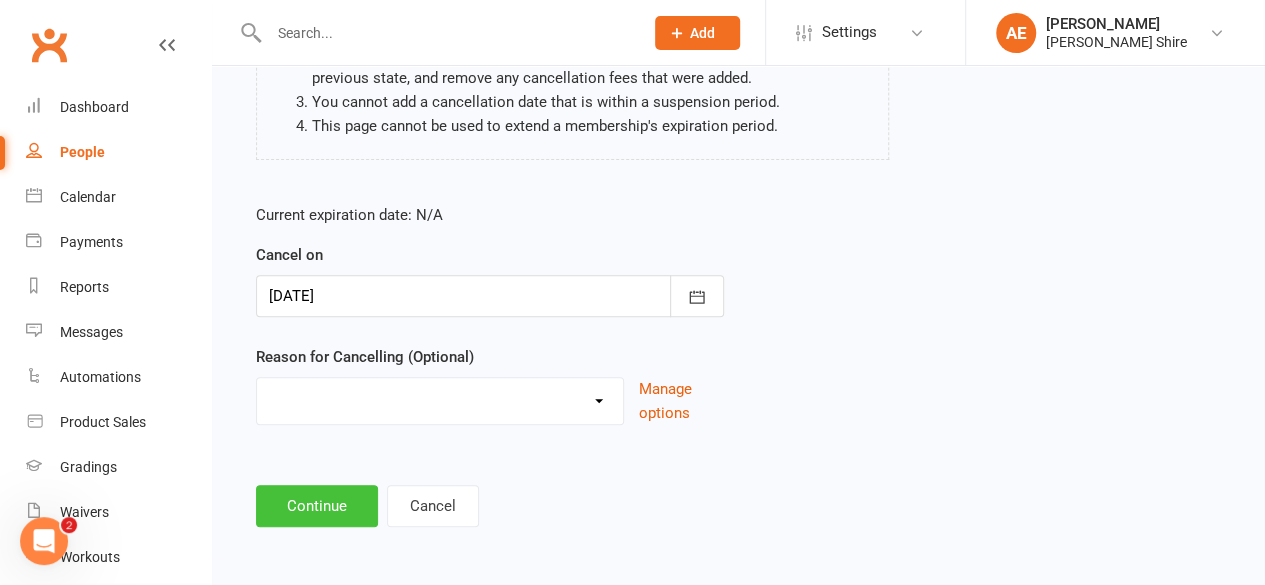 click on "Continue" at bounding box center (317, 506) 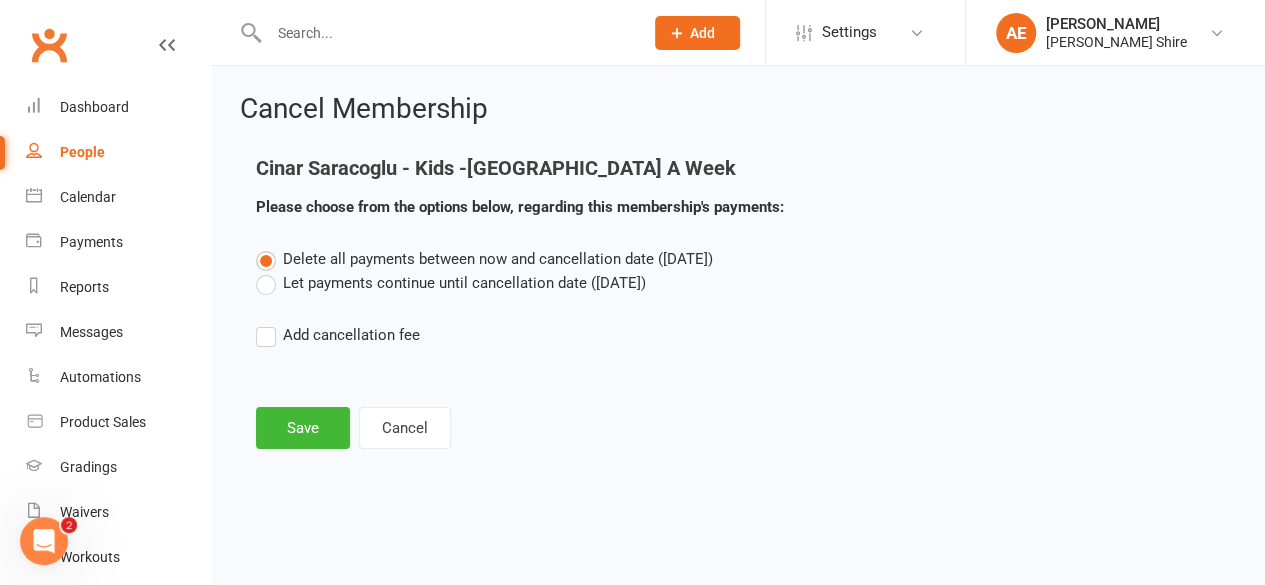 scroll, scrollTop: 0, scrollLeft: 0, axis: both 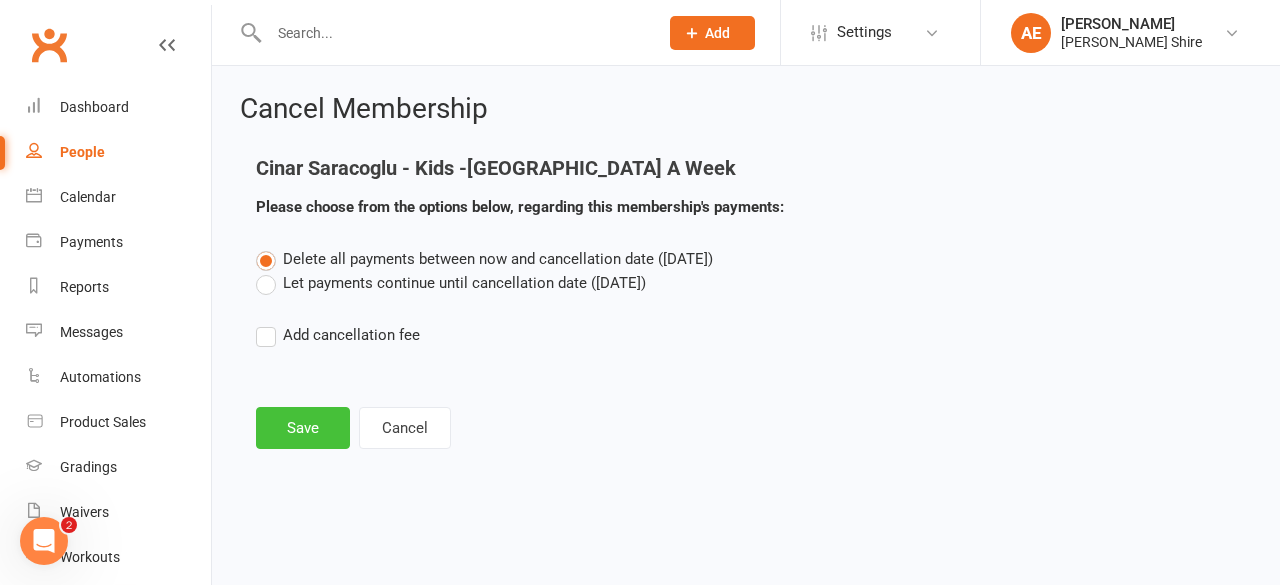 click on "Save" at bounding box center (303, 428) 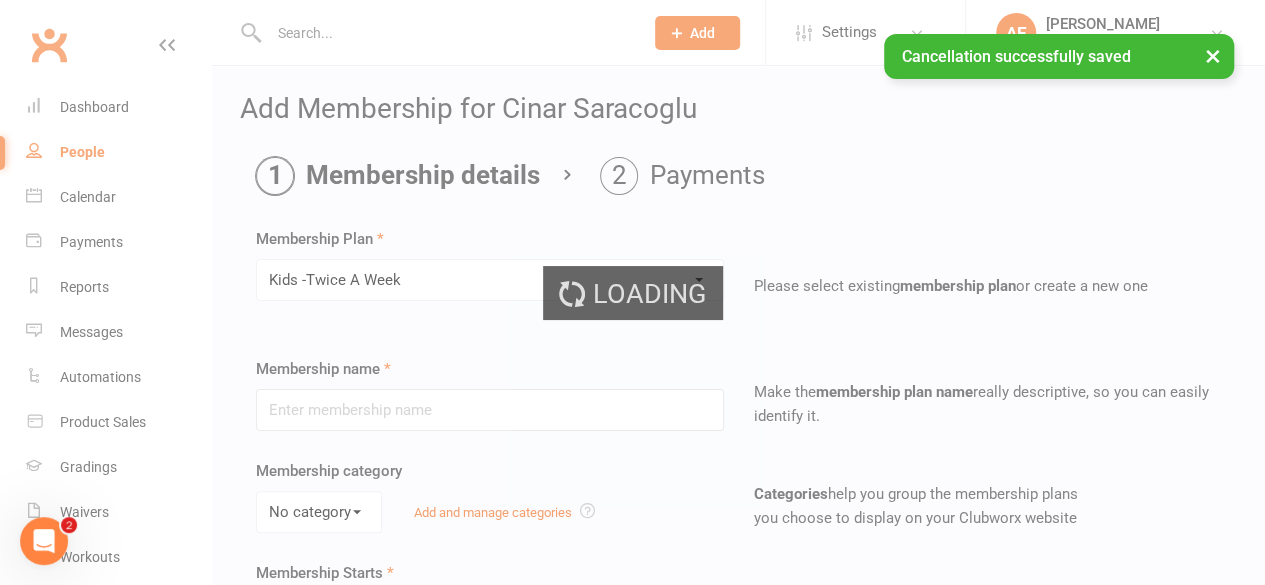 type on "Kids -Twice A Week" 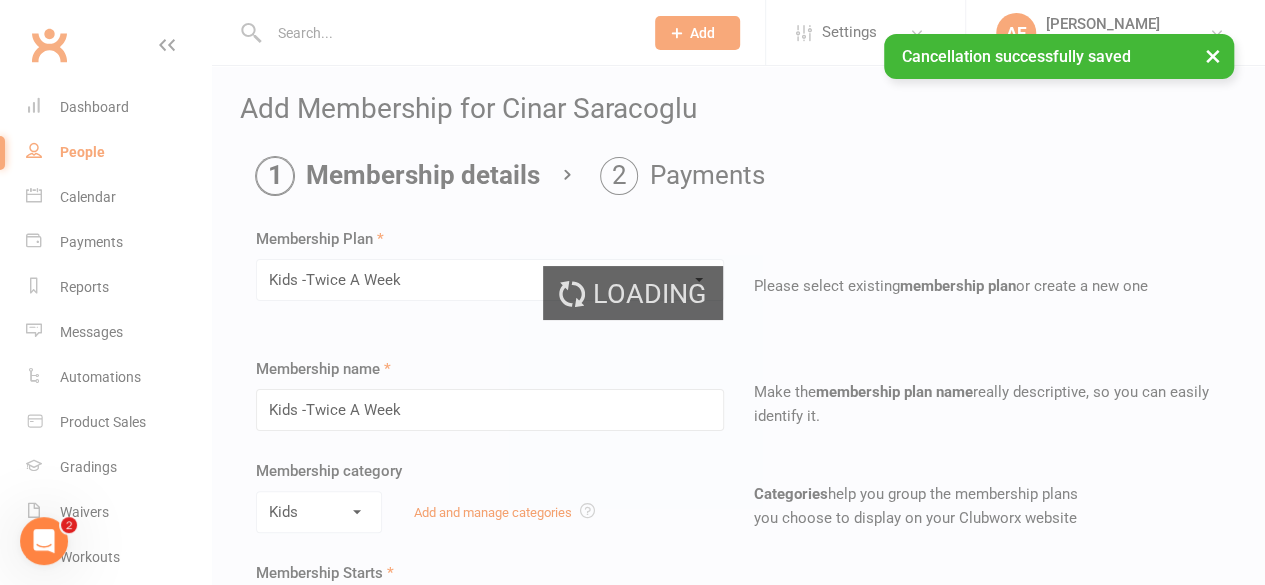 type on "2" 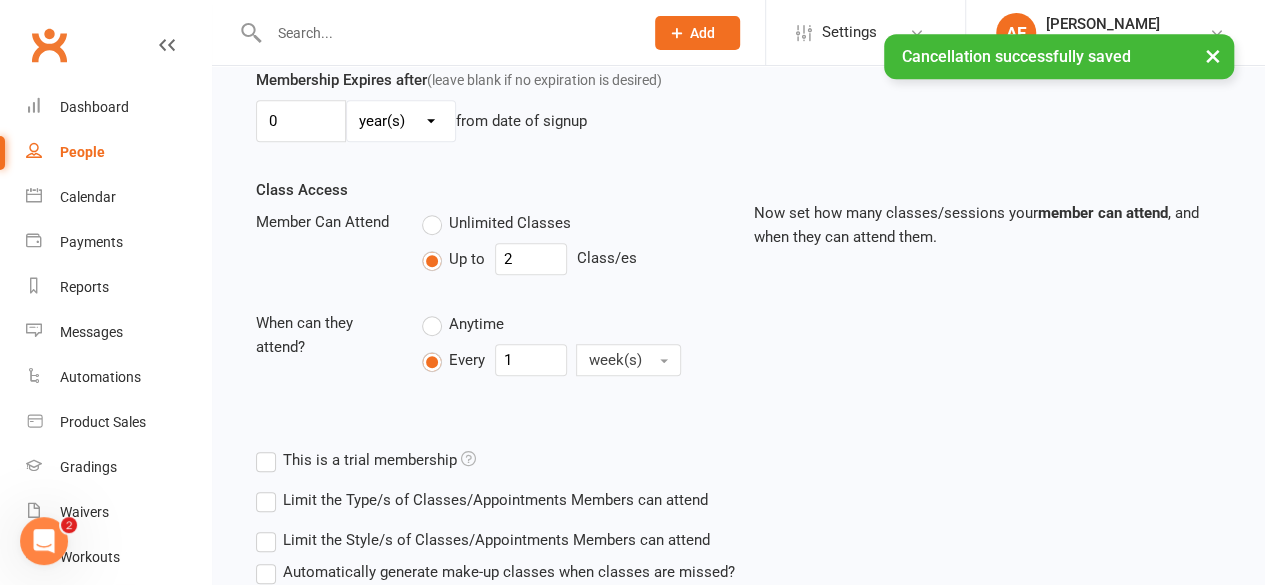 scroll, scrollTop: 747, scrollLeft: 0, axis: vertical 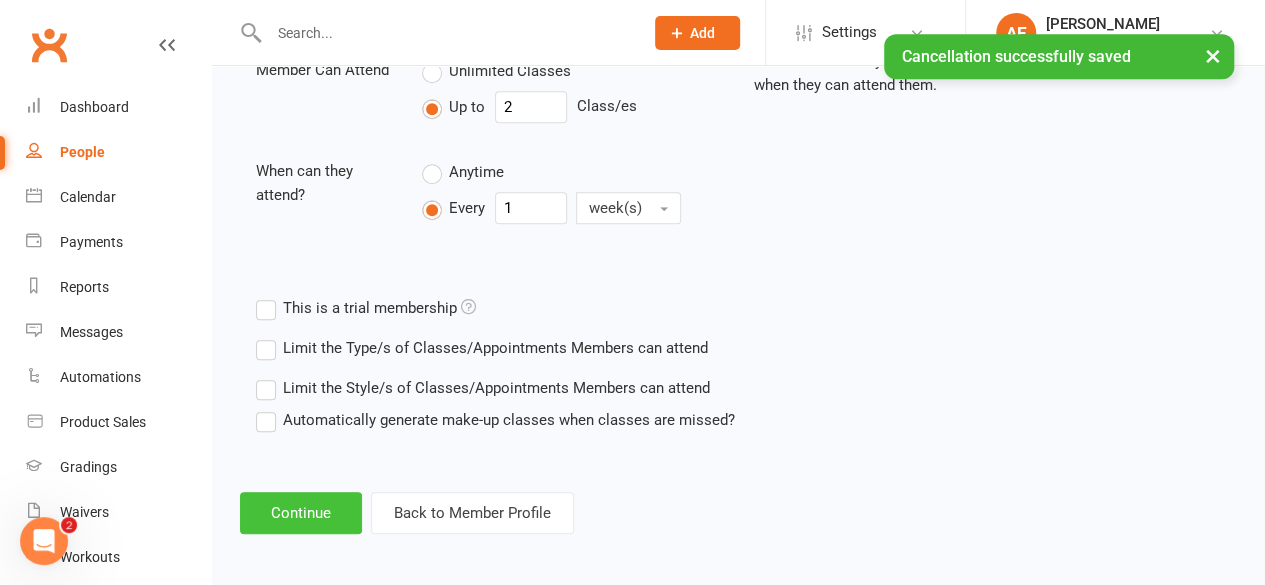 click on "Continue" at bounding box center [301, 513] 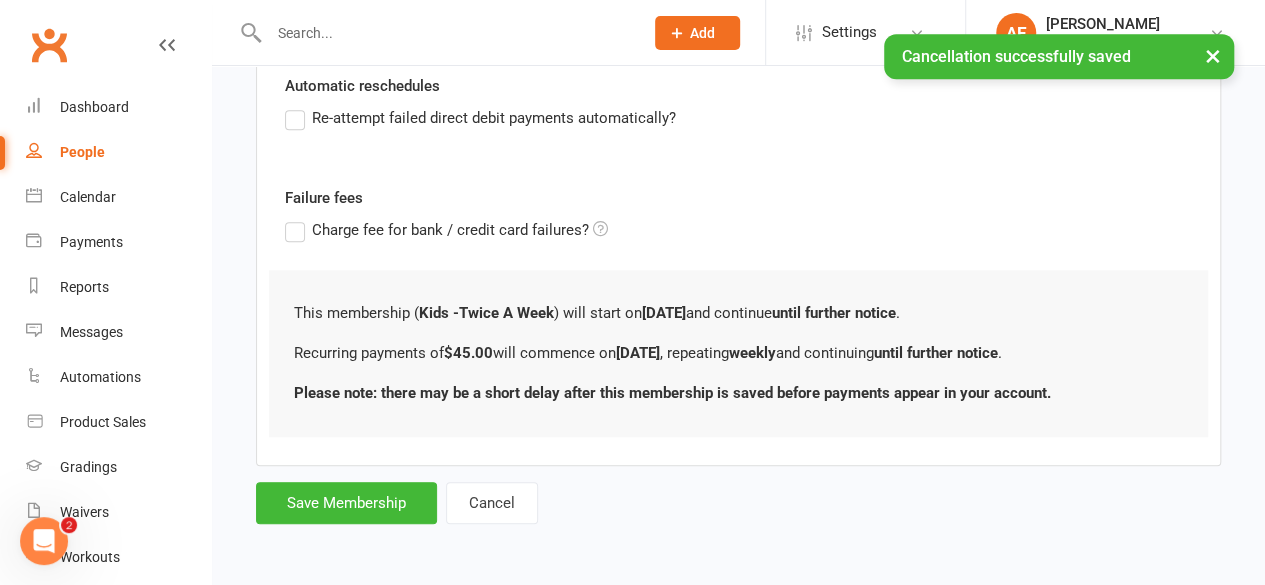 scroll, scrollTop: 0, scrollLeft: 0, axis: both 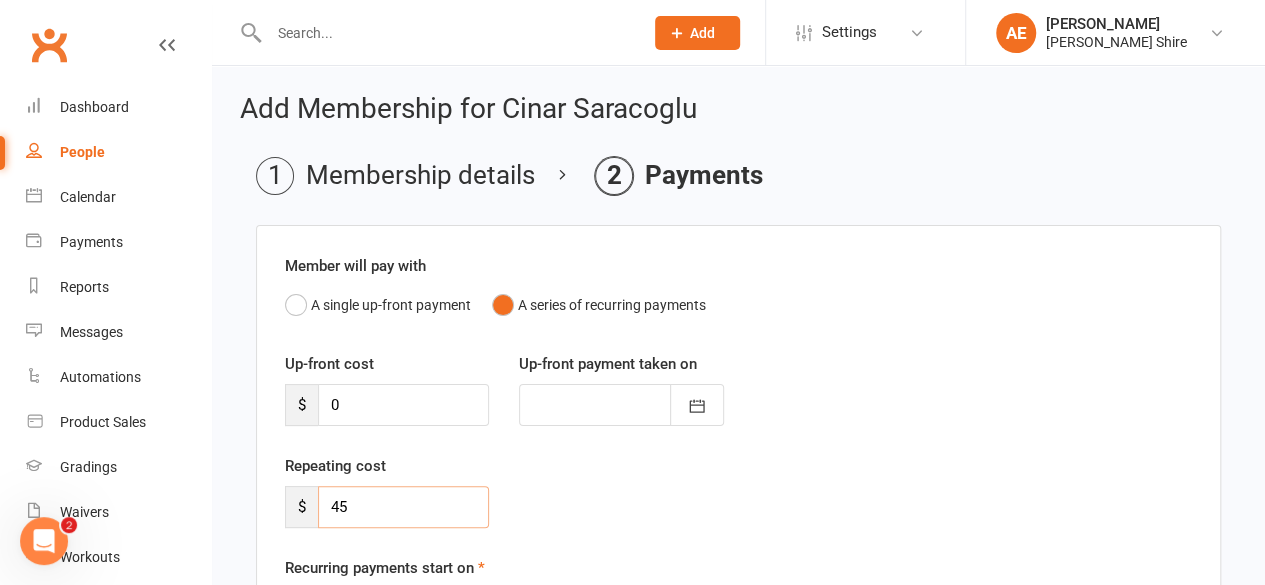 click on "45" at bounding box center [403, 507] 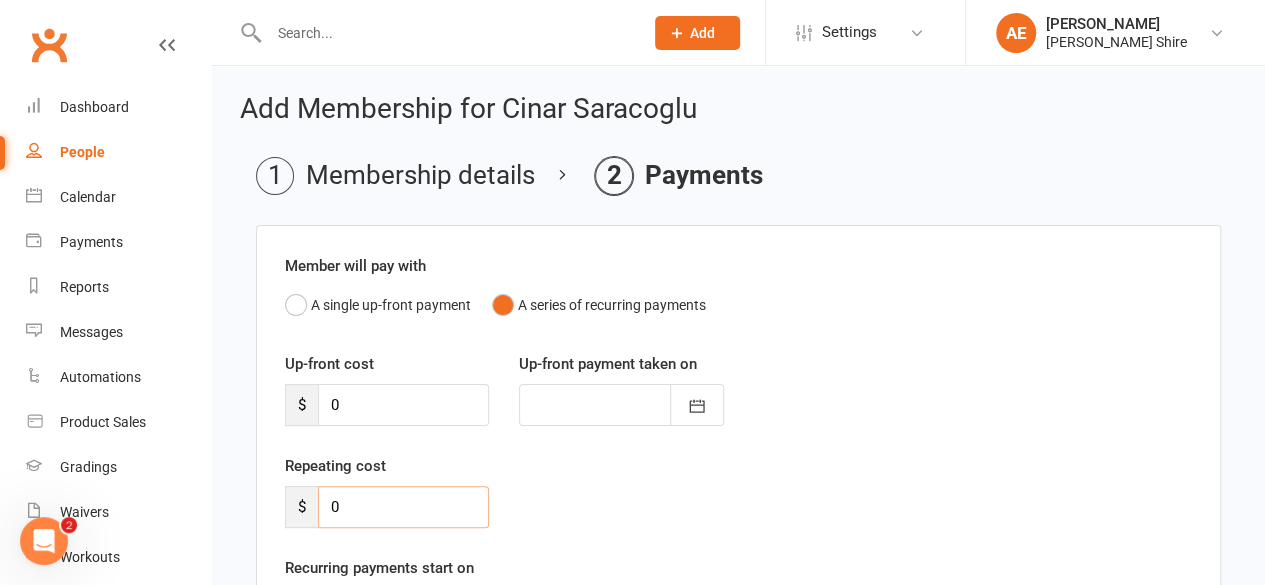 type on "0" 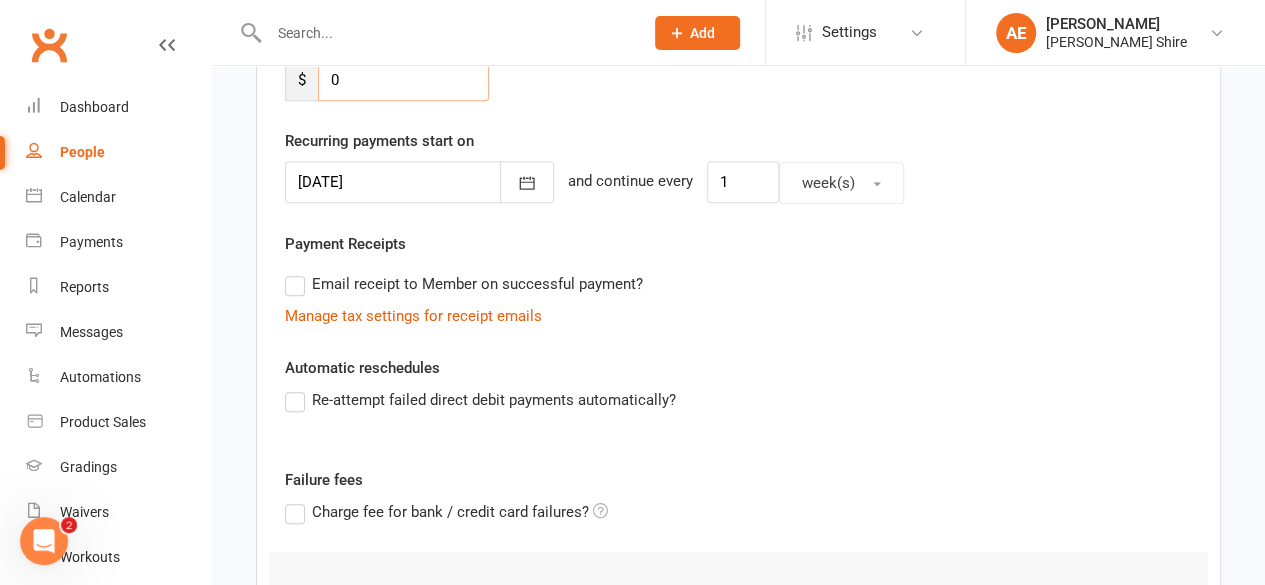 scroll, scrollTop: 348, scrollLeft: 0, axis: vertical 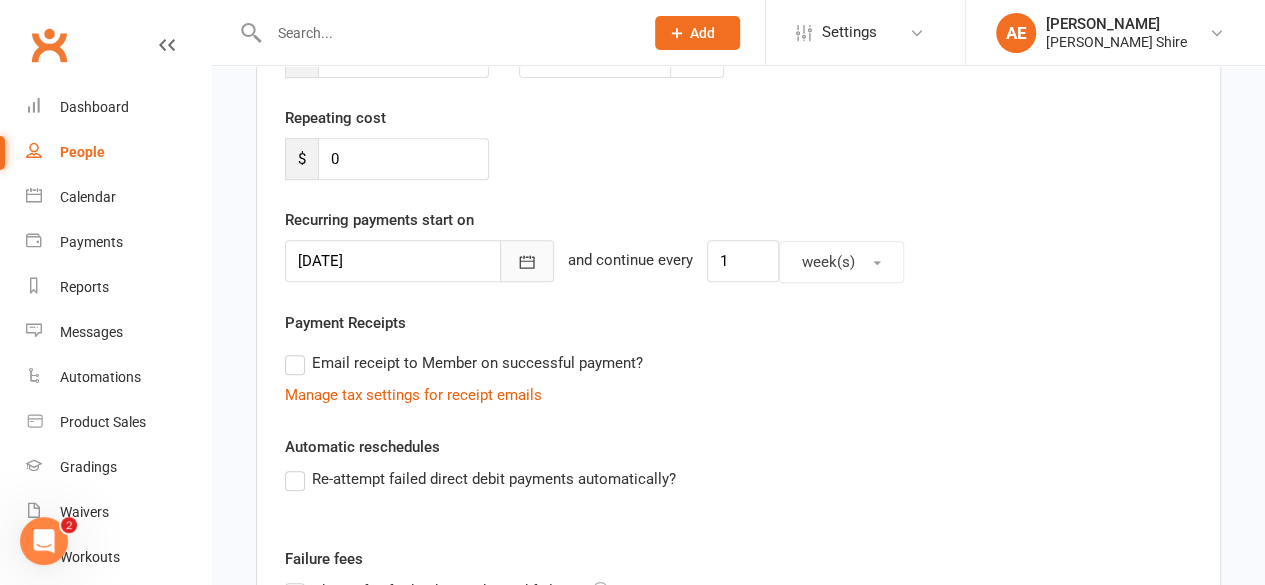 click at bounding box center [527, 261] 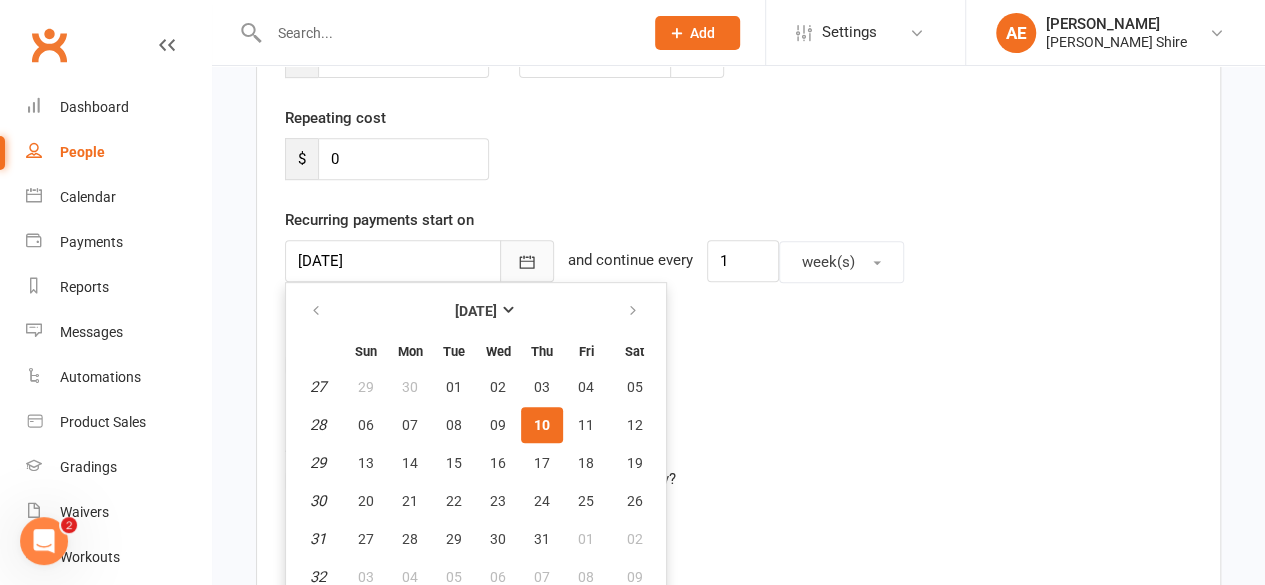 scroll, scrollTop: 357, scrollLeft: 0, axis: vertical 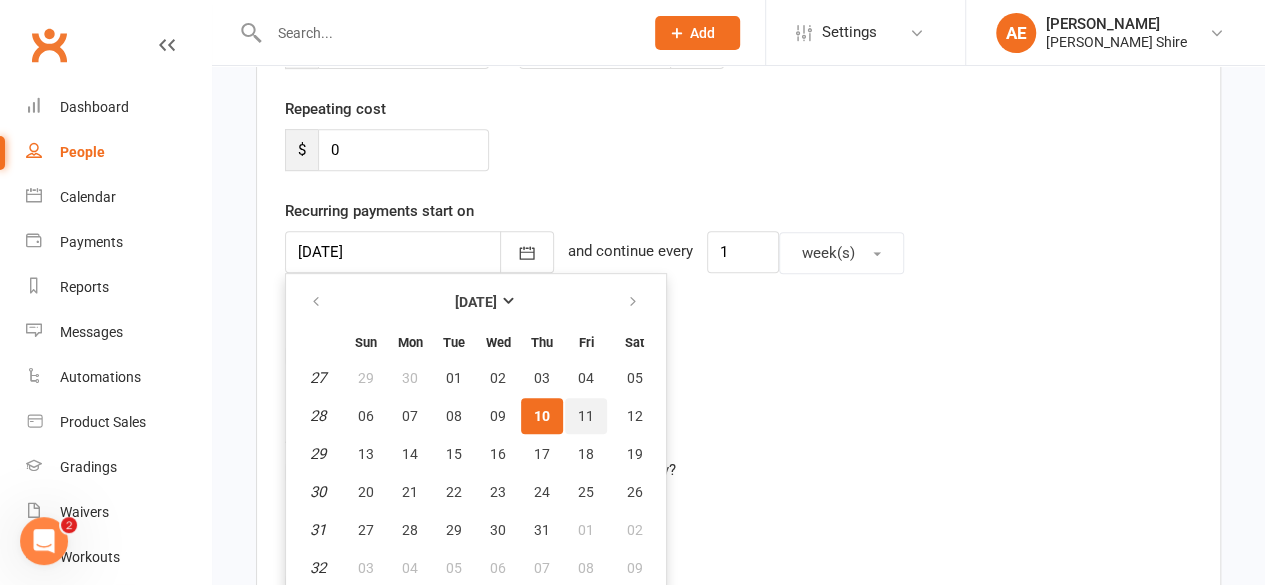 click on "11" at bounding box center [586, 416] 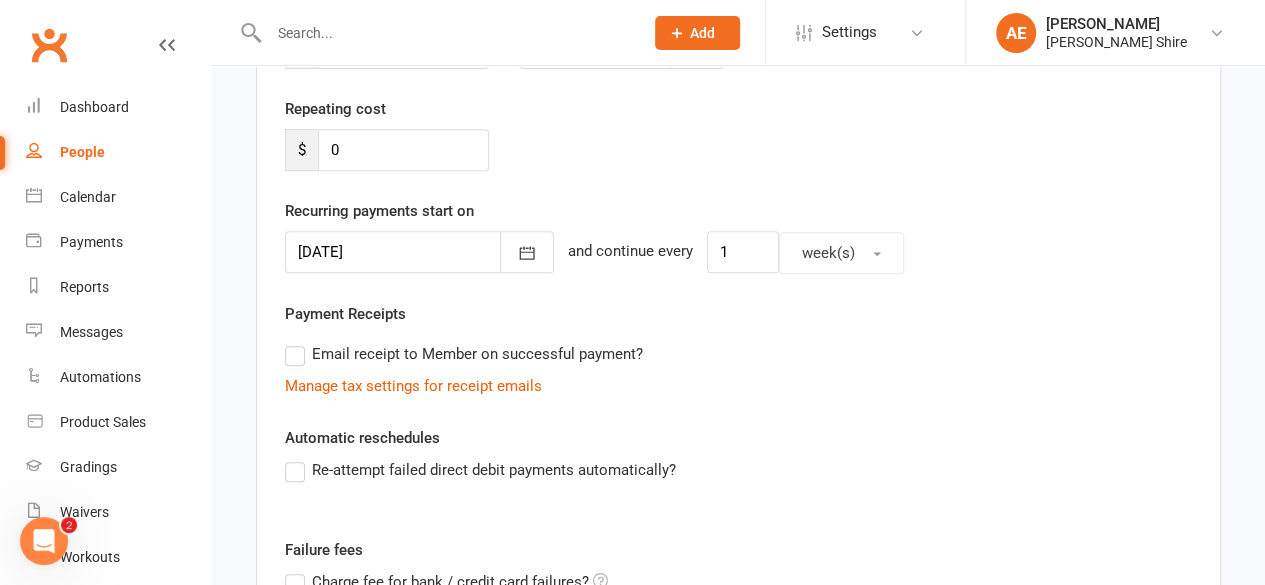 scroll, scrollTop: 624, scrollLeft: 0, axis: vertical 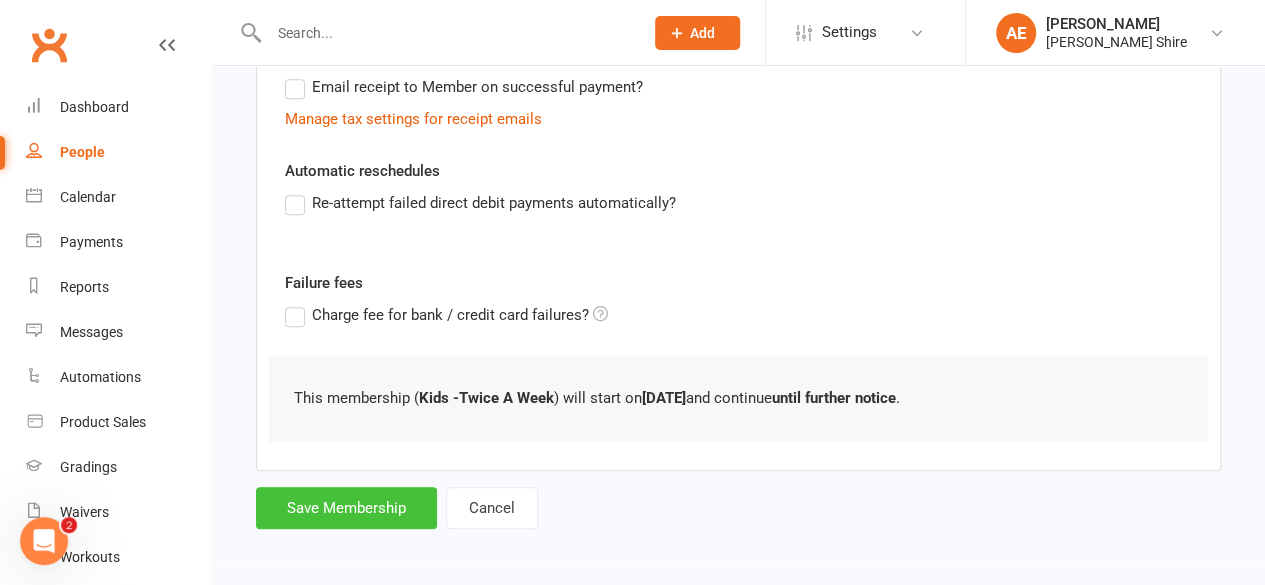 click on "Save Membership" at bounding box center [346, 508] 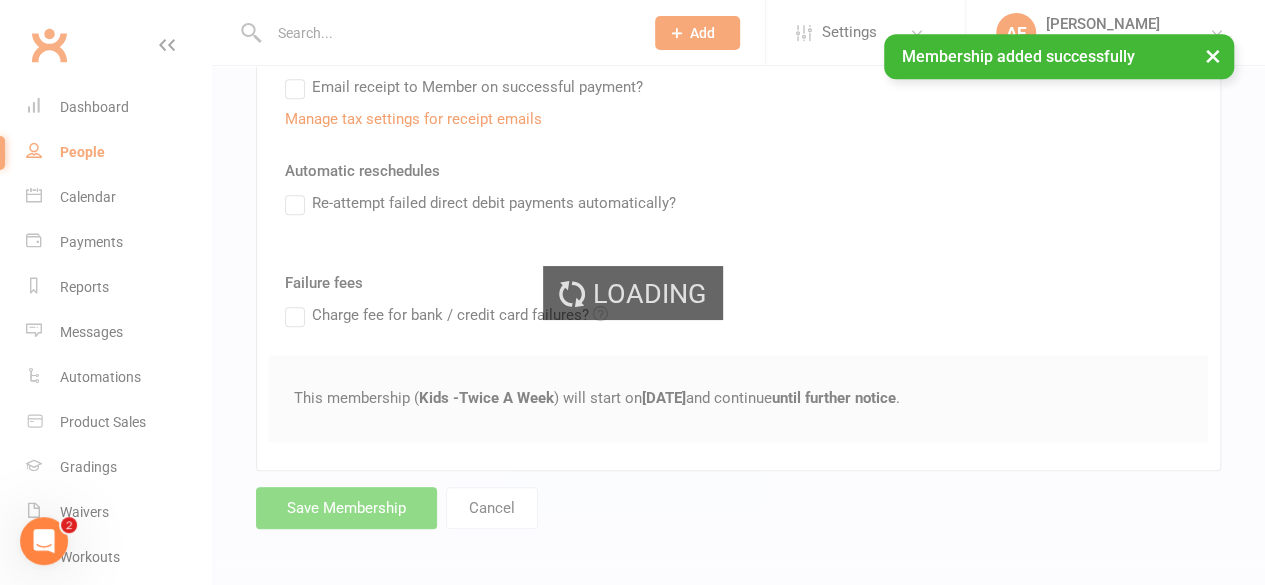 scroll, scrollTop: 0, scrollLeft: 0, axis: both 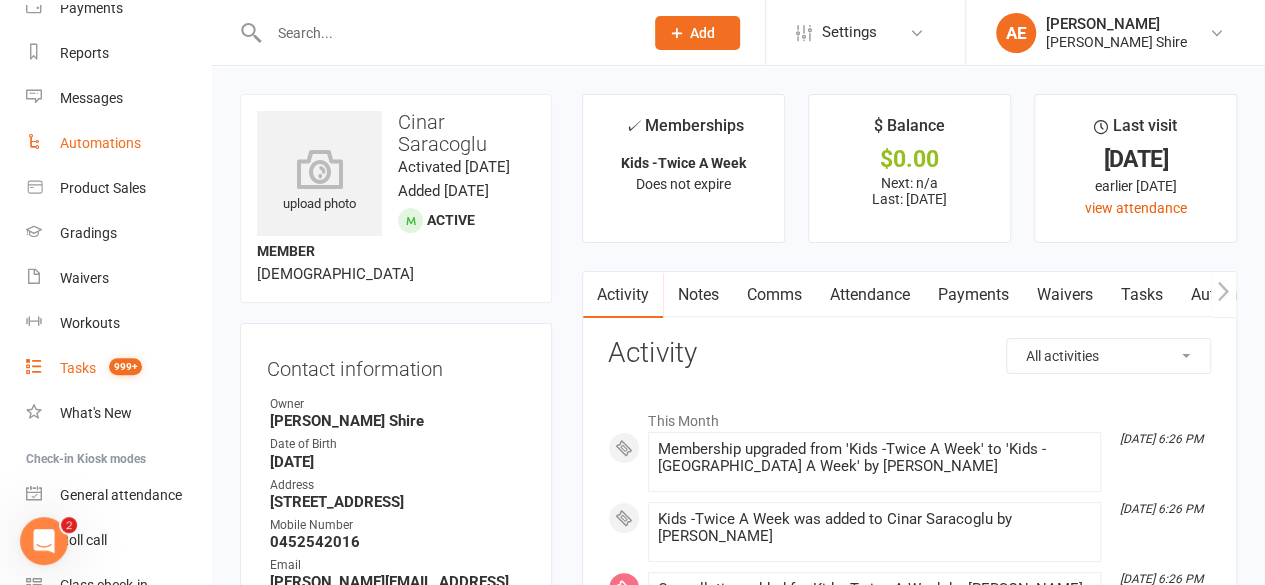 click on "Tasks   999+" at bounding box center (118, 368) 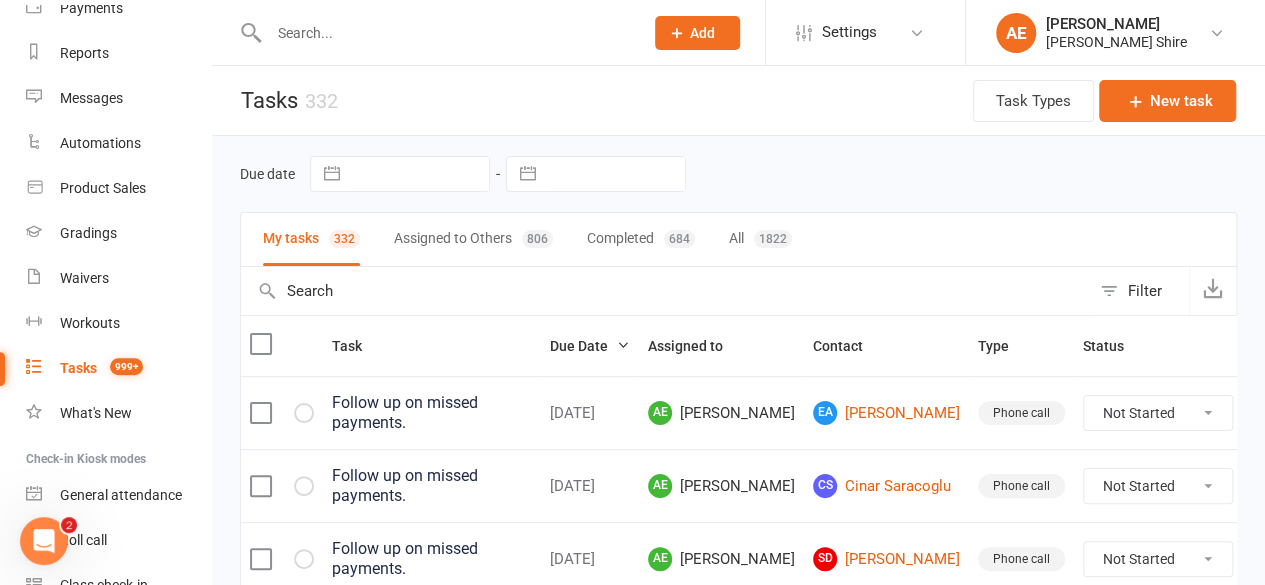 click at bounding box center (665, 291) 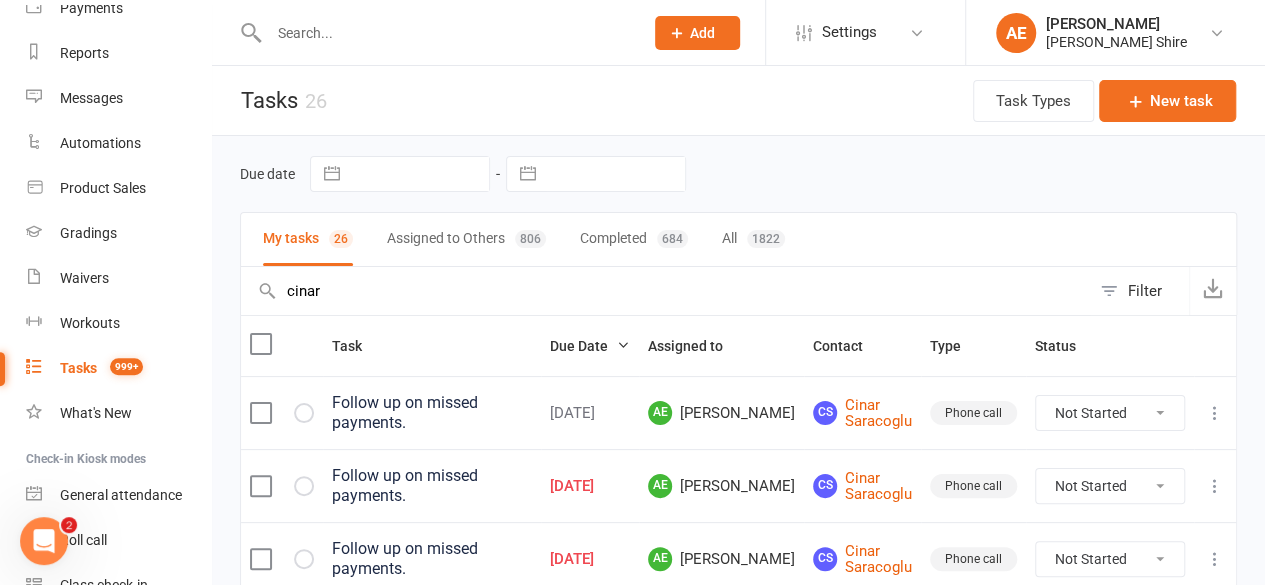 type on "cinar" 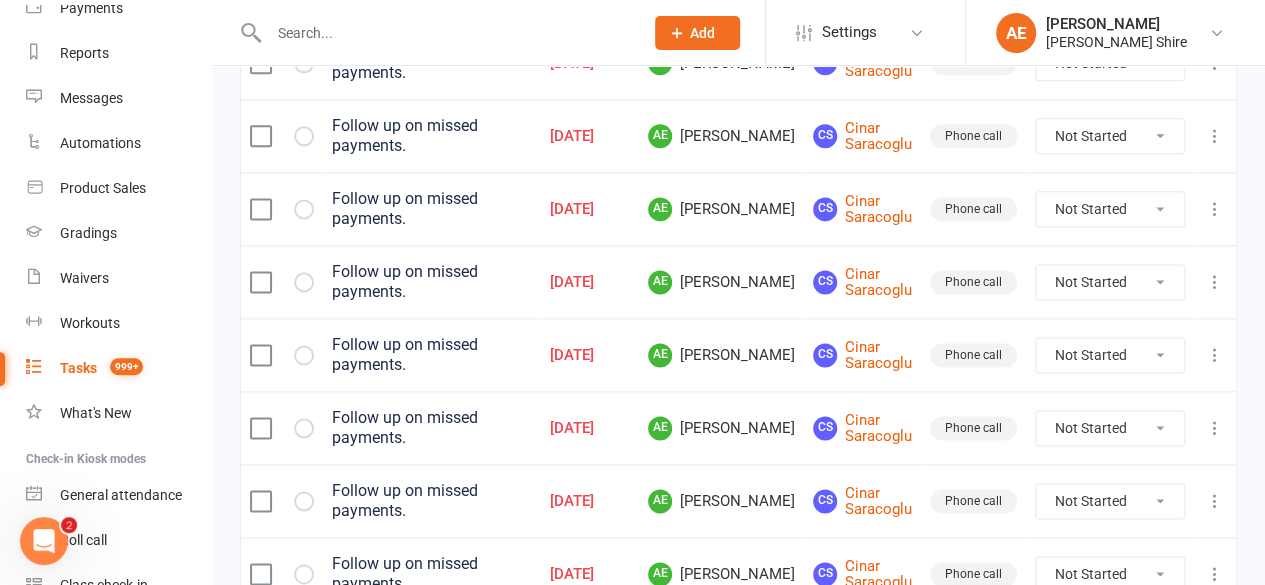 scroll, scrollTop: 1638, scrollLeft: 0, axis: vertical 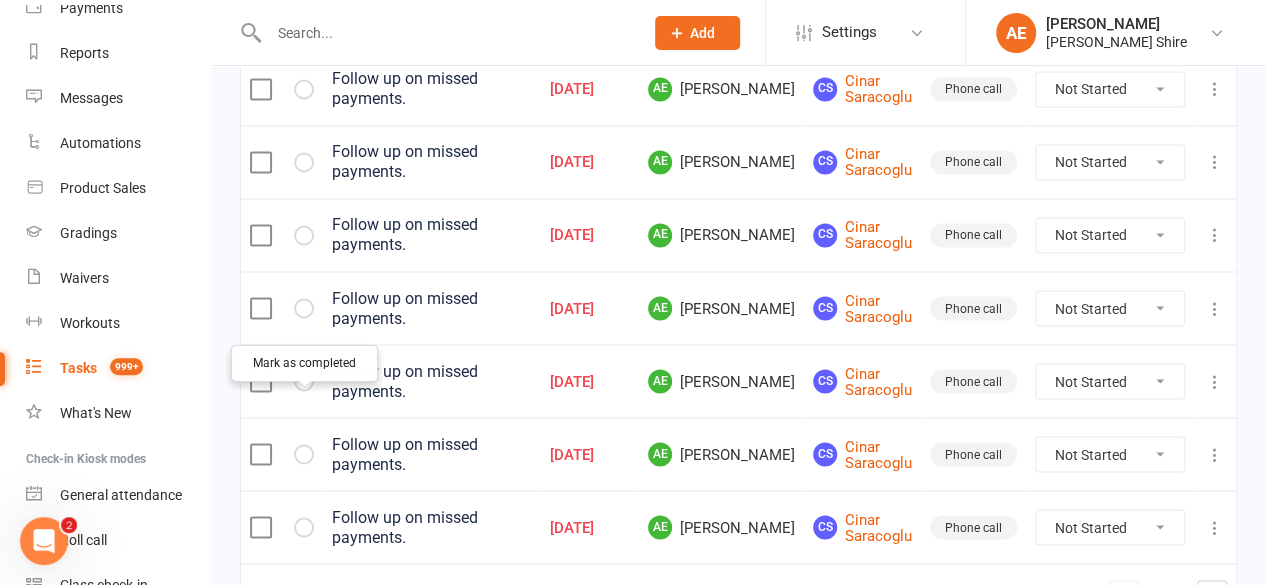 click at bounding box center (0, 0) 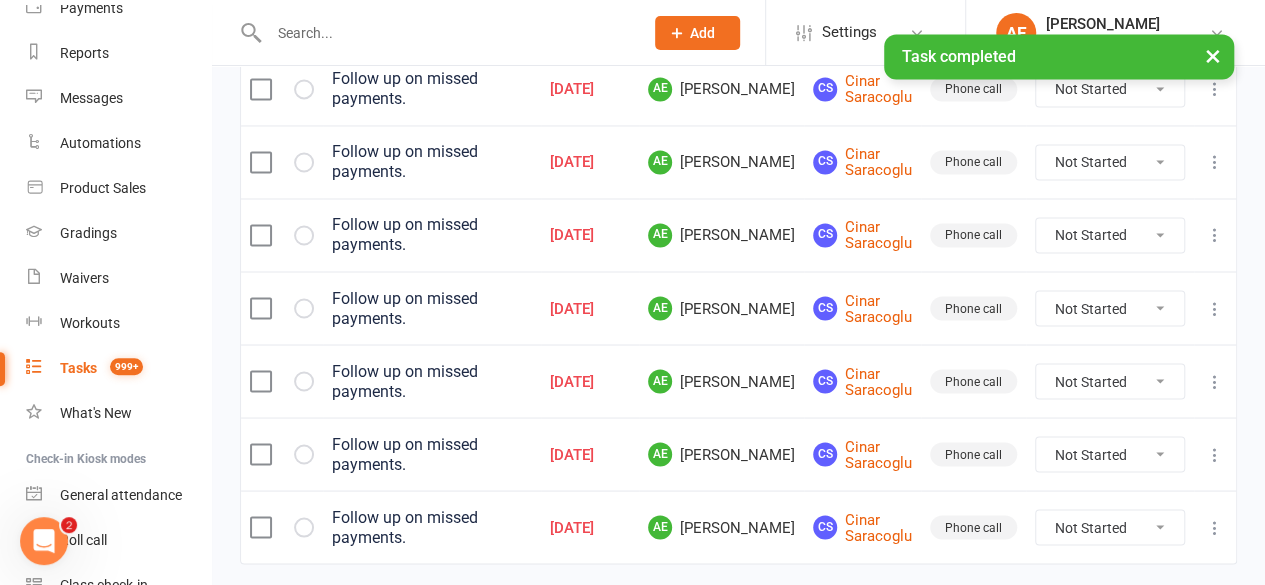 scroll, scrollTop: 1575, scrollLeft: 0, axis: vertical 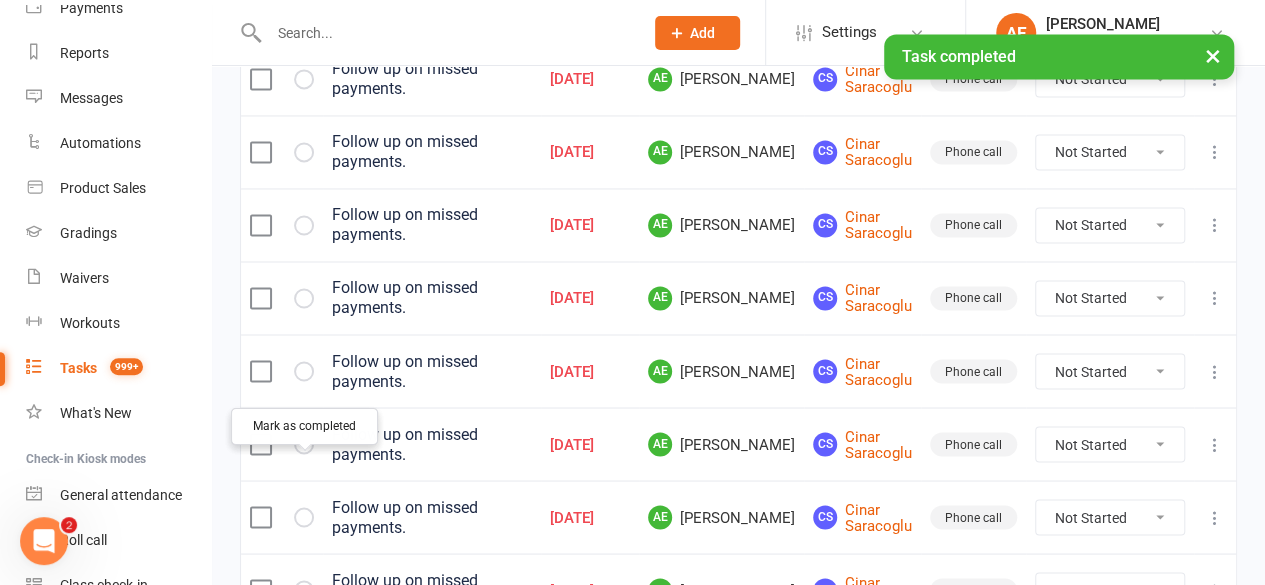 click at bounding box center [304, 590] 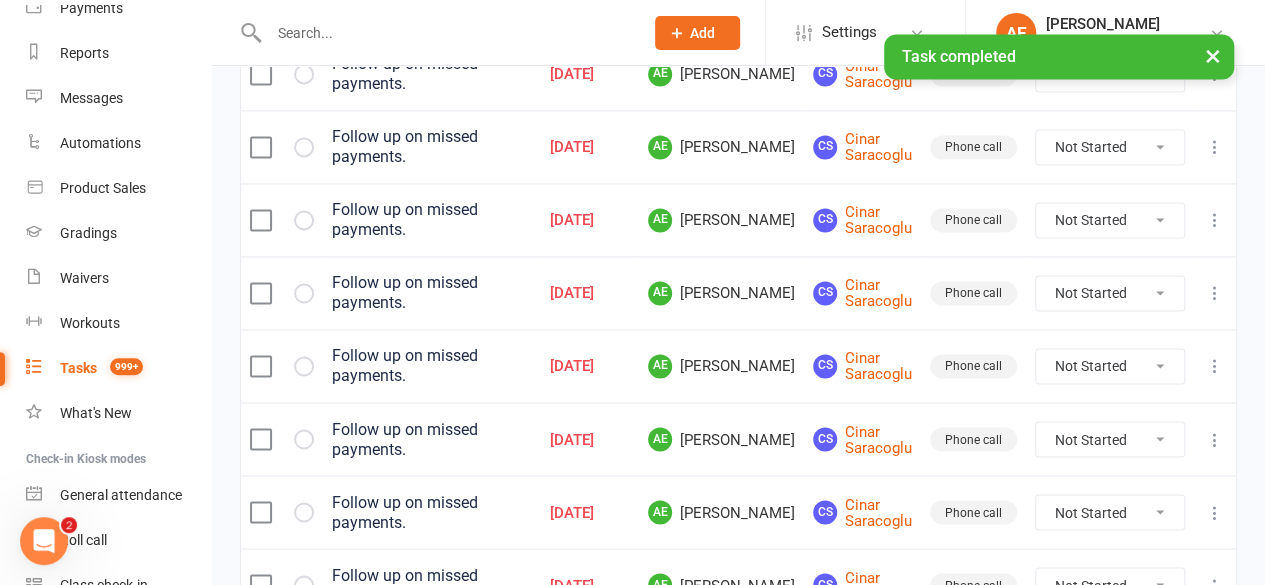 click at bounding box center (304, 585) 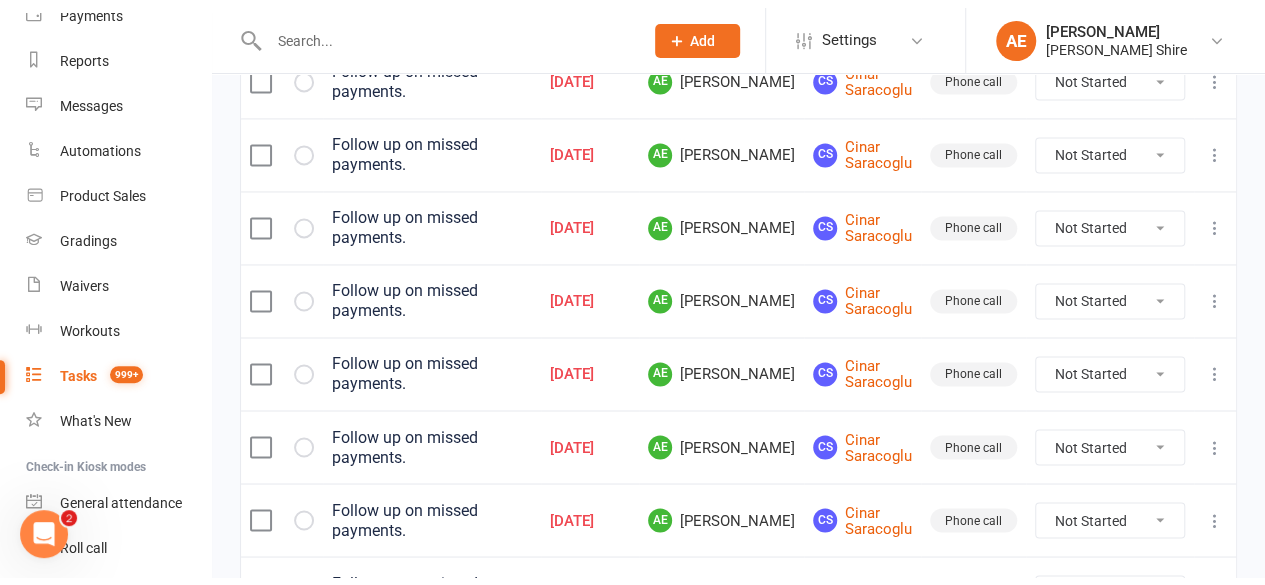 scroll, scrollTop: 1439, scrollLeft: 0, axis: vertical 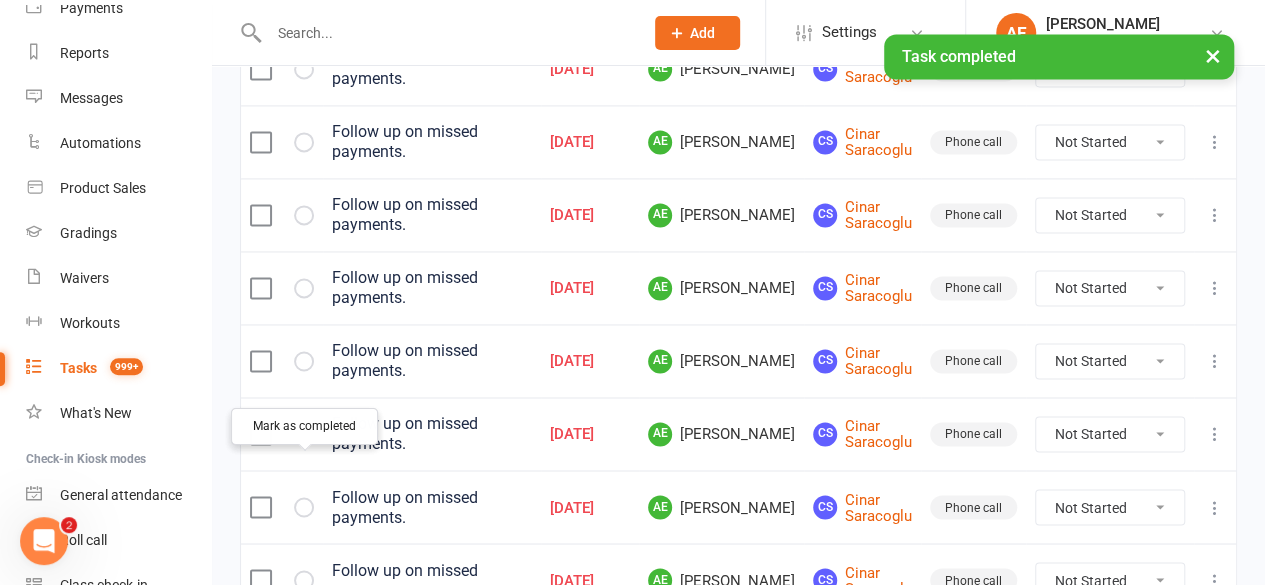 click at bounding box center [304, 580] 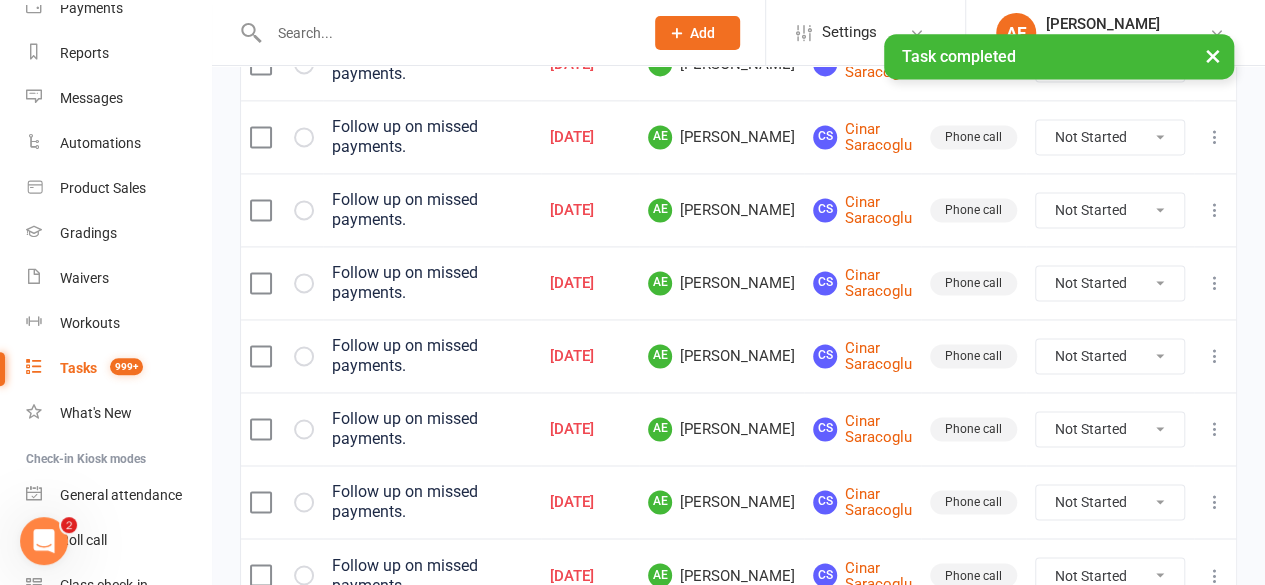 click at bounding box center (304, 575) 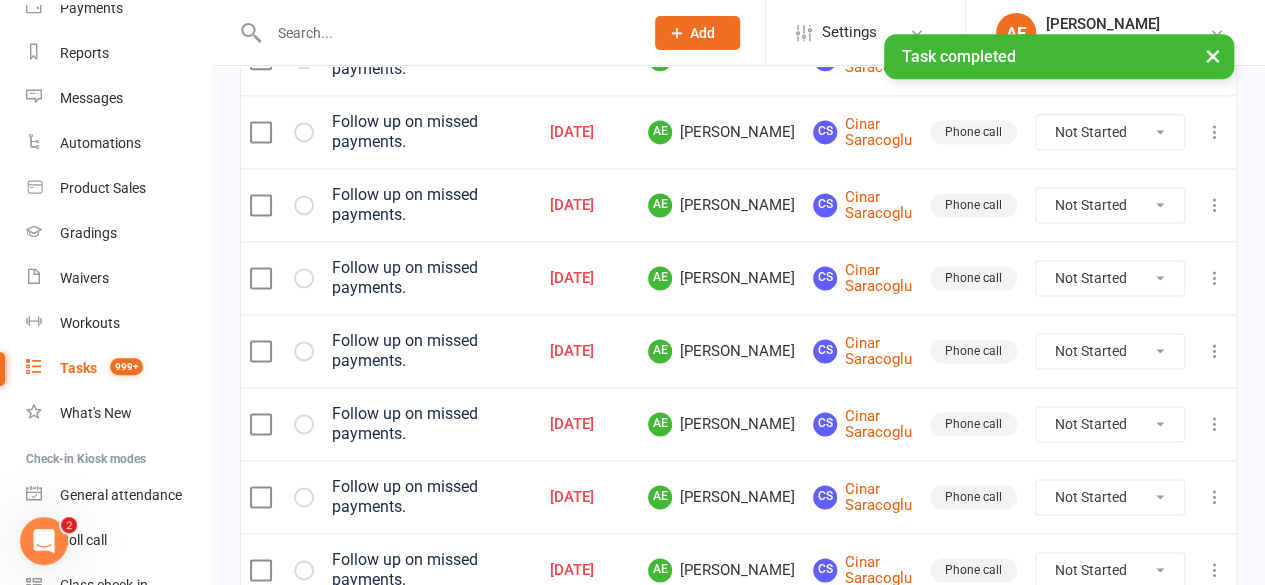 click at bounding box center (304, 570) 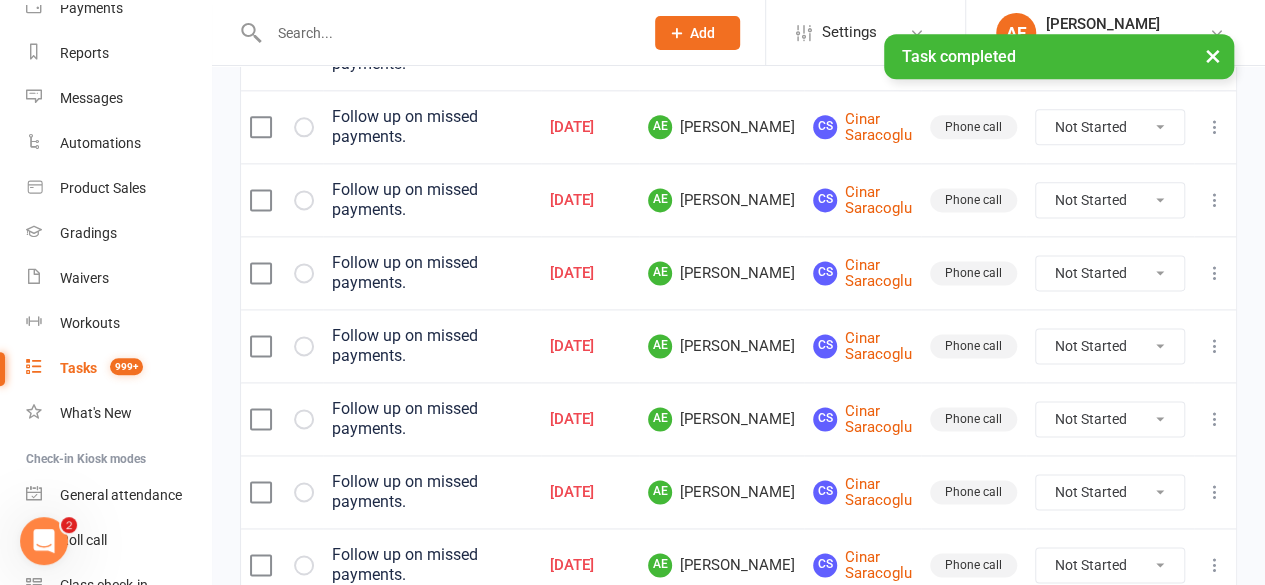 click at bounding box center [304, 565] 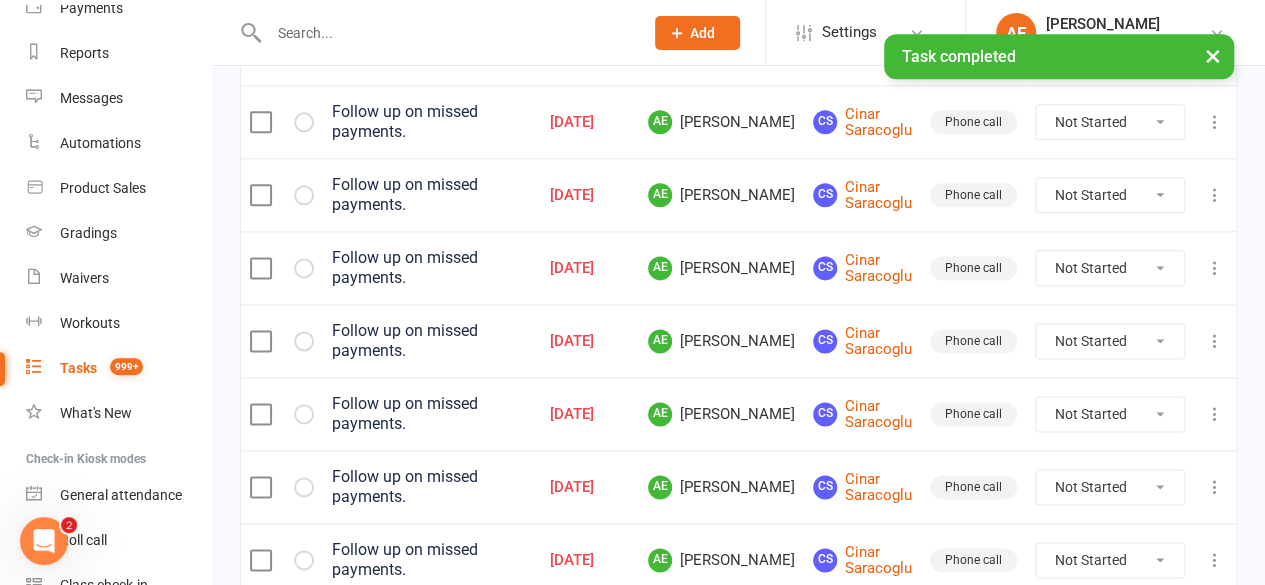 click at bounding box center (304, 560) 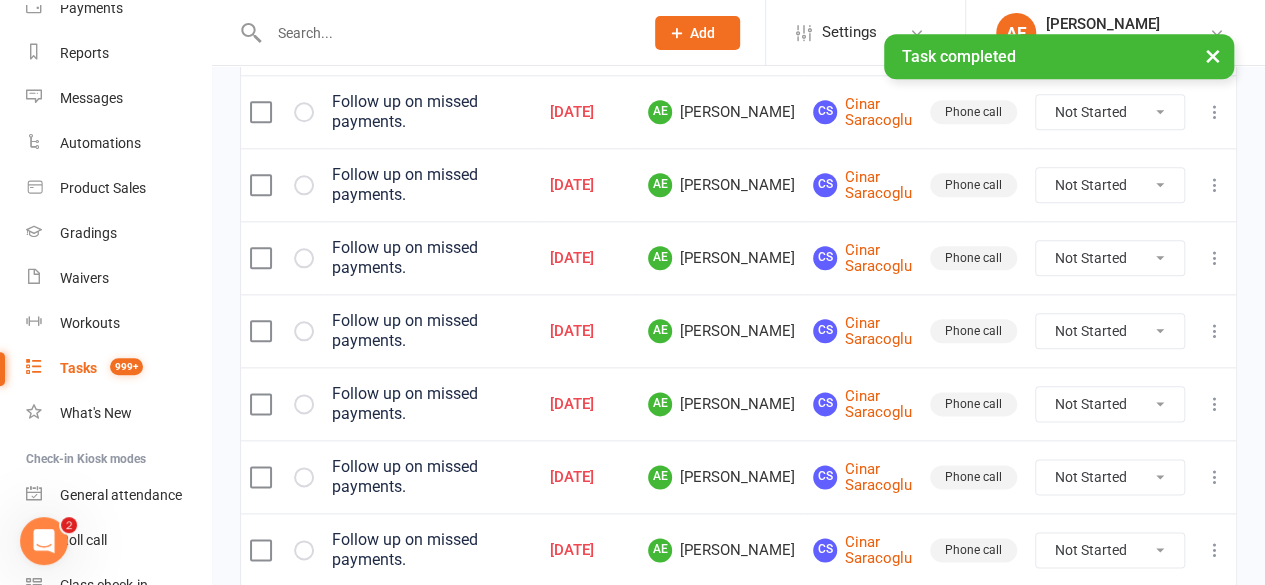 click at bounding box center (304, 550) 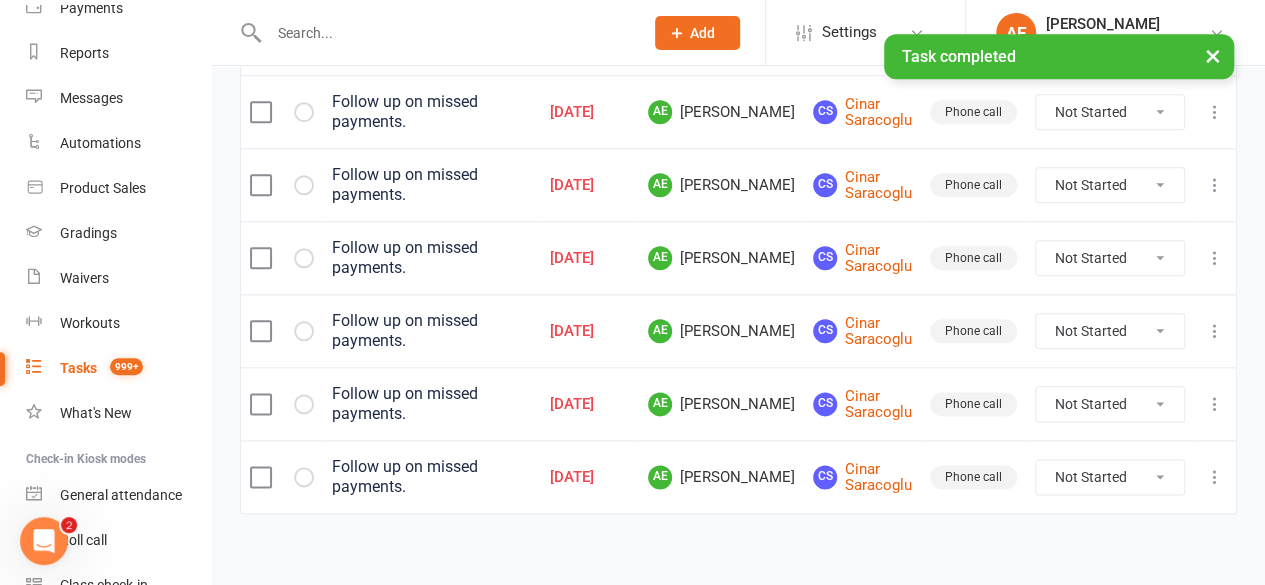 click at bounding box center [304, 477] 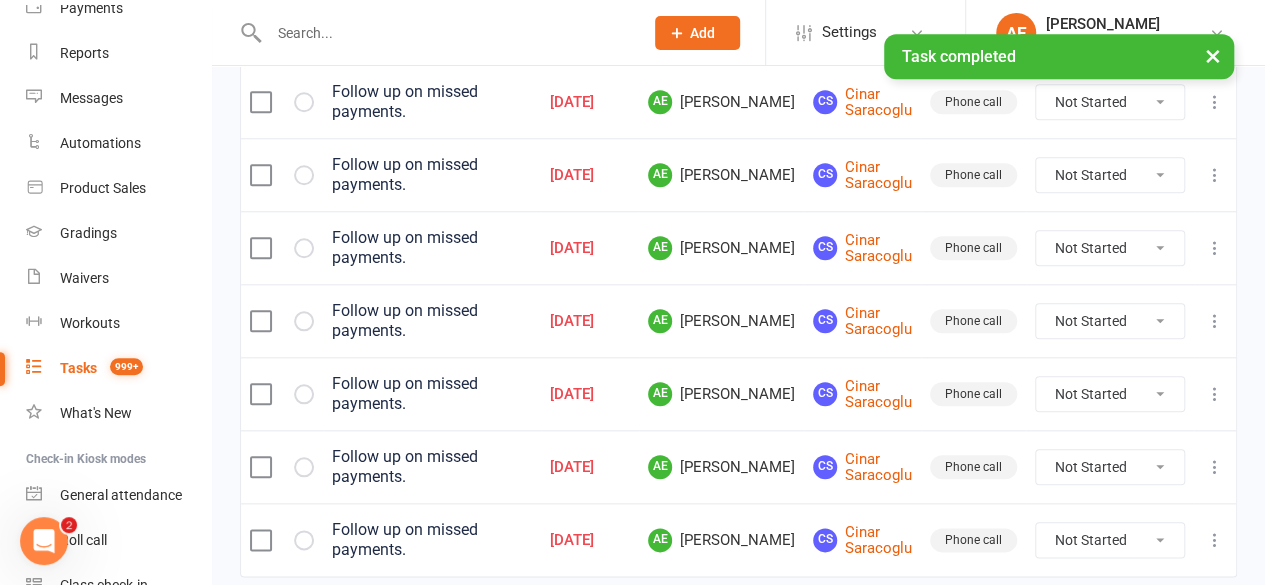 click at bounding box center [304, 540] 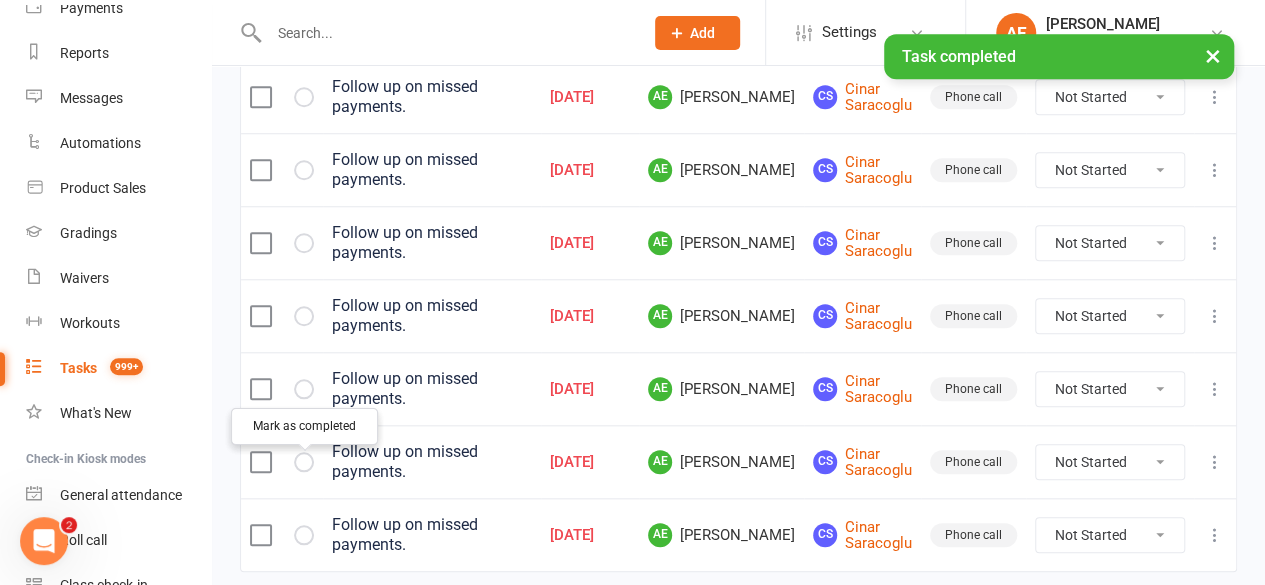 click at bounding box center [304, 535] 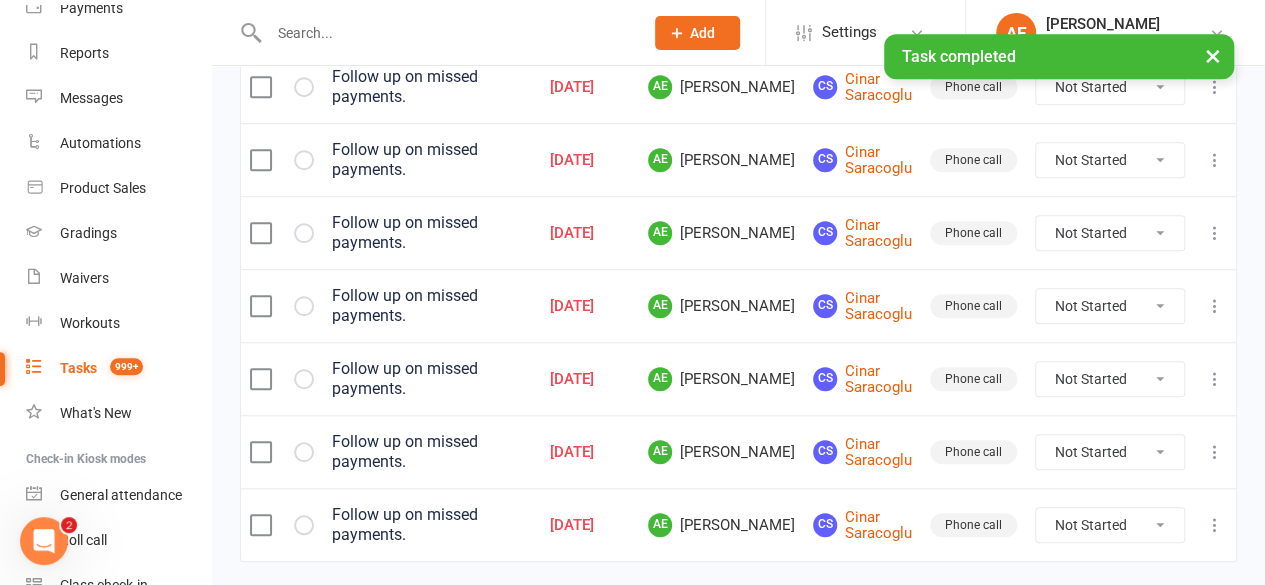 click at bounding box center (304, 525) 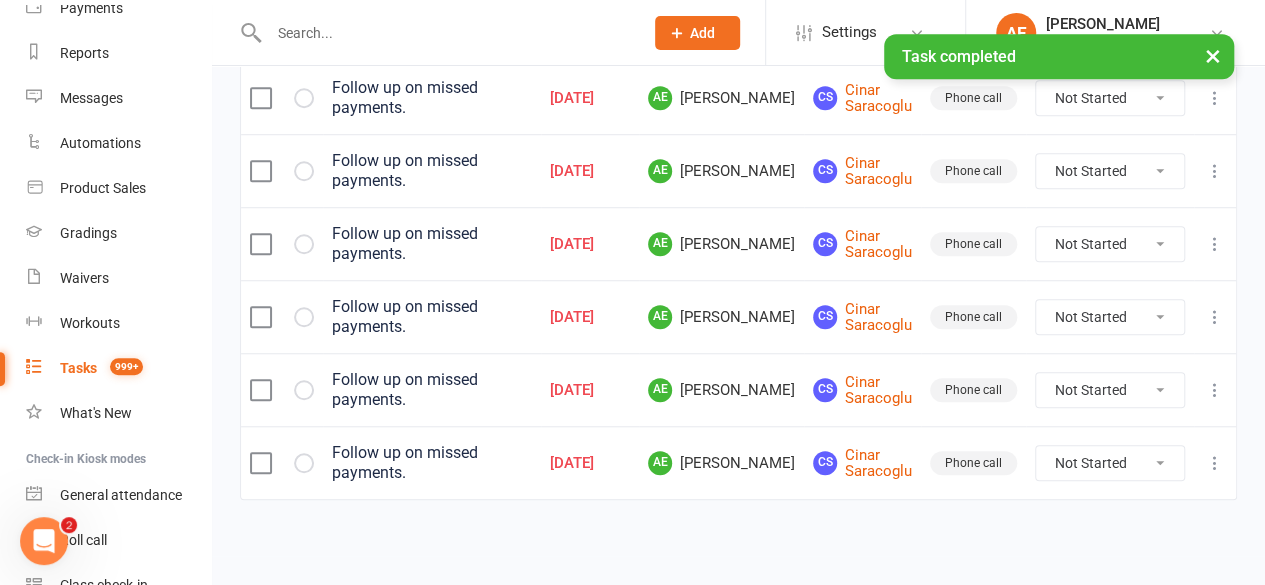 scroll, scrollTop: 623, scrollLeft: 0, axis: vertical 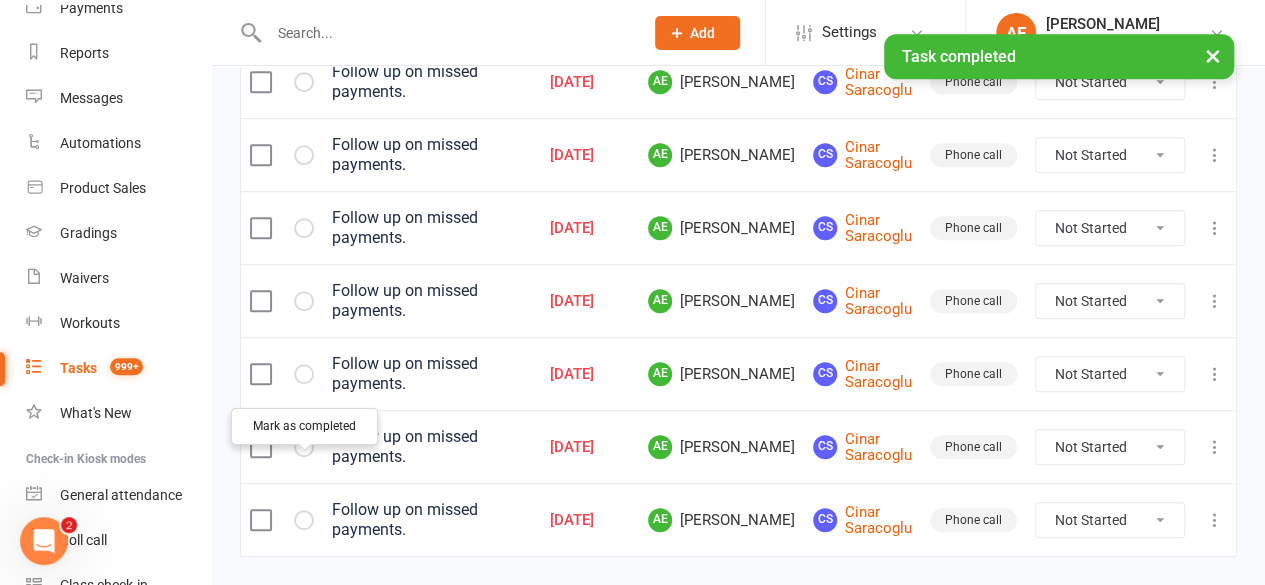 click at bounding box center [304, 520] 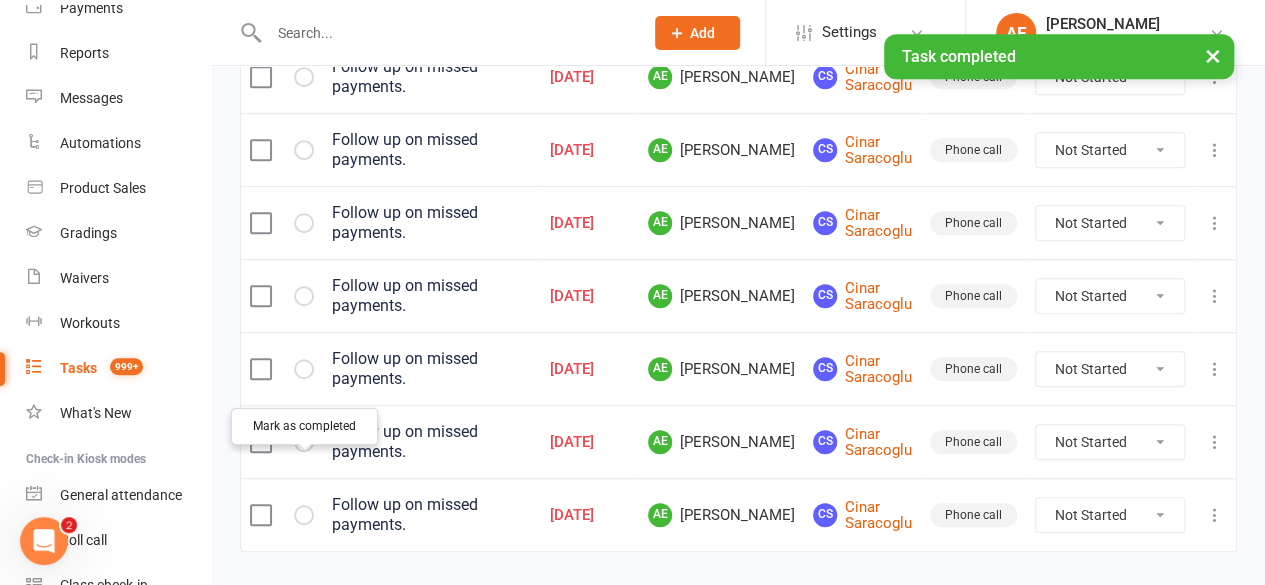 click at bounding box center (304, 515) 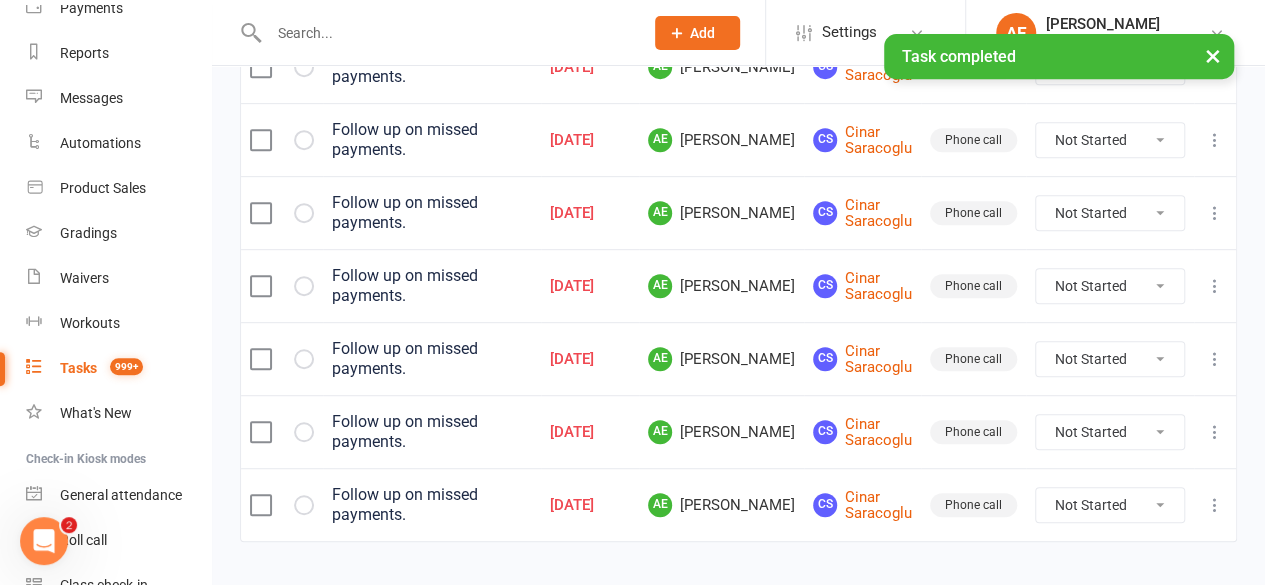 click at bounding box center [304, 505] 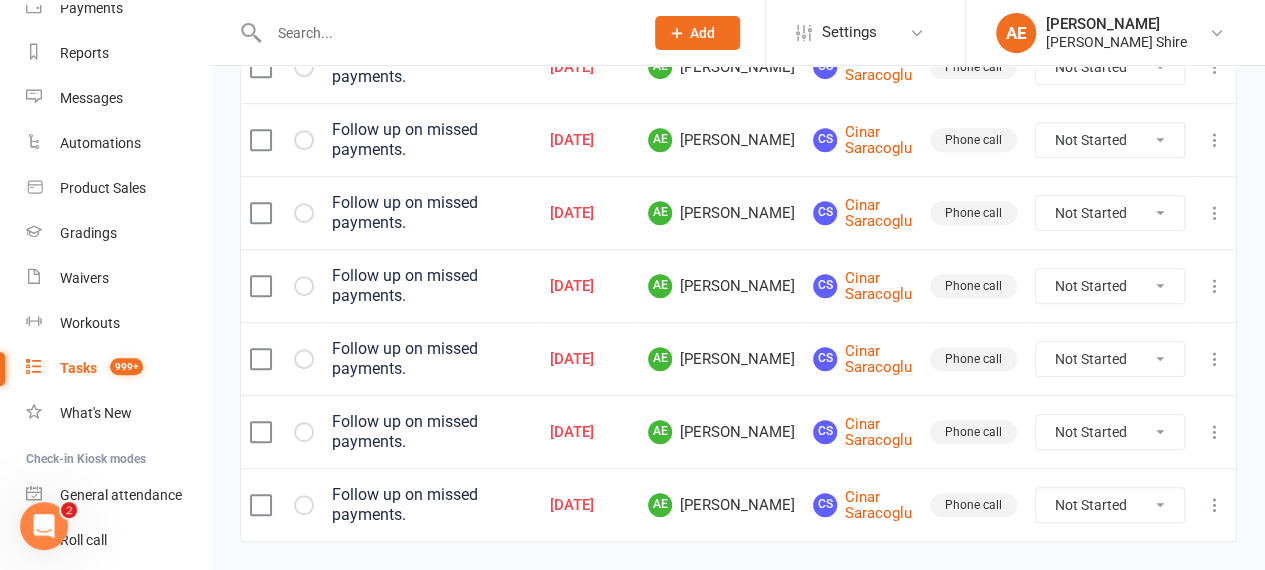 click at bounding box center (304, 505) 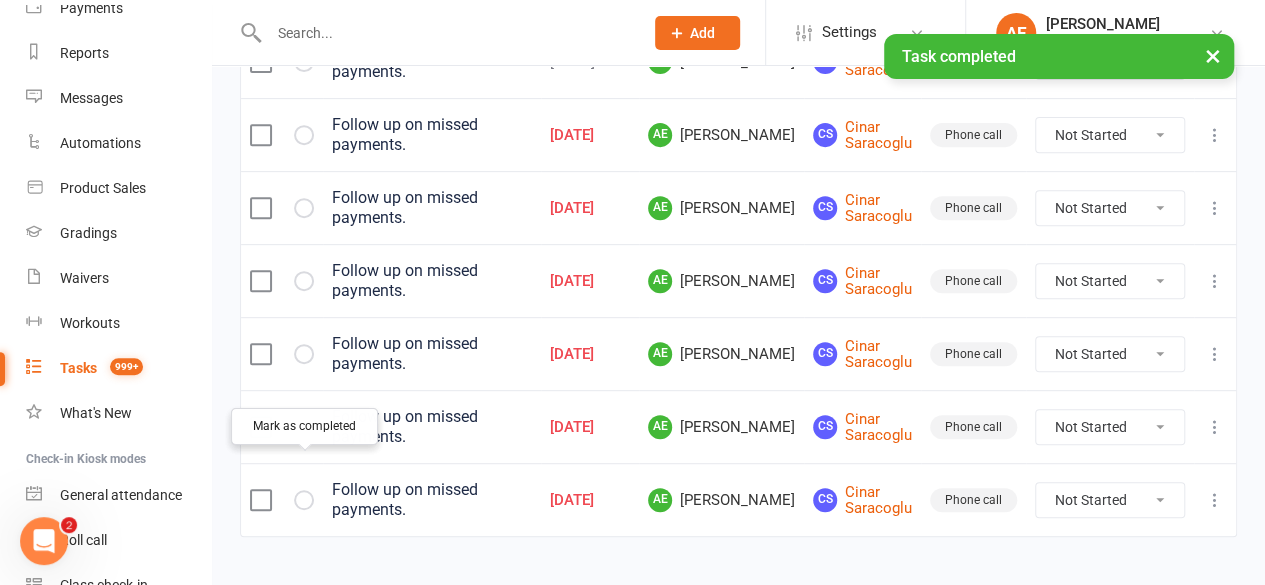 click at bounding box center (304, 500) 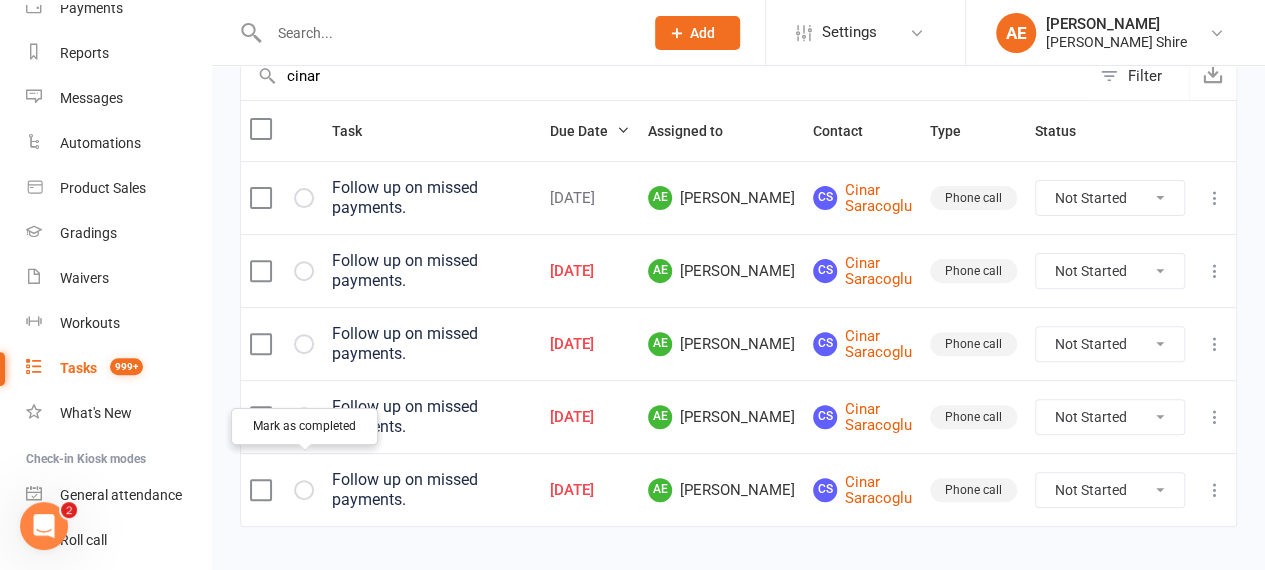 click at bounding box center [304, 490] 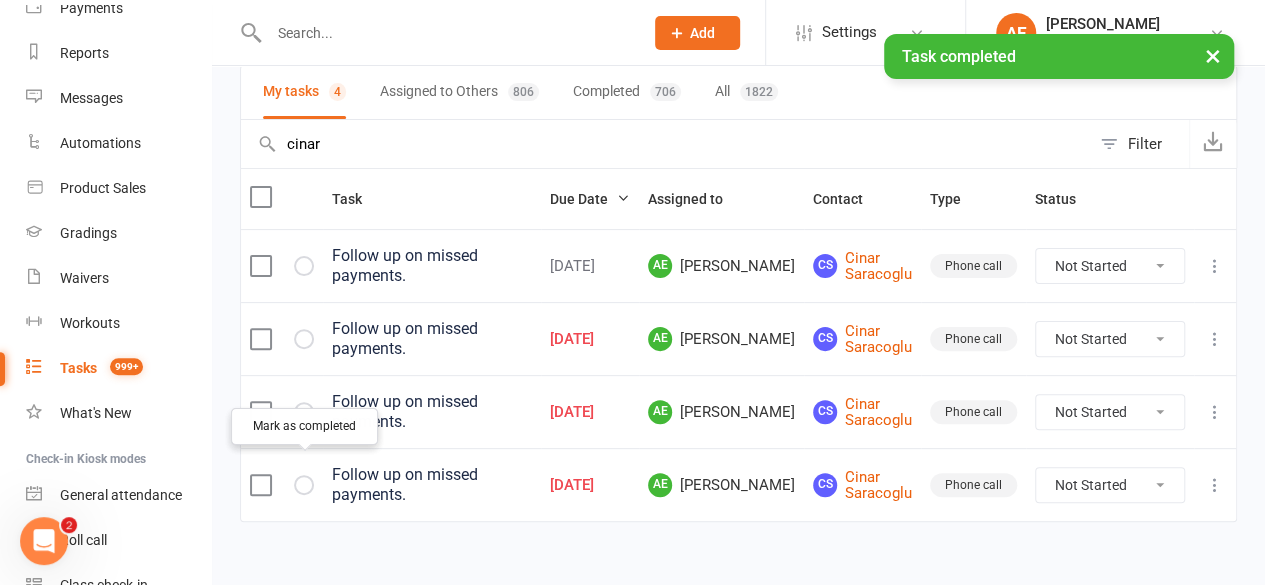 click at bounding box center (304, 485) 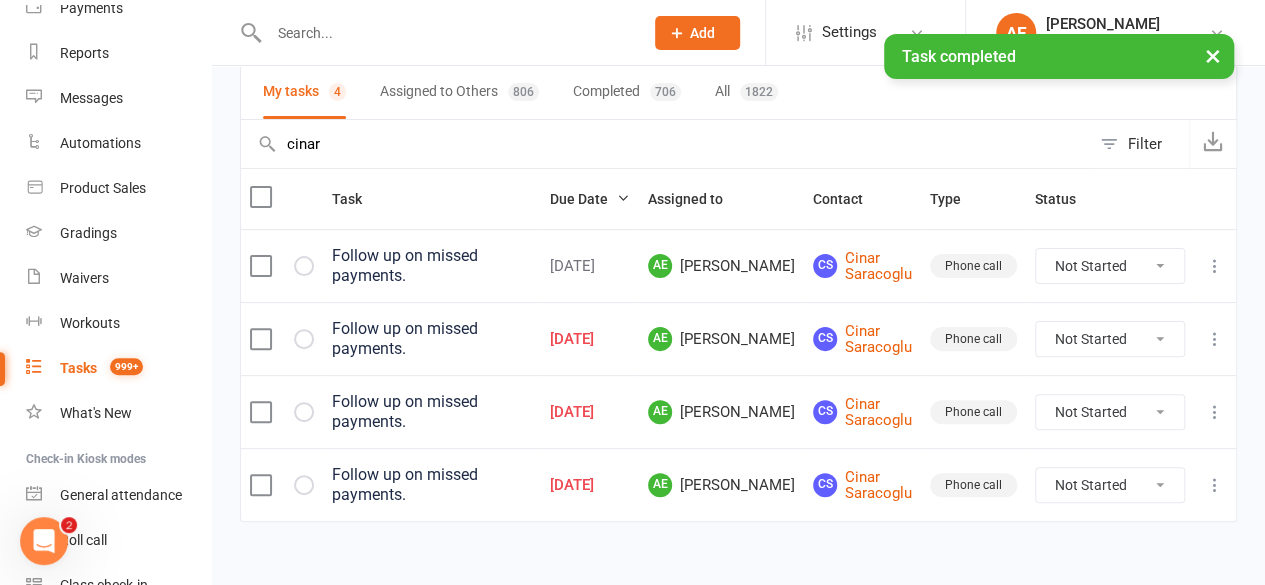 click at bounding box center (304, 485) 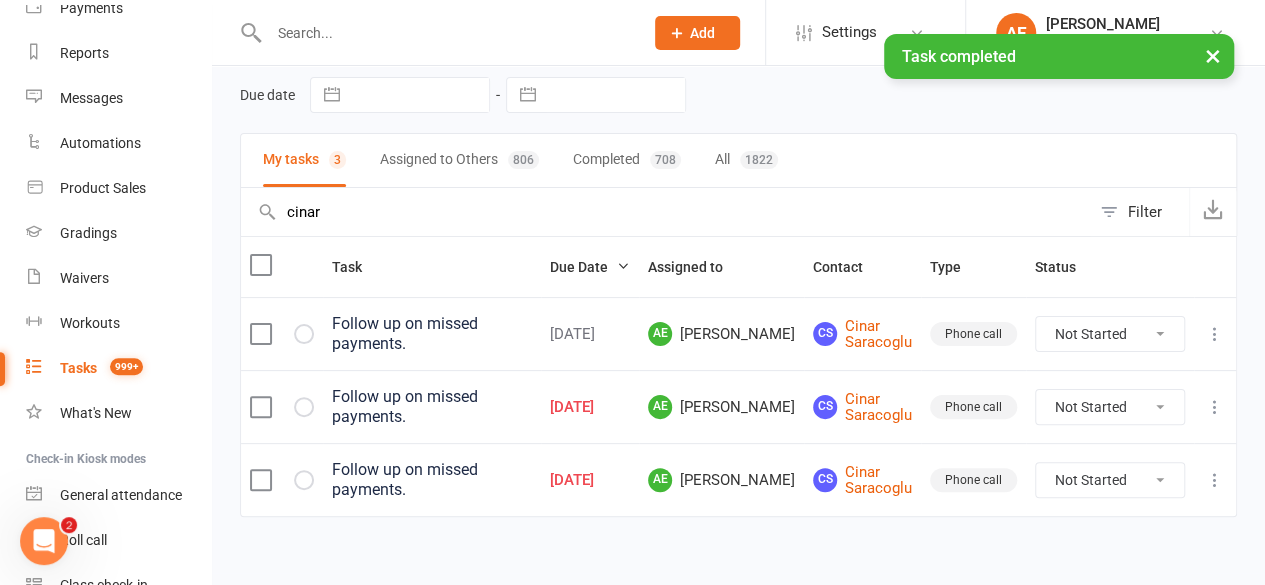 scroll, scrollTop: 11, scrollLeft: 0, axis: vertical 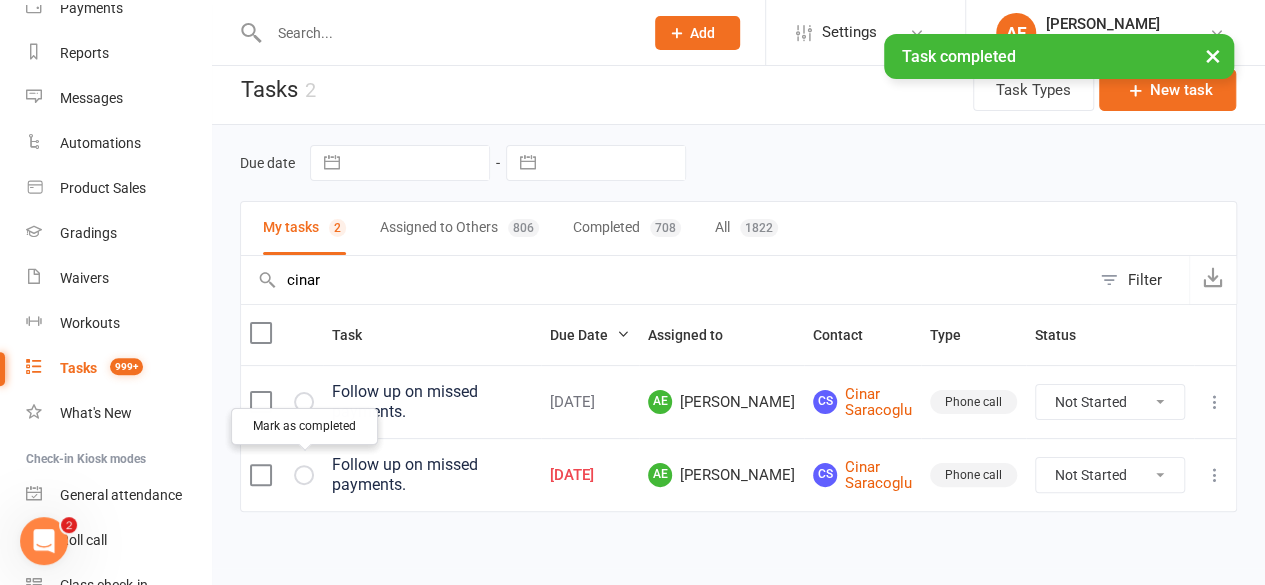 click at bounding box center [304, 475] 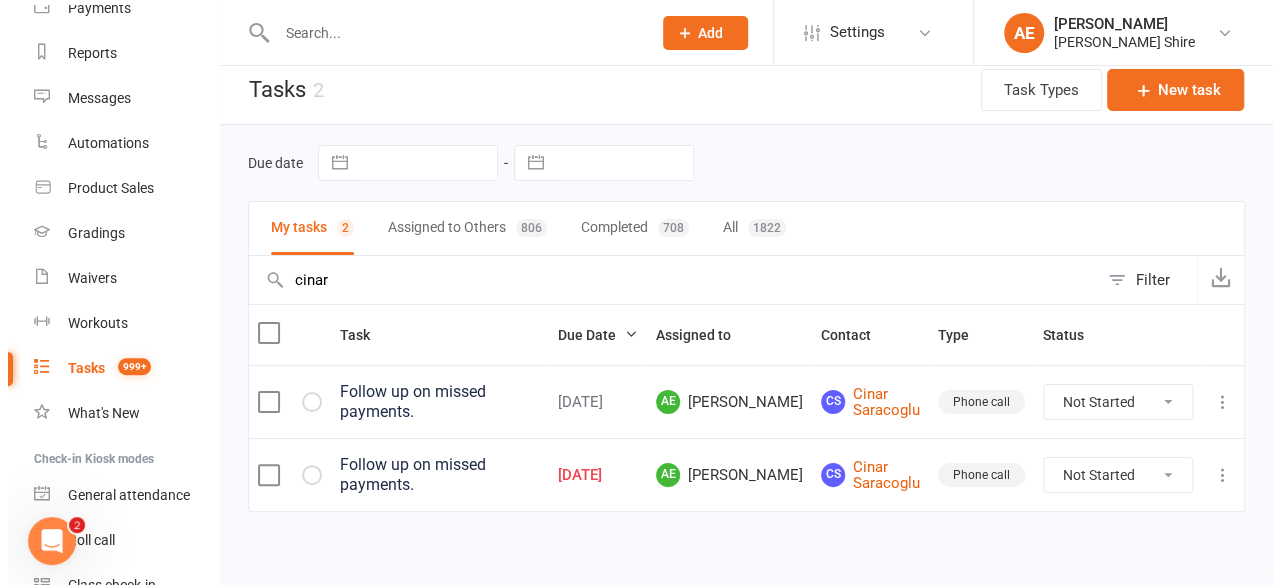 scroll, scrollTop: 0, scrollLeft: 0, axis: both 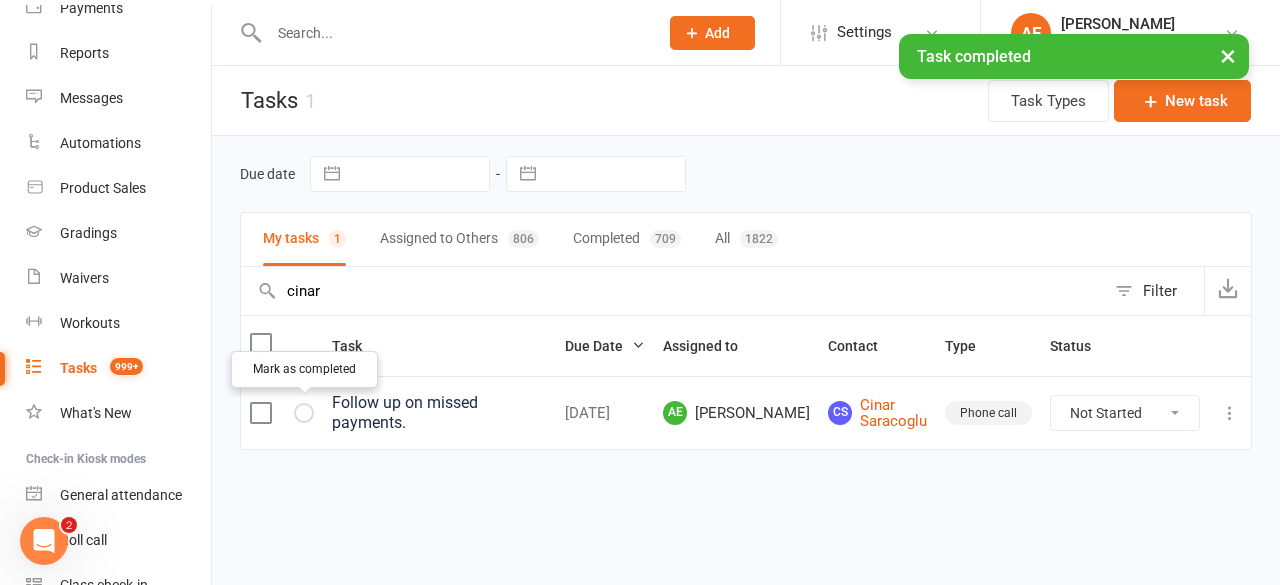 click at bounding box center [0, 0] 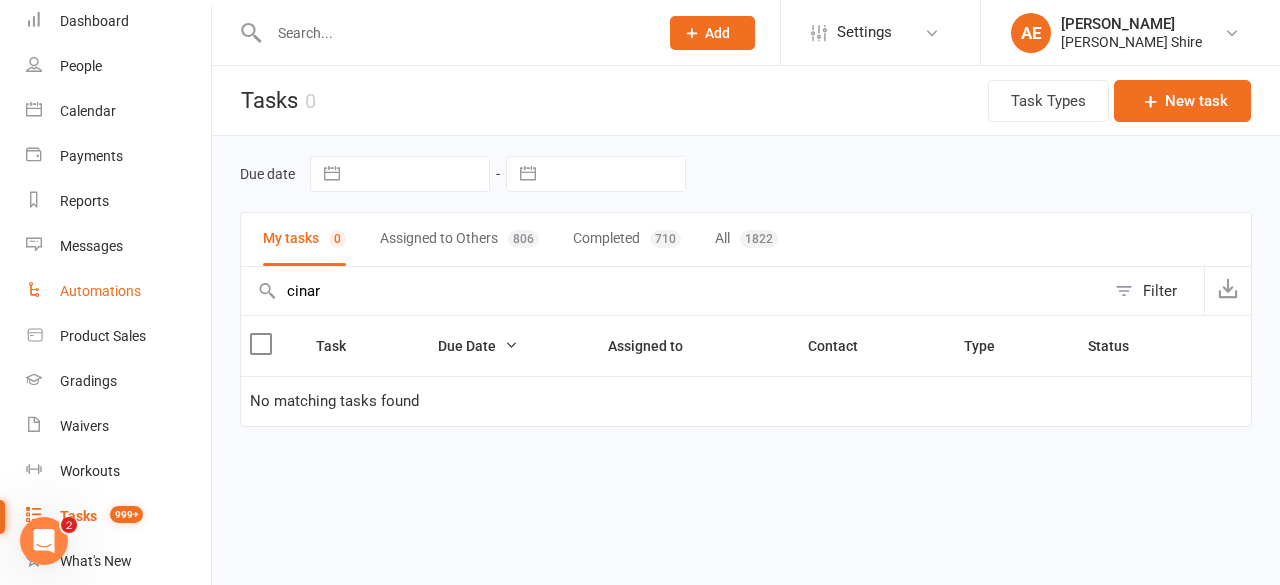 scroll, scrollTop: 0, scrollLeft: 0, axis: both 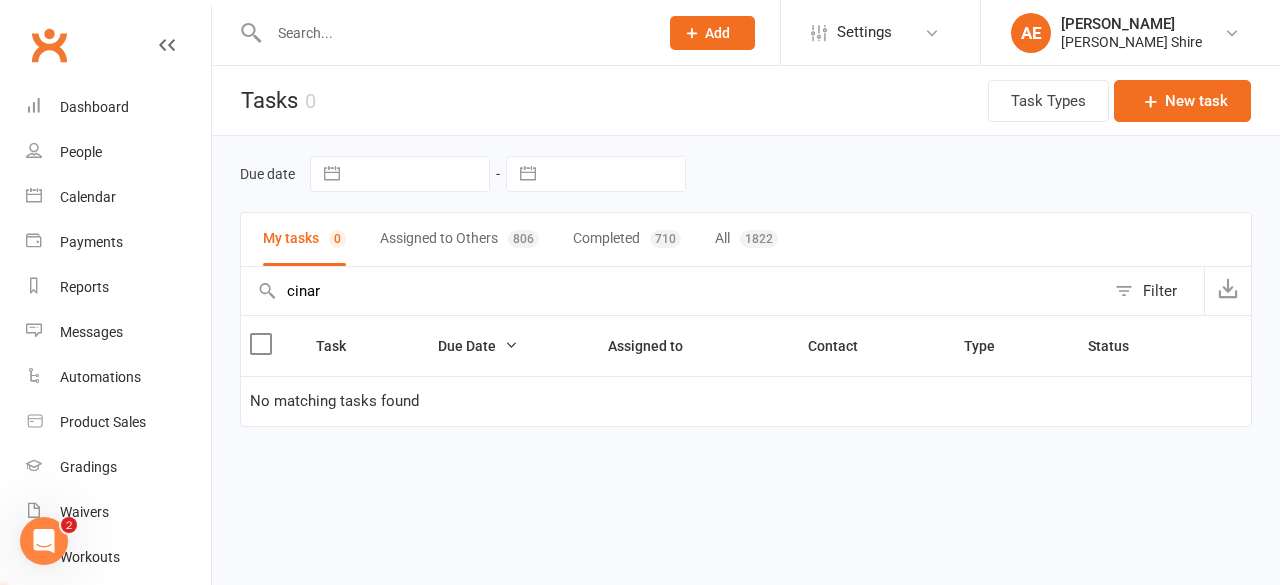 click at bounding box center (453, 33) 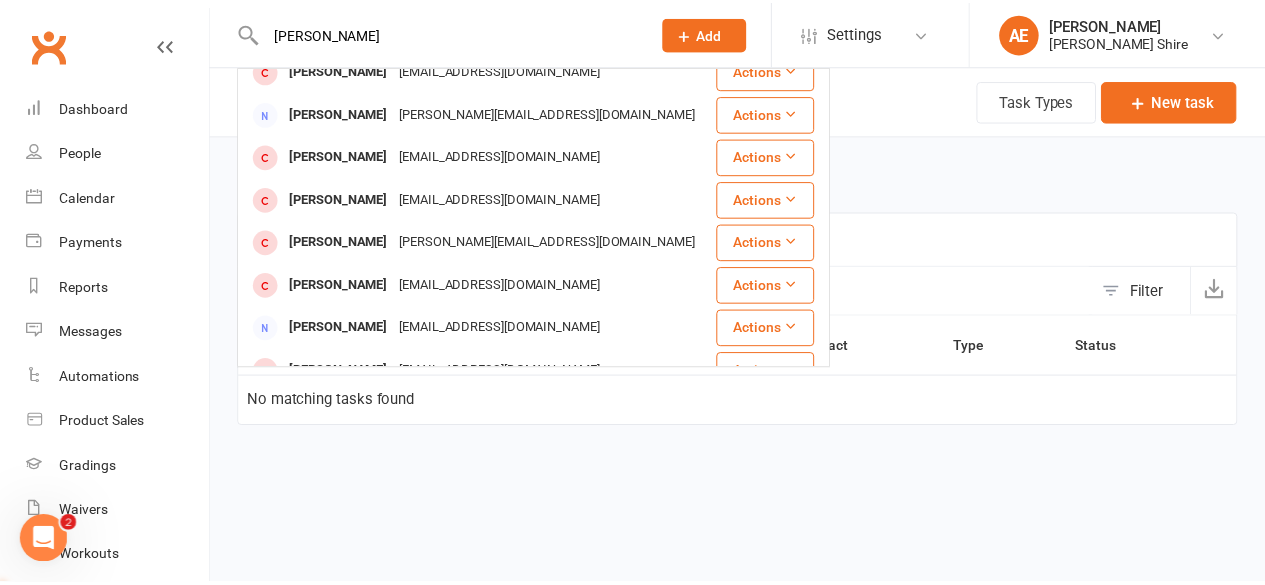 scroll, scrollTop: 0, scrollLeft: 0, axis: both 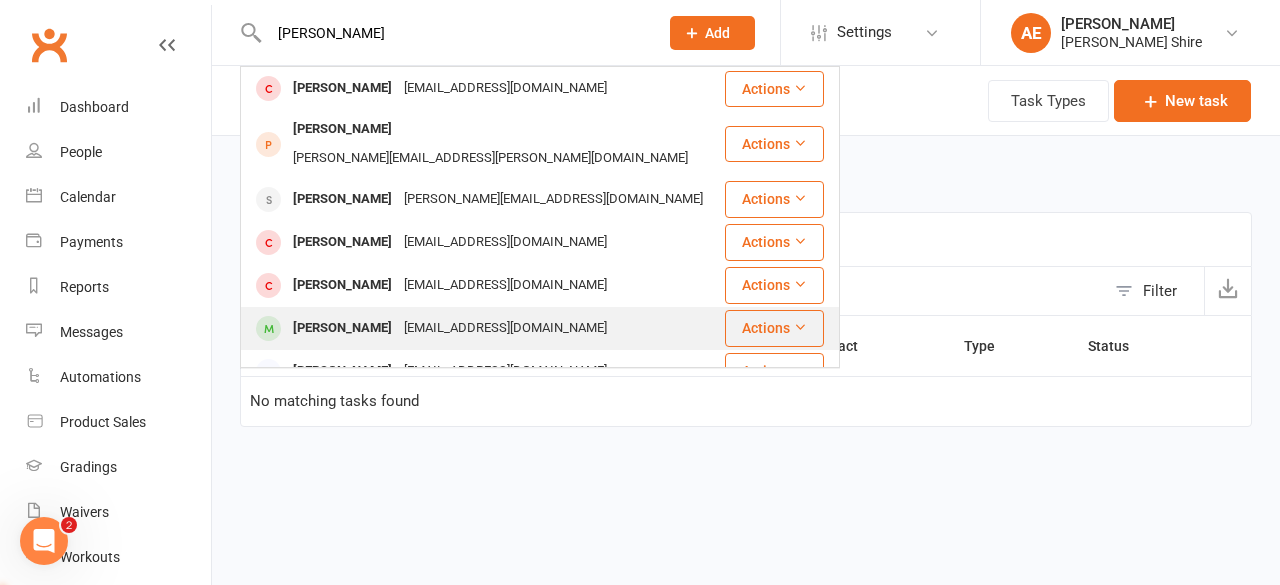 type on "[PERSON_NAME]" 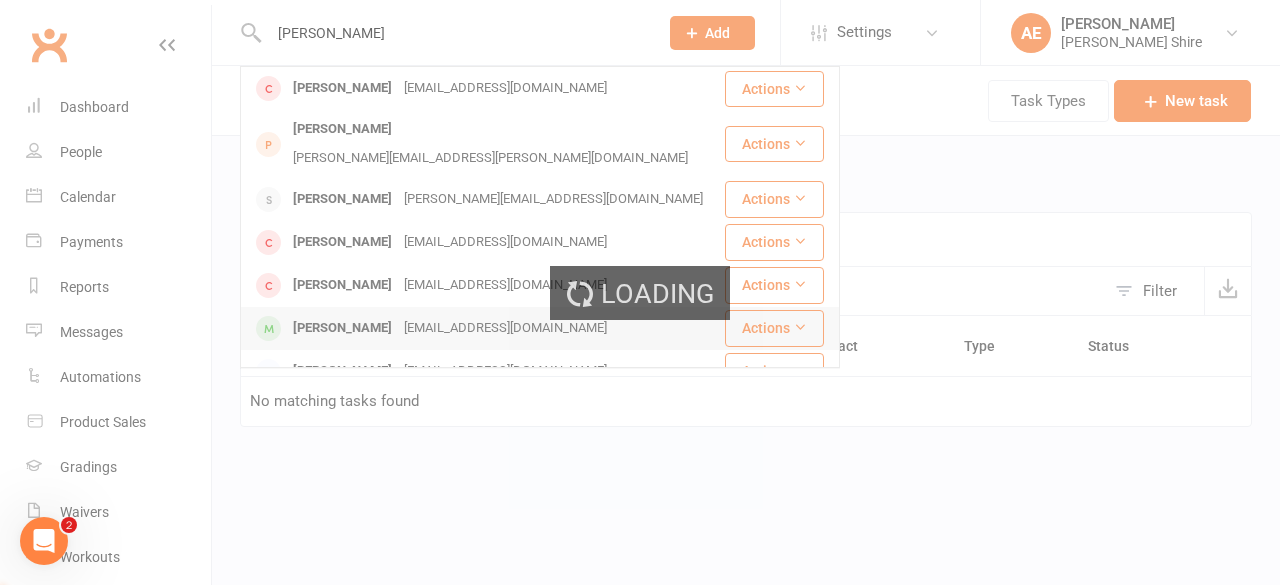 type 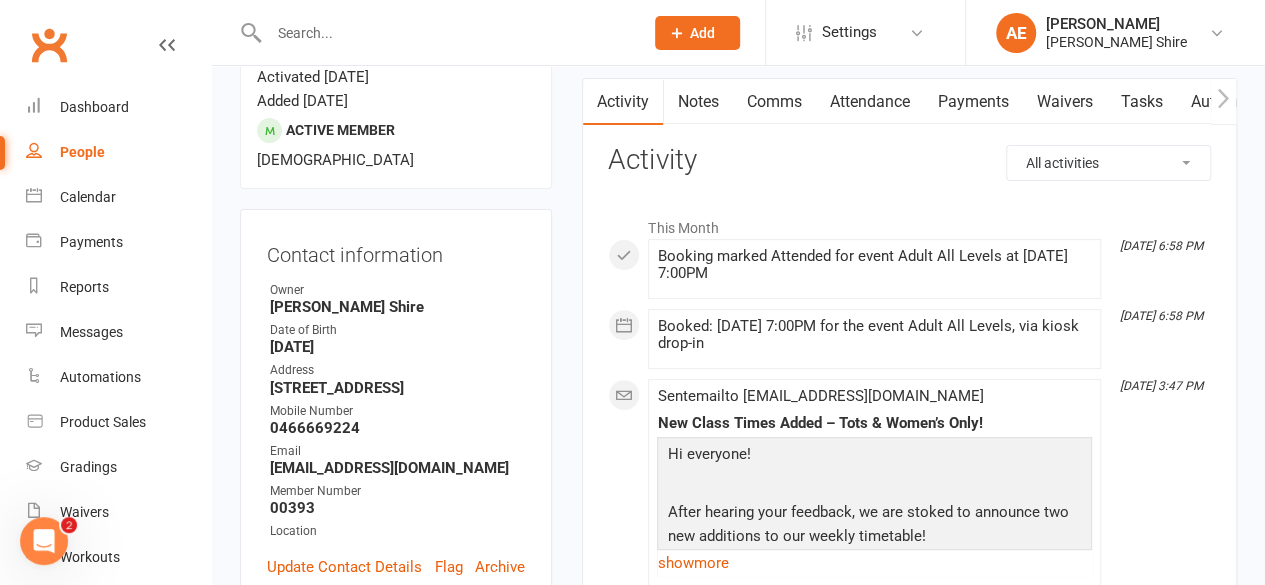 scroll, scrollTop: 194, scrollLeft: 0, axis: vertical 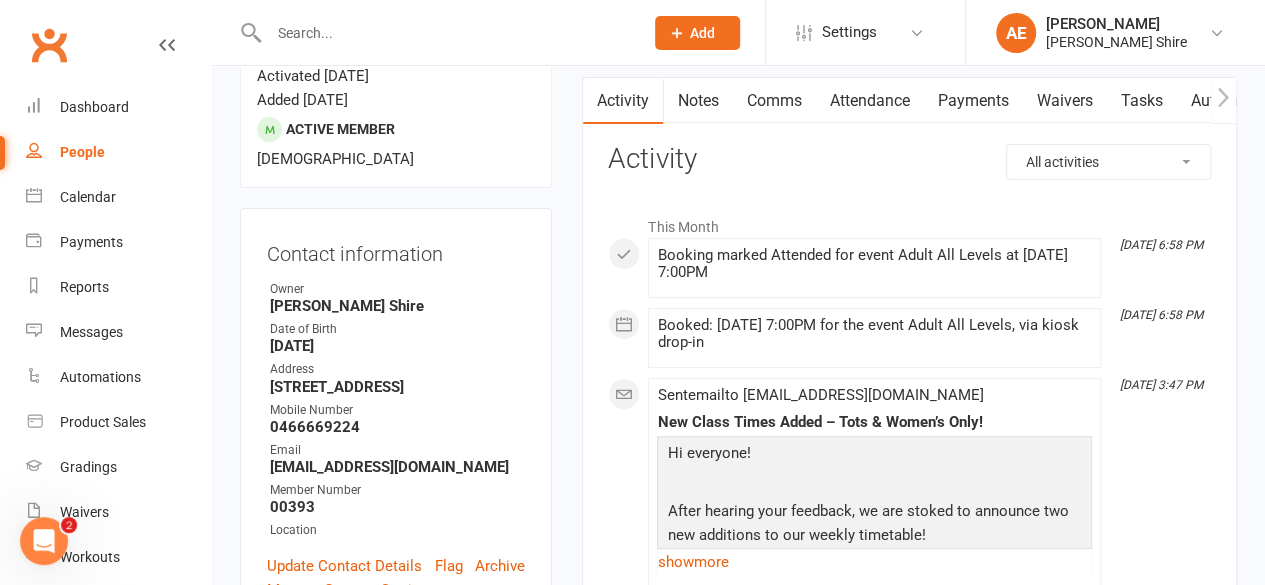 click on "[EMAIL_ADDRESS][DOMAIN_NAME]" at bounding box center [397, 467] 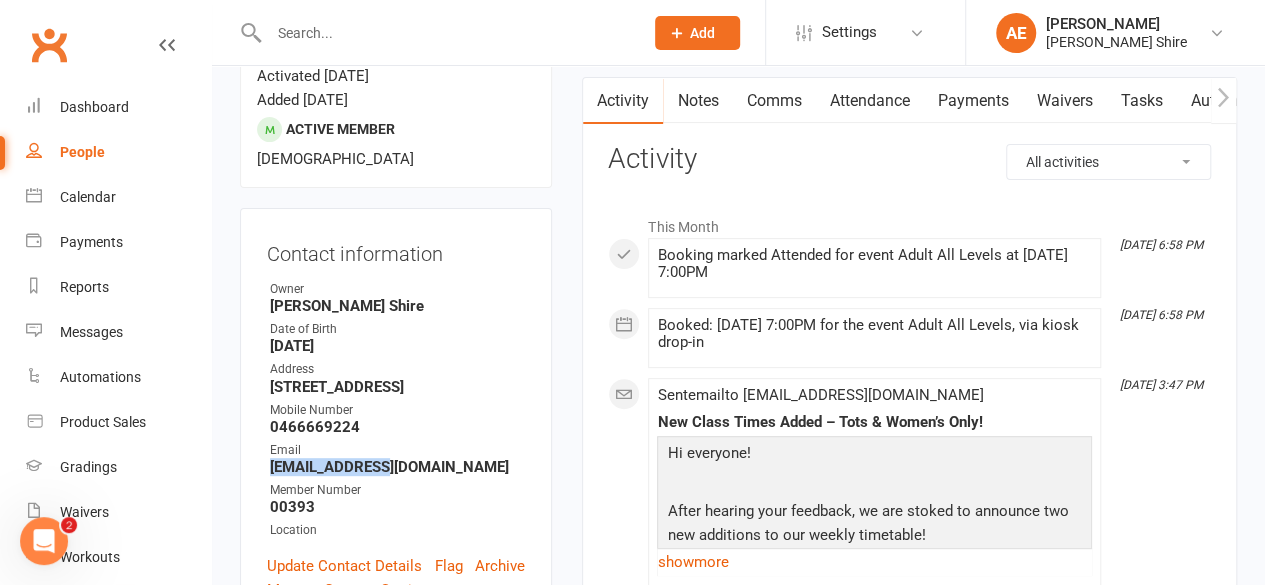 click on "[EMAIL_ADDRESS][DOMAIN_NAME]" at bounding box center [397, 467] 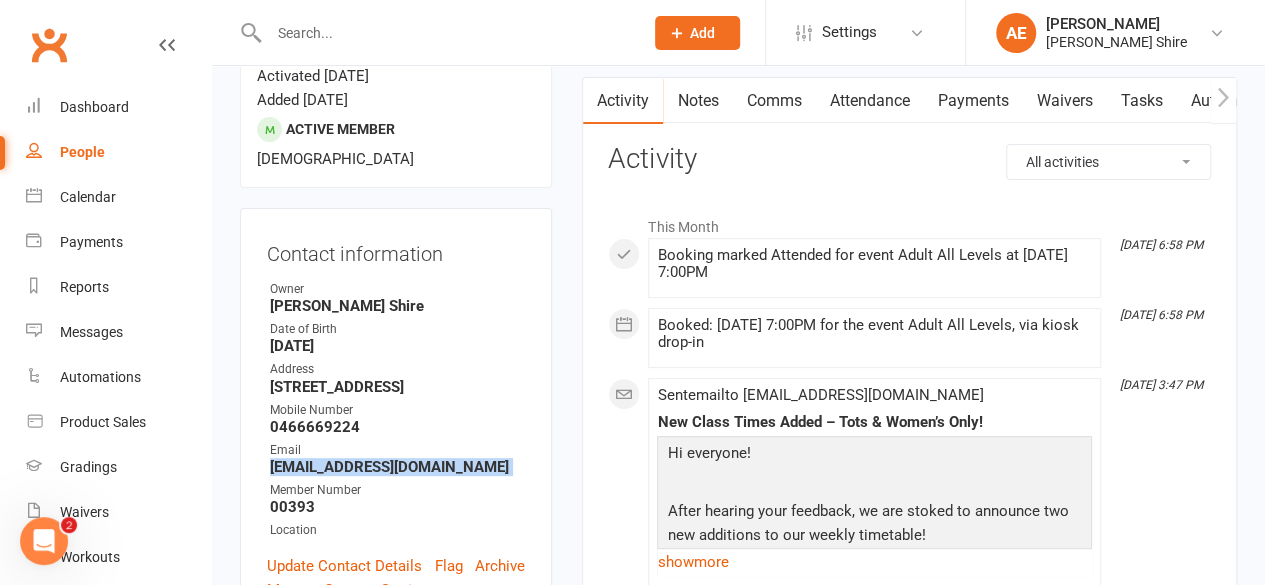click on "[EMAIL_ADDRESS][DOMAIN_NAME]" at bounding box center (397, 467) 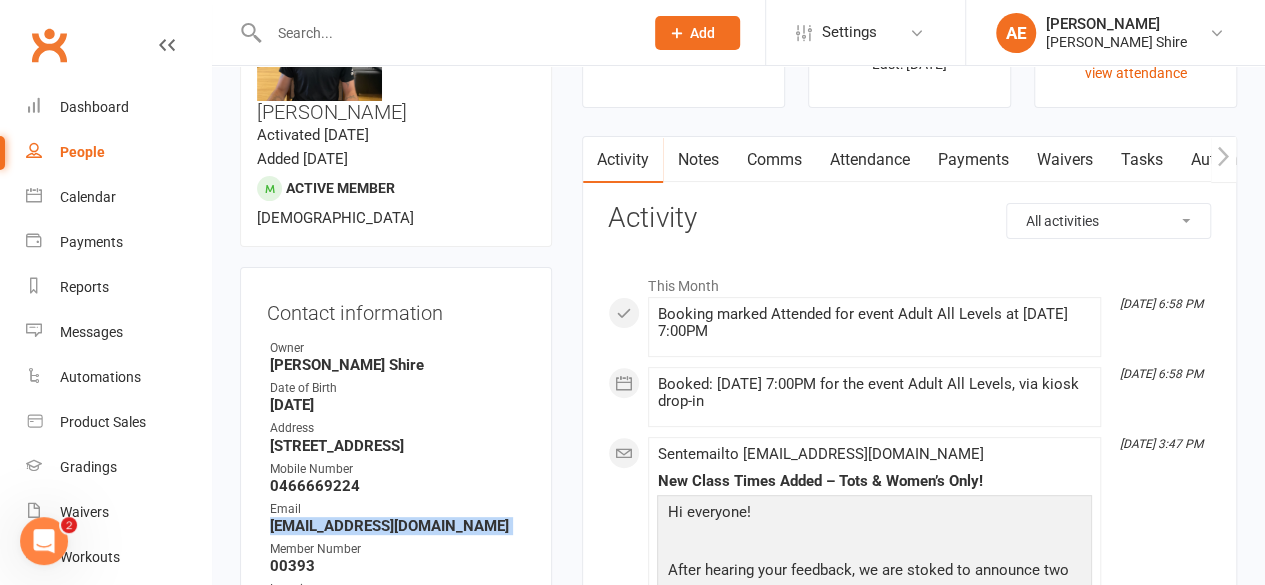 click on "Payments" at bounding box center (972, 160) 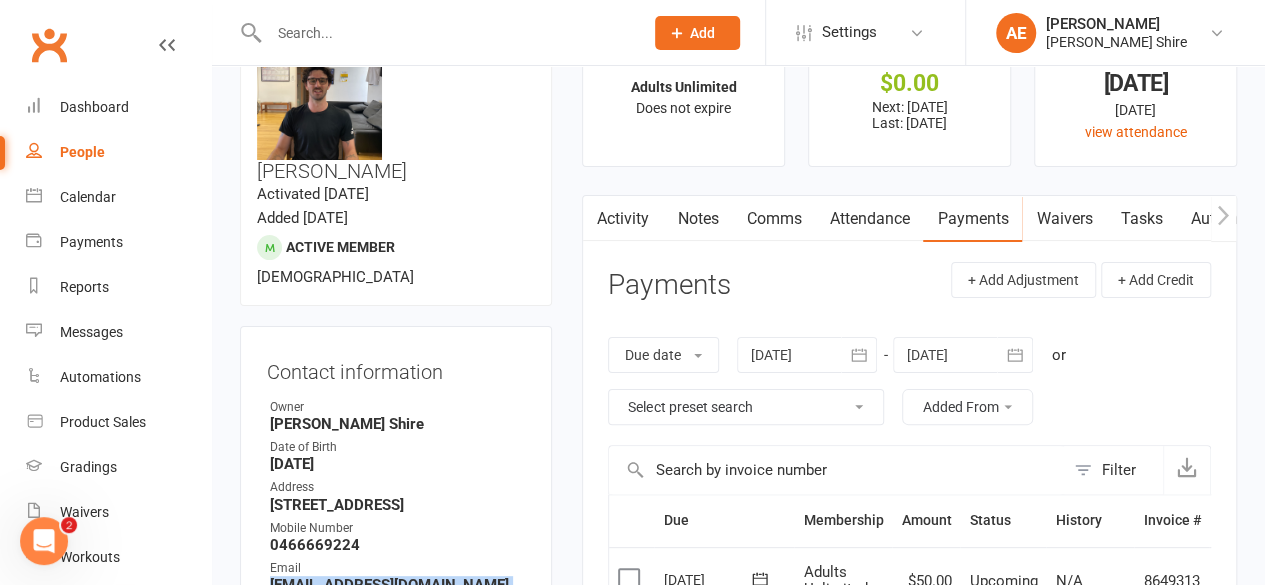 scroll, scrollTop: 84, scrollLeft: 0, axis: vertical 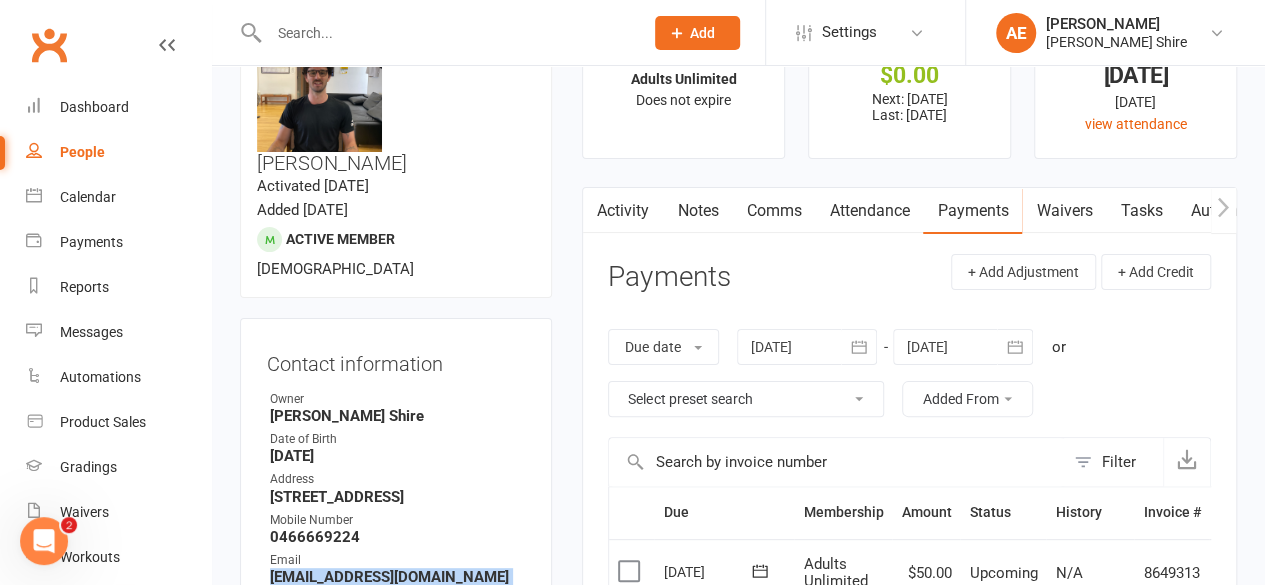 click on "Select preset search All failures All skipped payments All pending payments Successful payments (last 14 days)  Successful payments (last 30 days) Successful payments (last 90 days)" at bounding box center [746, 399] 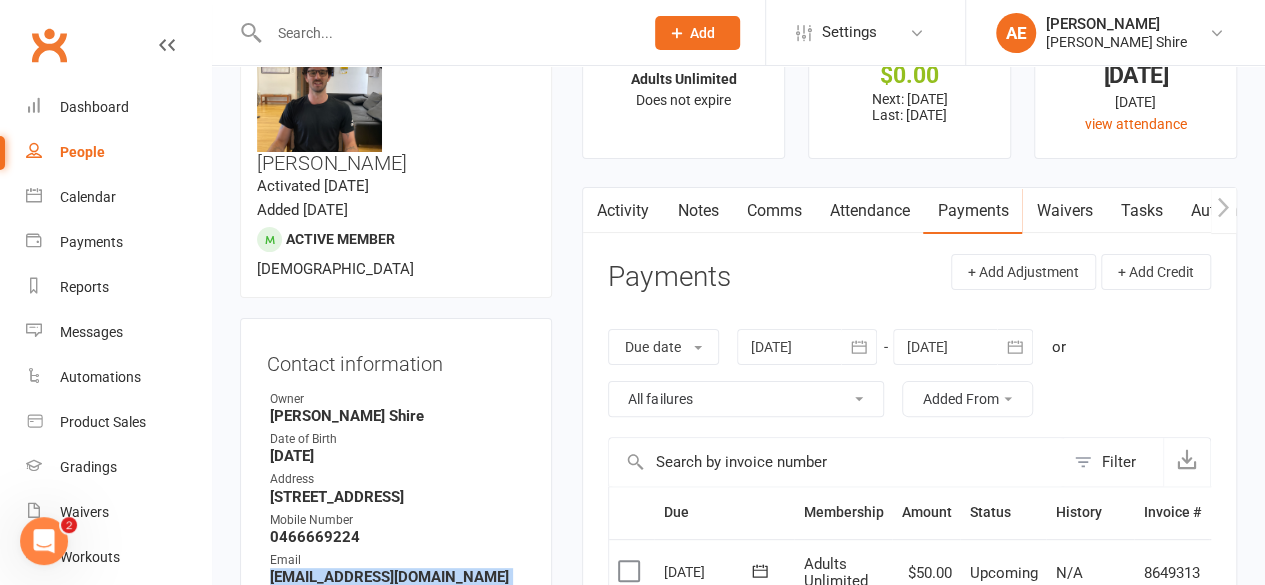 click on "Select preset search All failures All skipped payments All pending payments Successful payments (last 14 days)  Successful payments (last 30 days) Successful payments (last 90 days)" at bounding box center [746, 399] 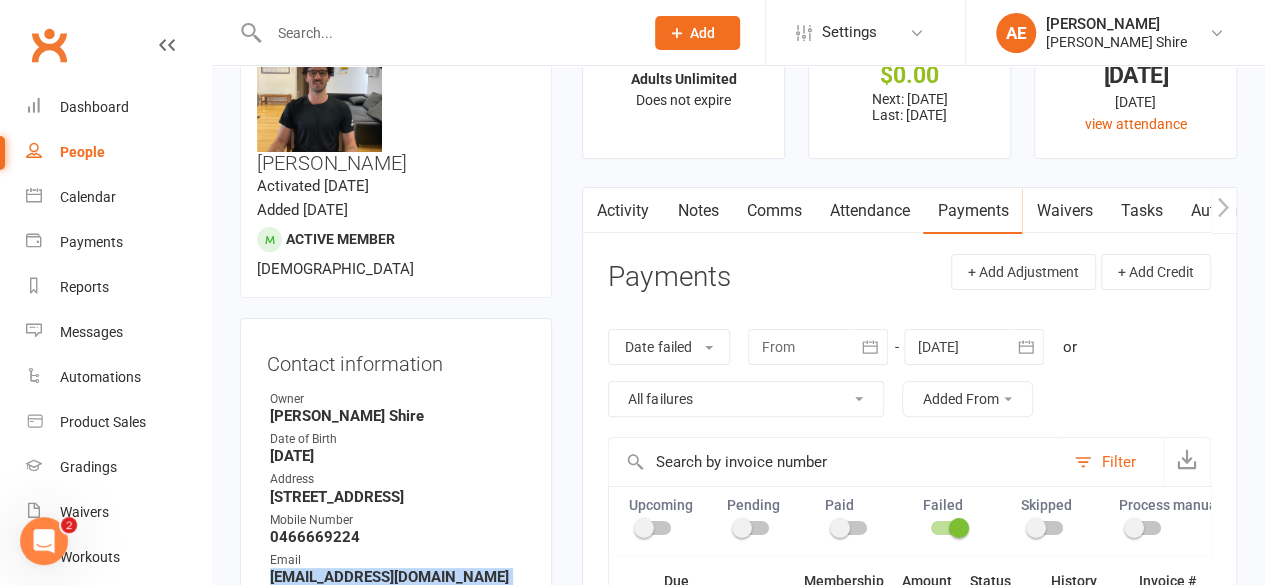 scroll, scrollTop: 457, scrollLeft: 0, axis: vertical 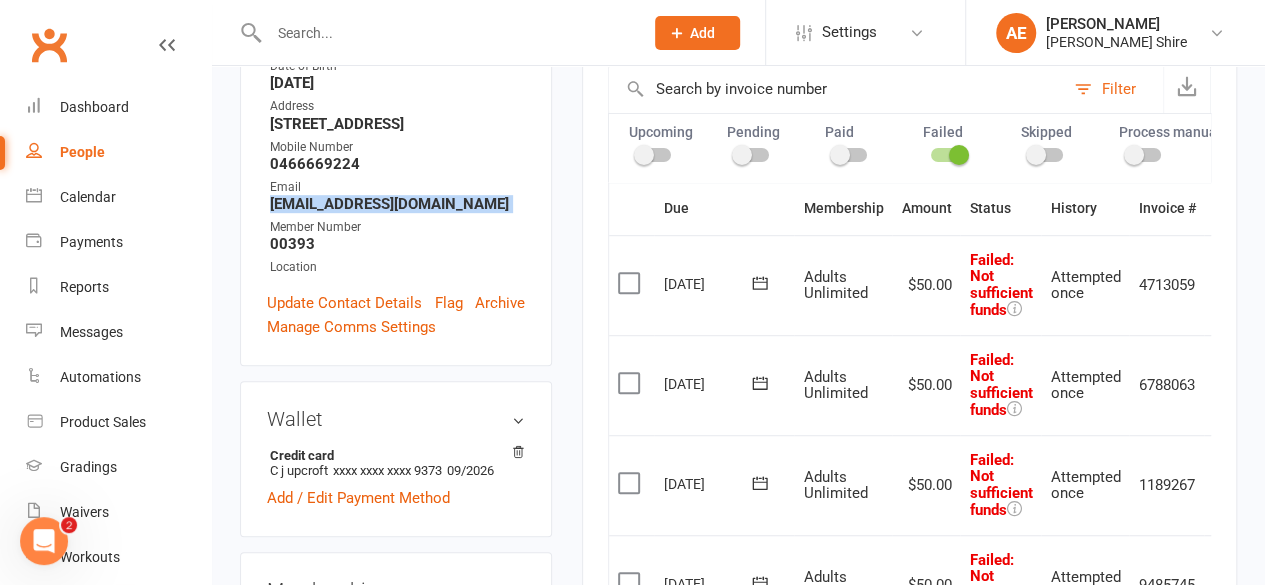 click at bounding box center [631, 283] 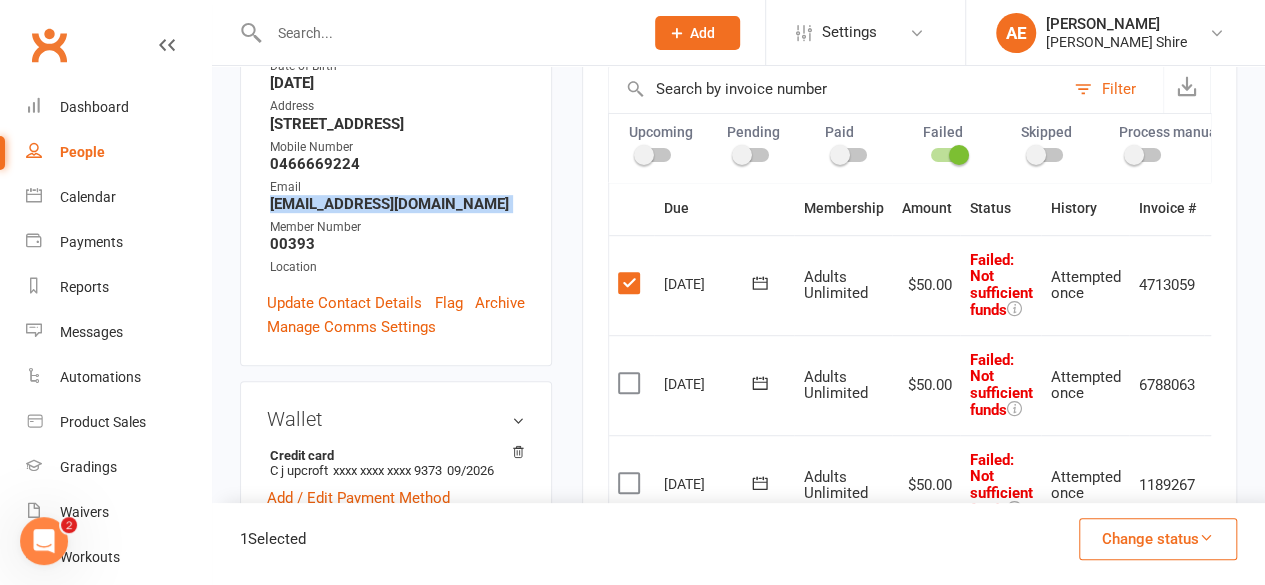 click at bounding box center [631, 383] 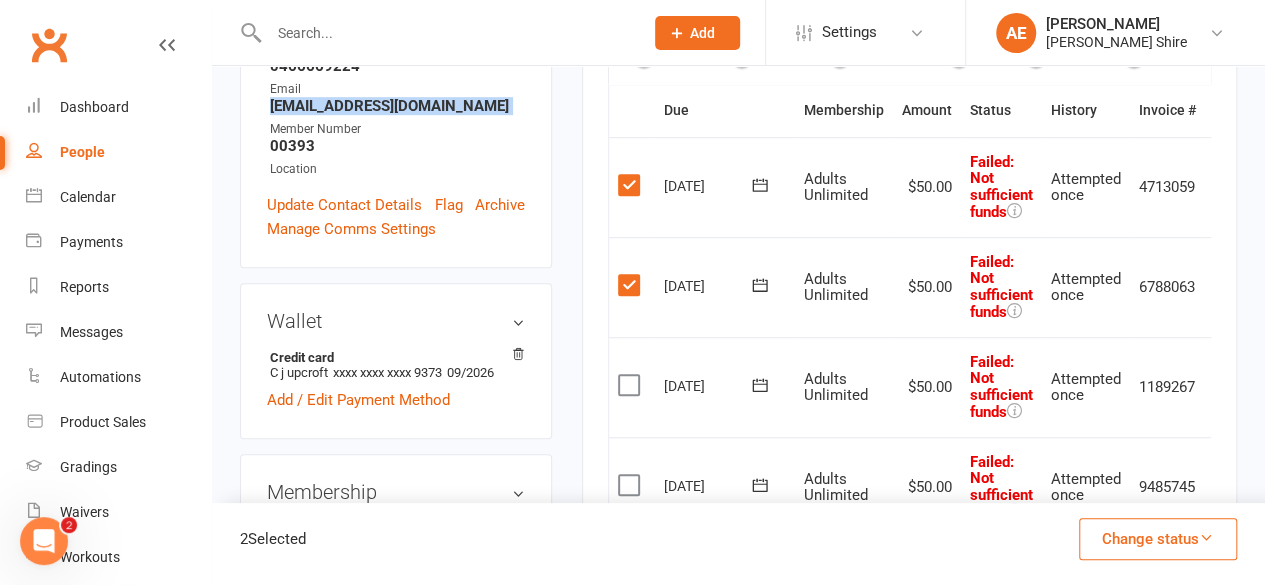 scroll, scrollTop: 723, scrollLeft: 0, axis: vertical 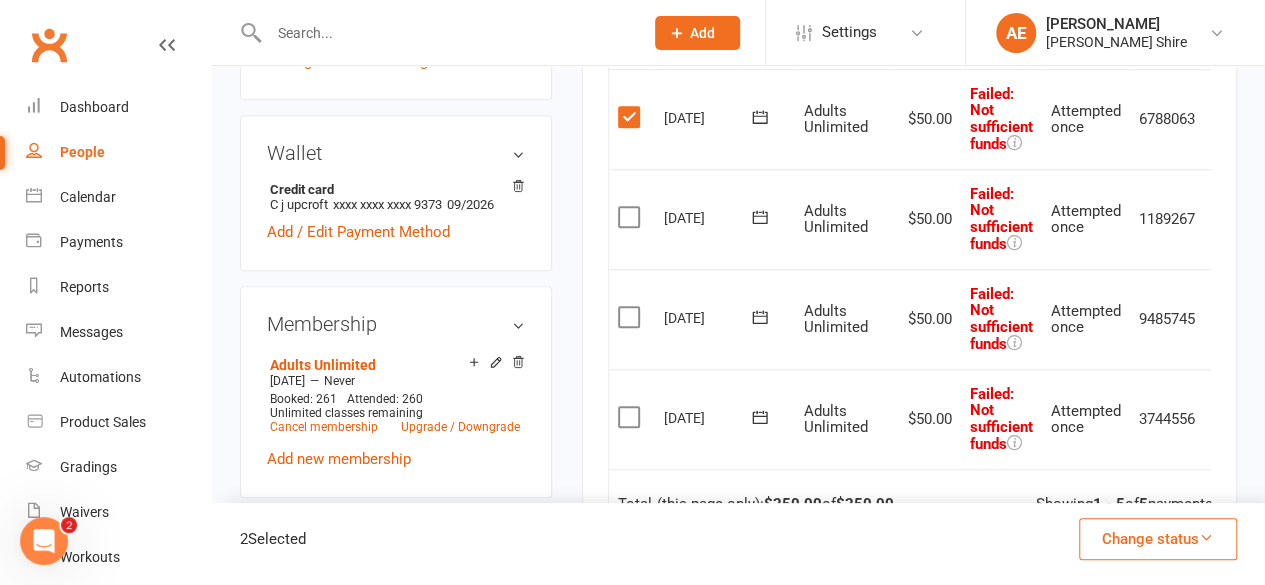 click on "Select this" at bounding box center (631, 219) 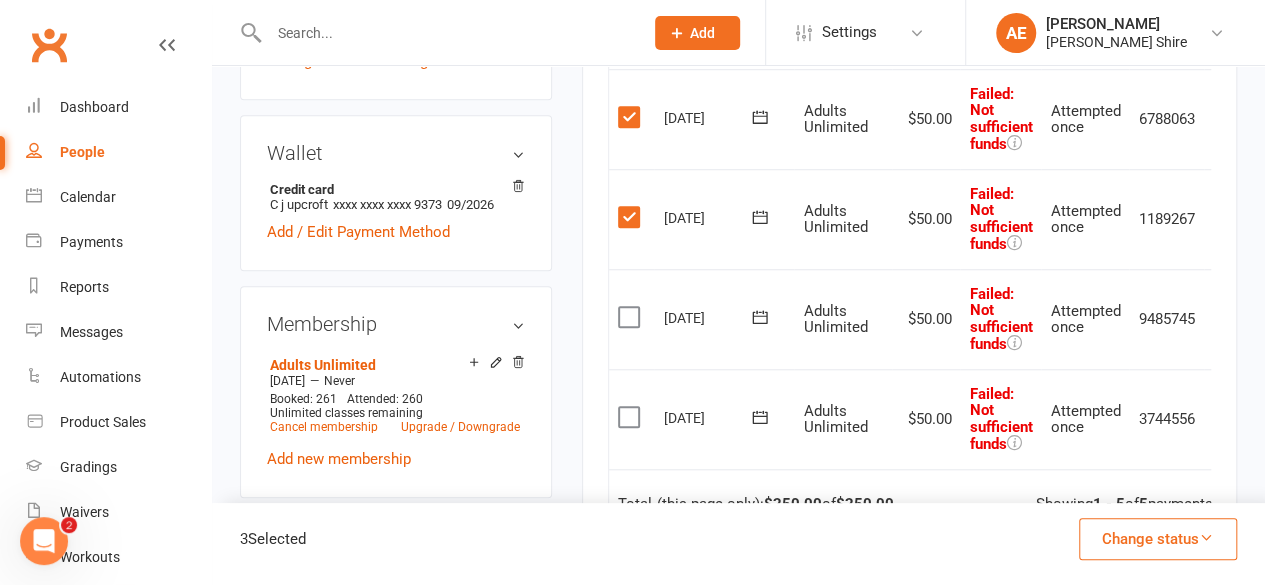 click at bounding box center (631, 317) 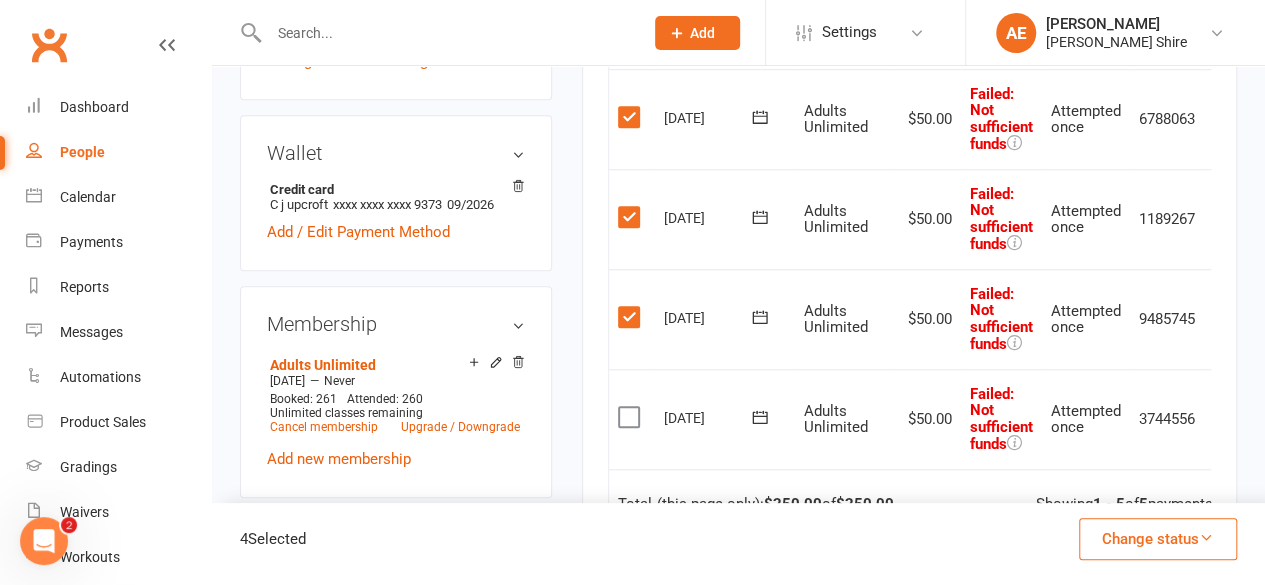 click at bounding box center (631, 417) 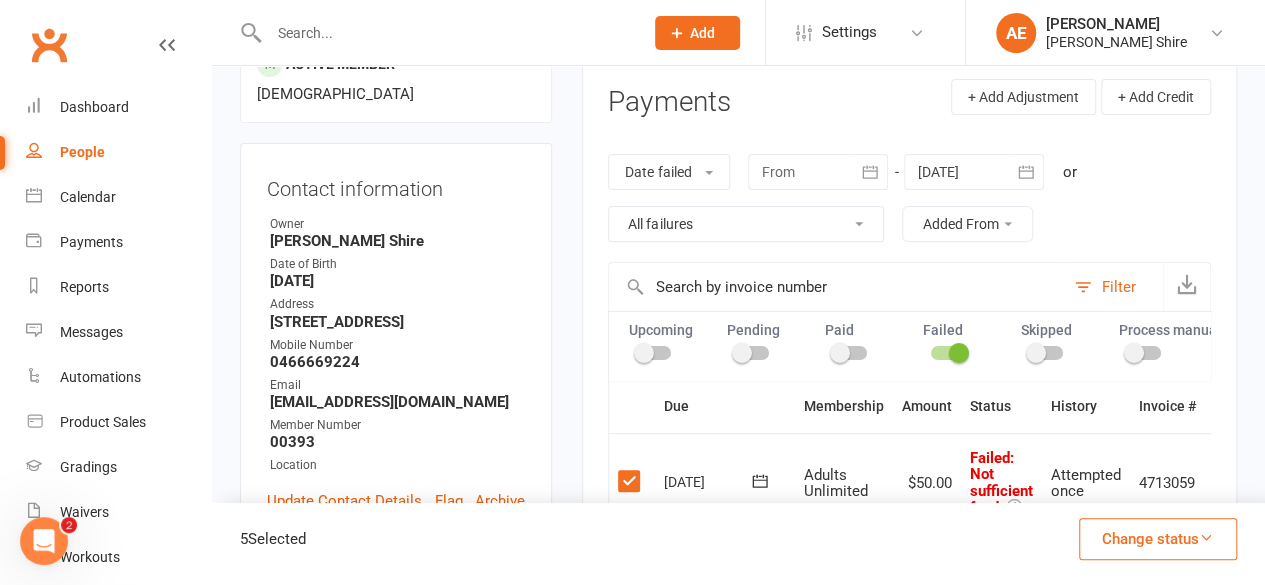 scroll, scrollTop: 297, scrollLeft: 0, axis: vertical 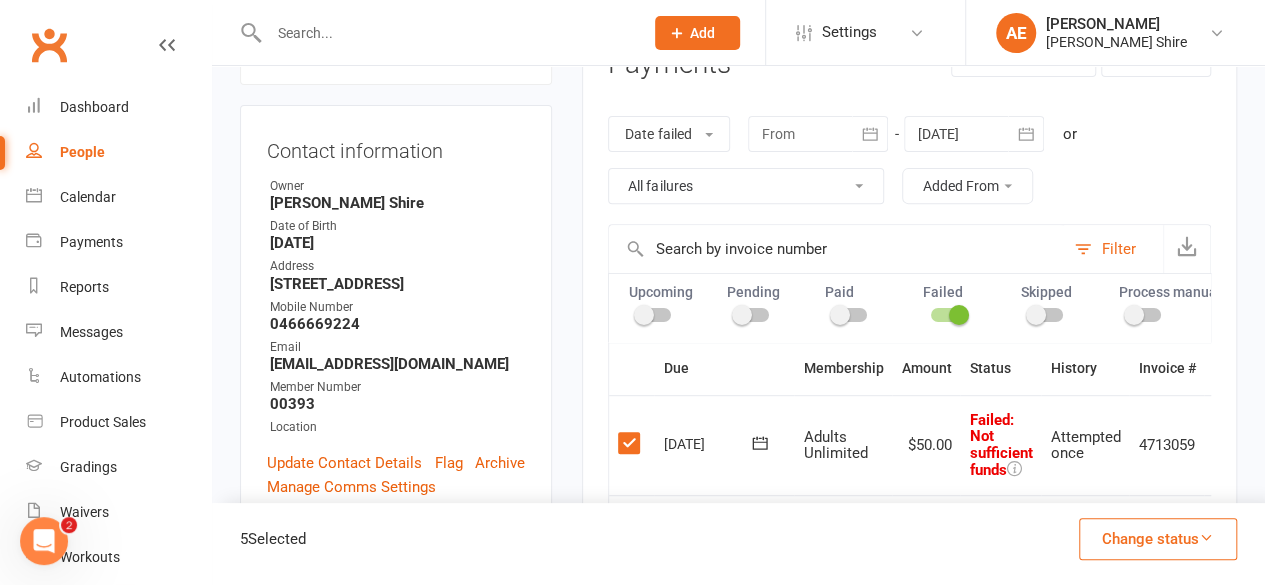 click on "Change status" at bounding box center (1158, 539) 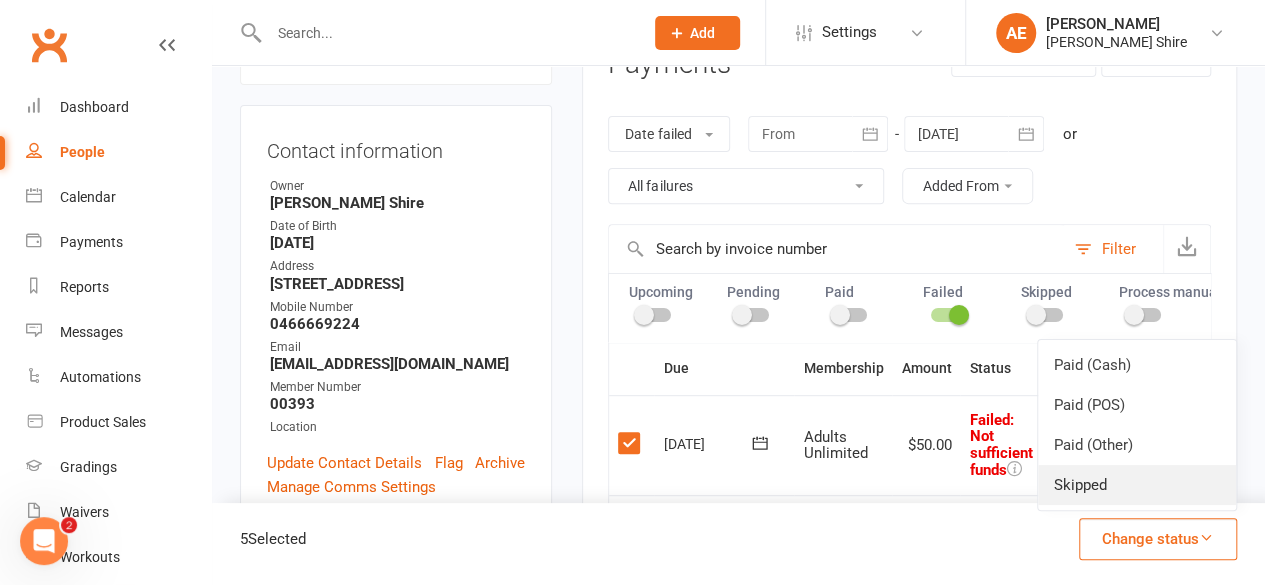click on "Skipped" at bounding box center (1137, 485) 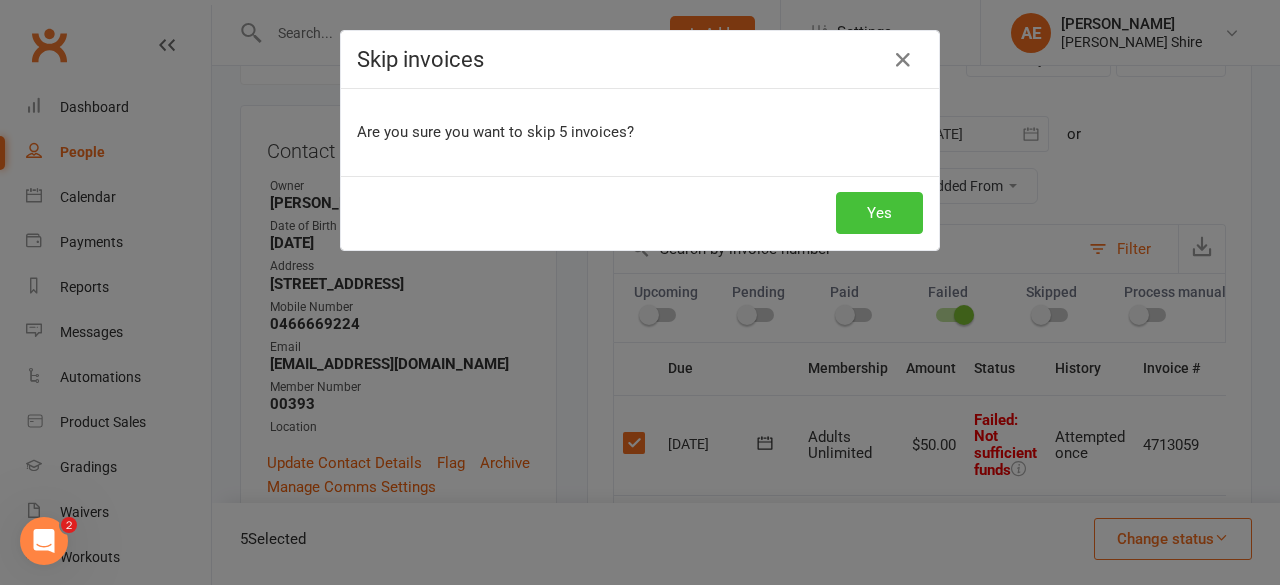 click on "Yes" at bounding box center (879, 213) 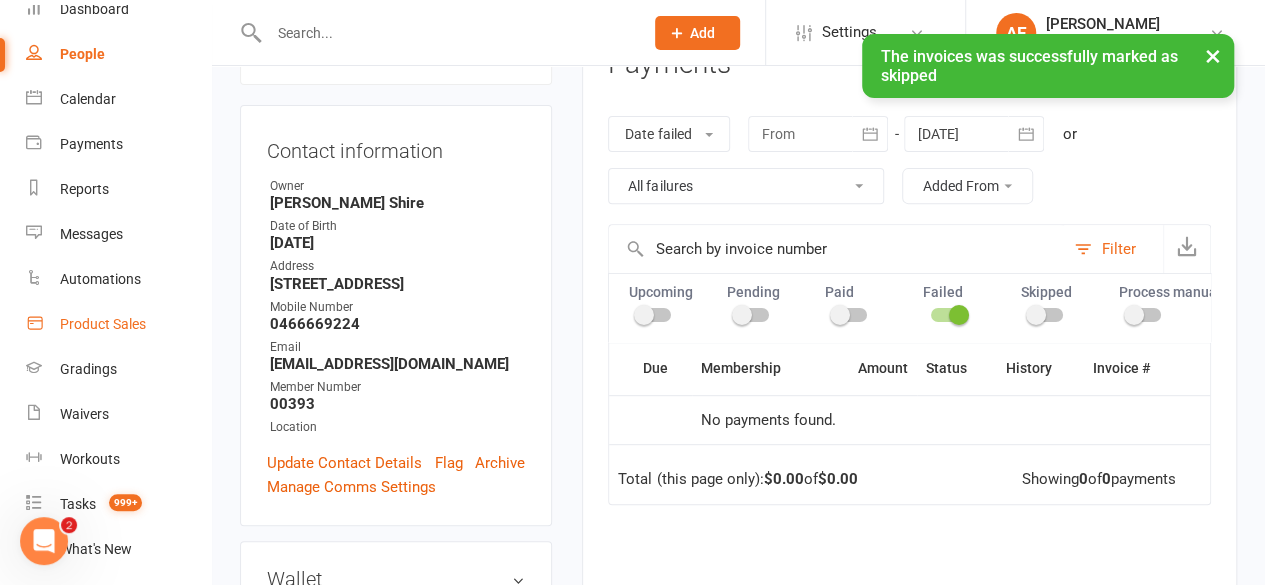 scroll, scrollTop: 100, scrollLeft: 0, axis: vertical 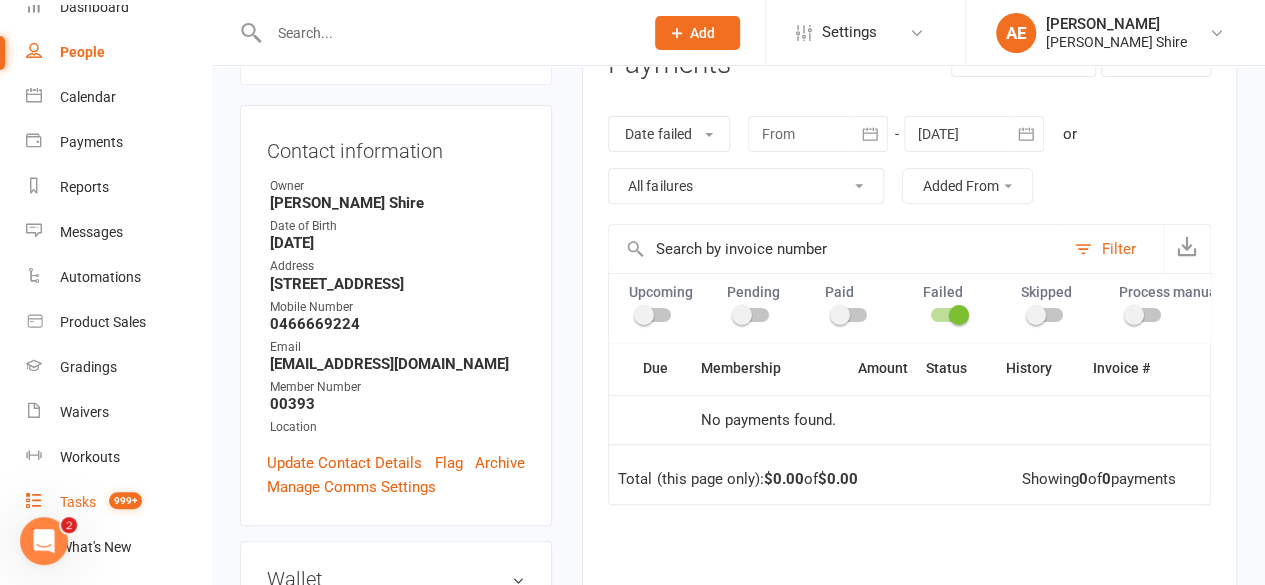 click on "Tasks" at bounding box center (78, 502) 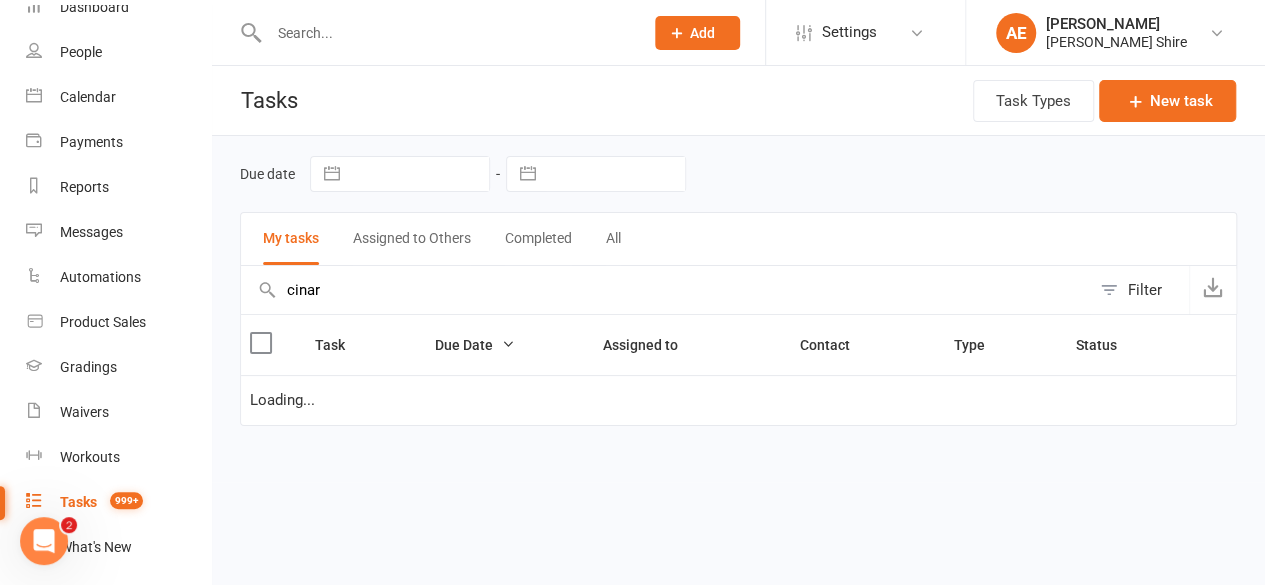 scroll, scrollTop: 0, scrollLeft: 0, axis: both 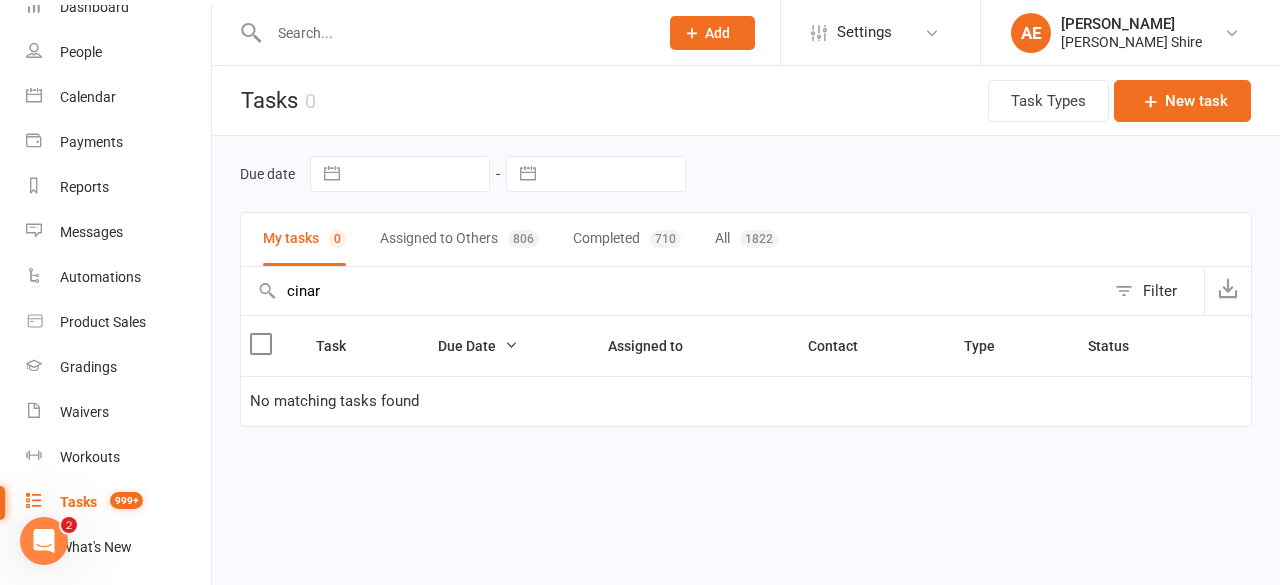 click on "cinar" at bounding box center [673, 291] 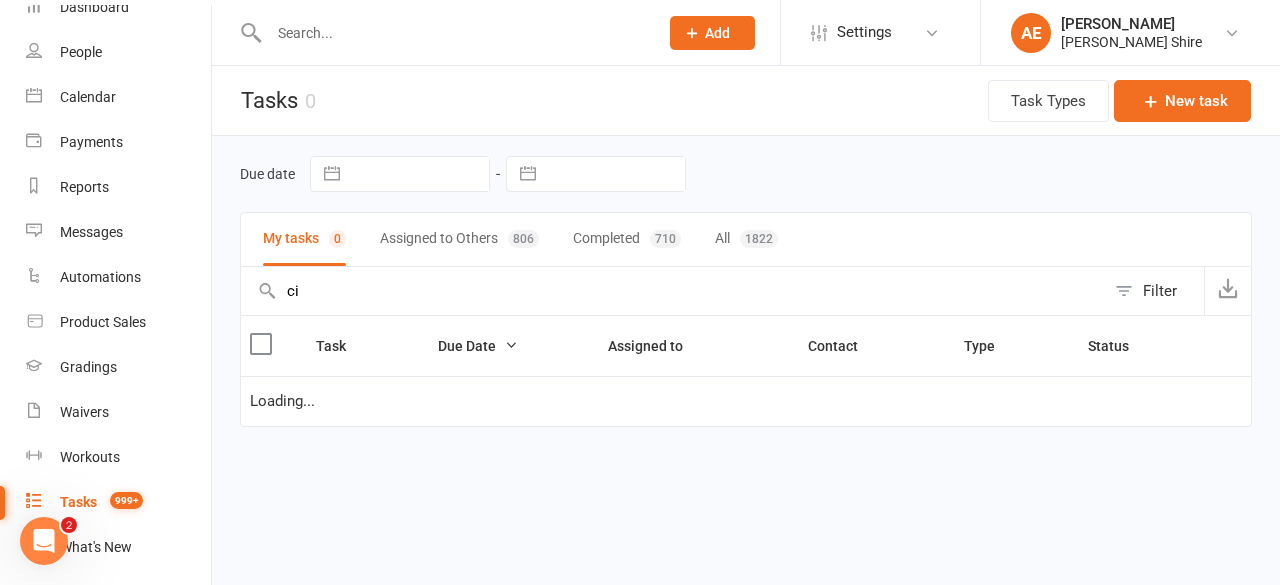 type on "c" 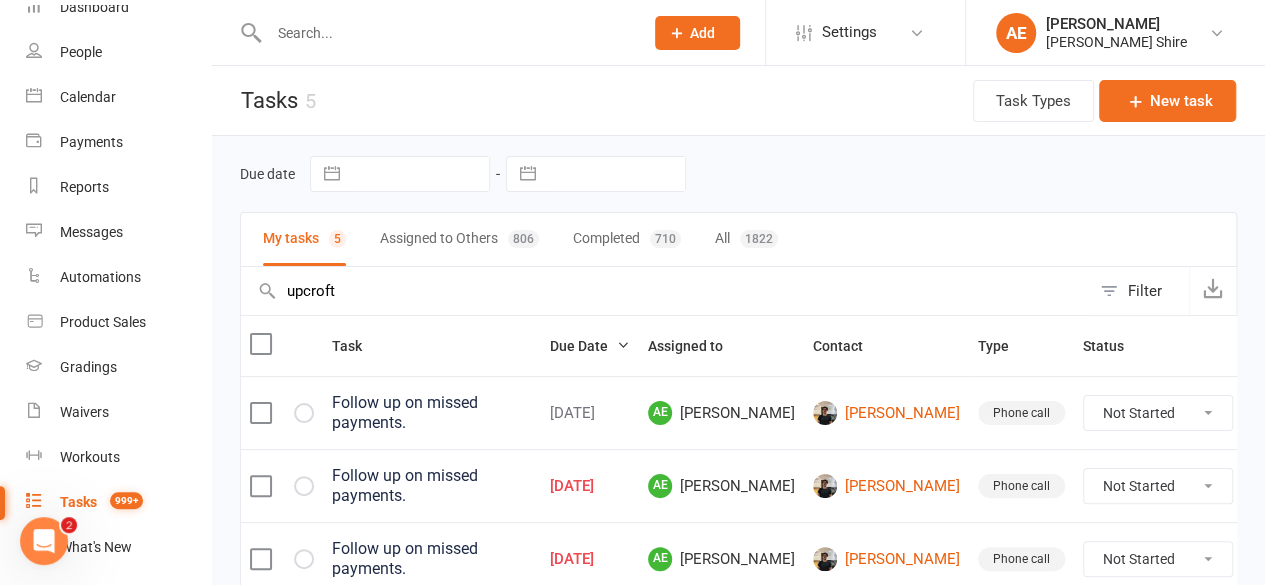type on "upcroft" 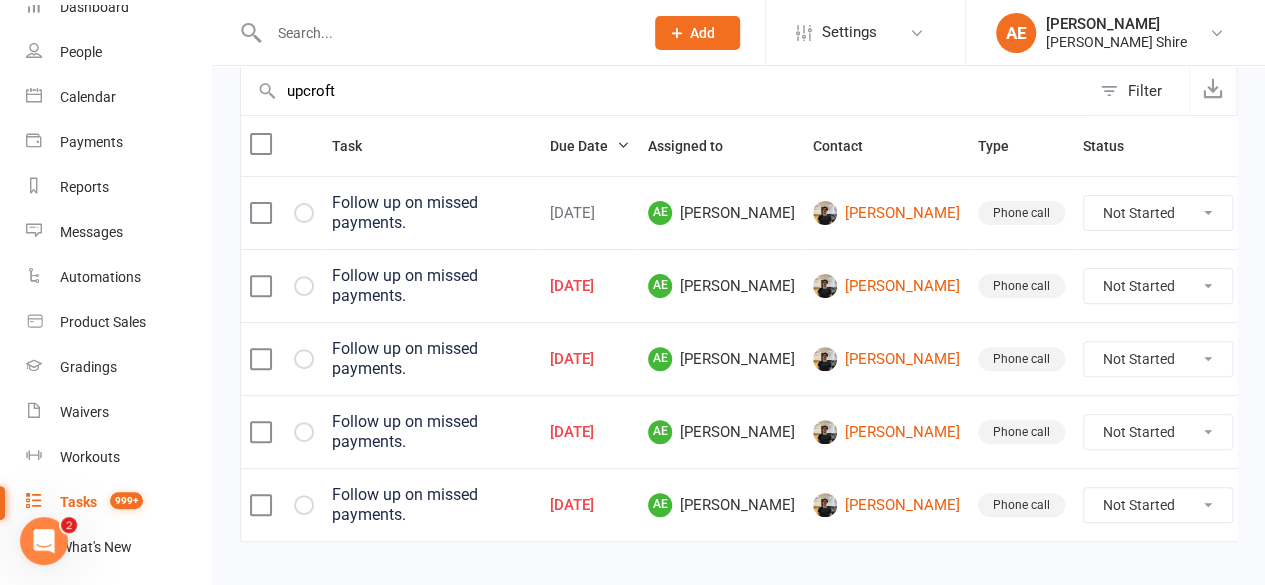 scroll, scrollTop: 215, scrollLeft: 0, axis: vertical 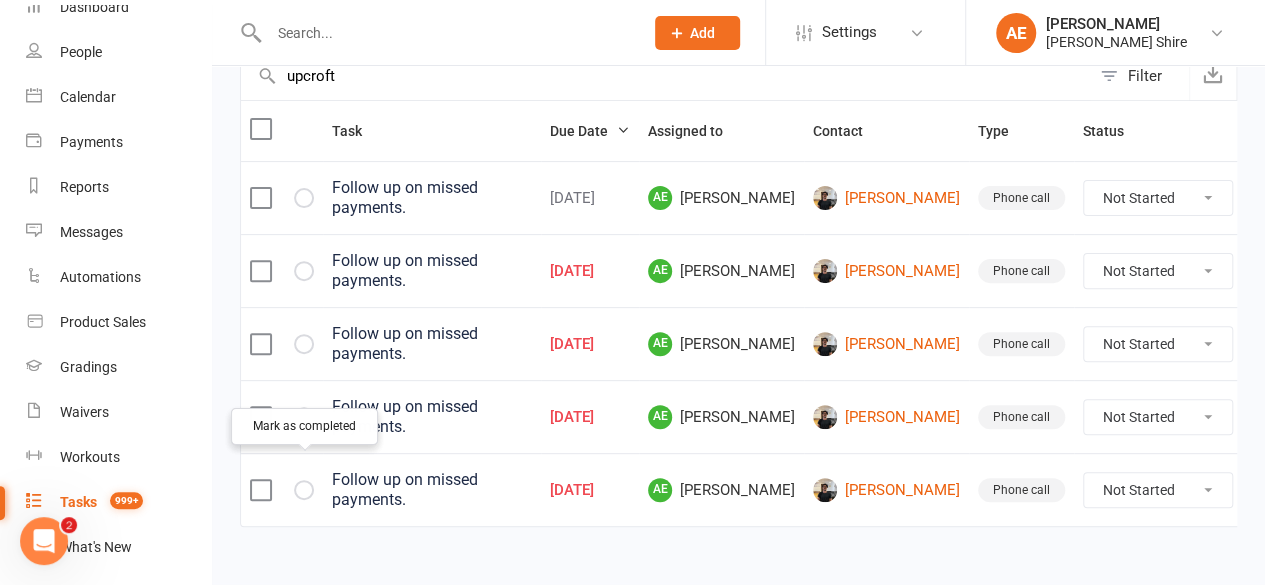 click at bounding box center [0, 0] 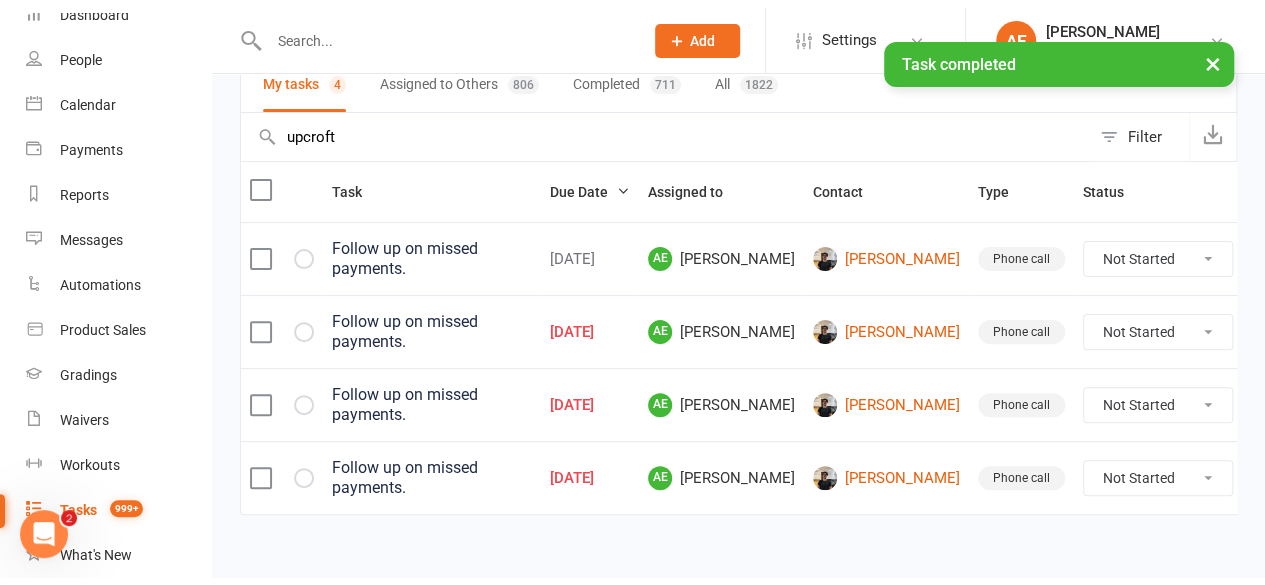 scroll, scrollTop: 147, scrollLeft: 0, axis: vertical 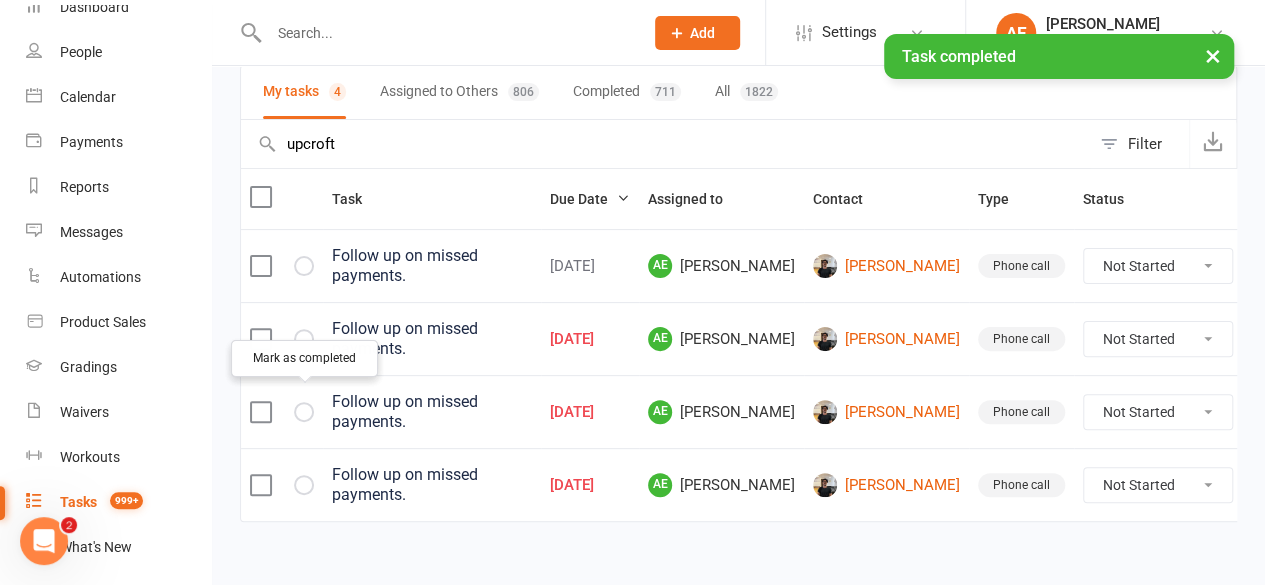 click at bounding box center (0, 0) 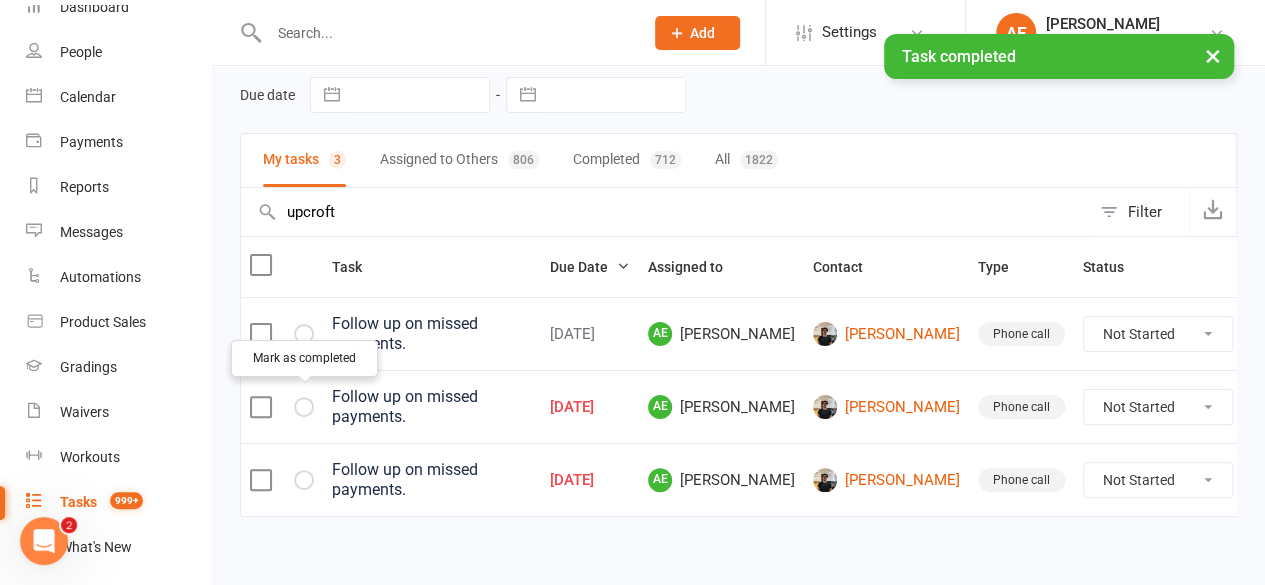 click at bounding box center [0, 0] 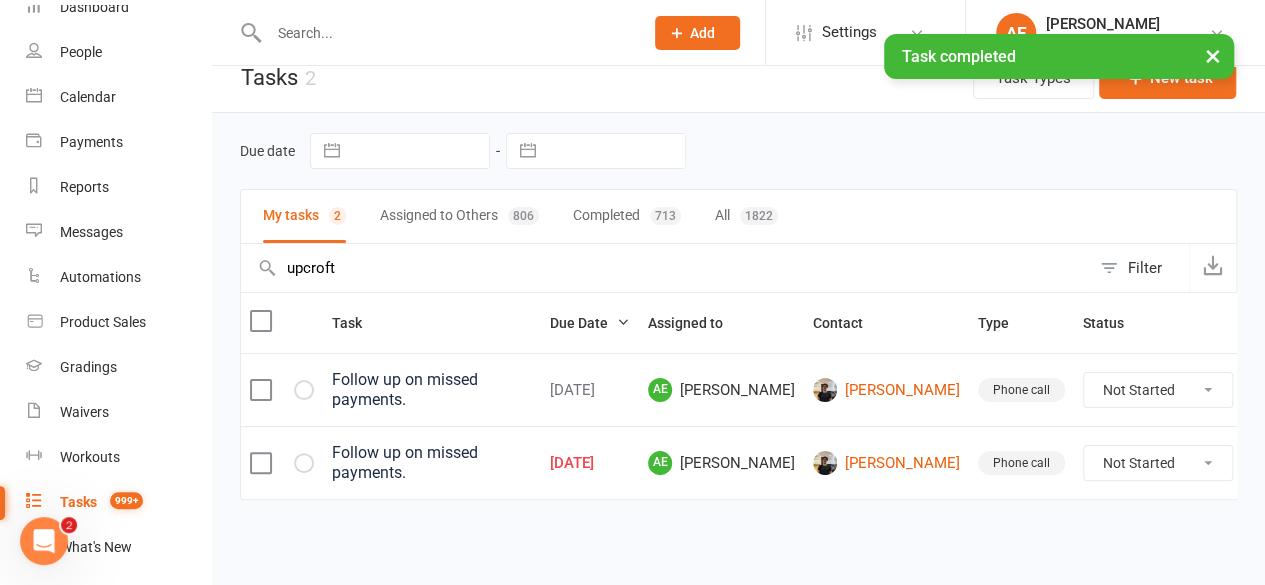 scroll, scrollTop: 11, scrollLeft: 0, axis: vertical 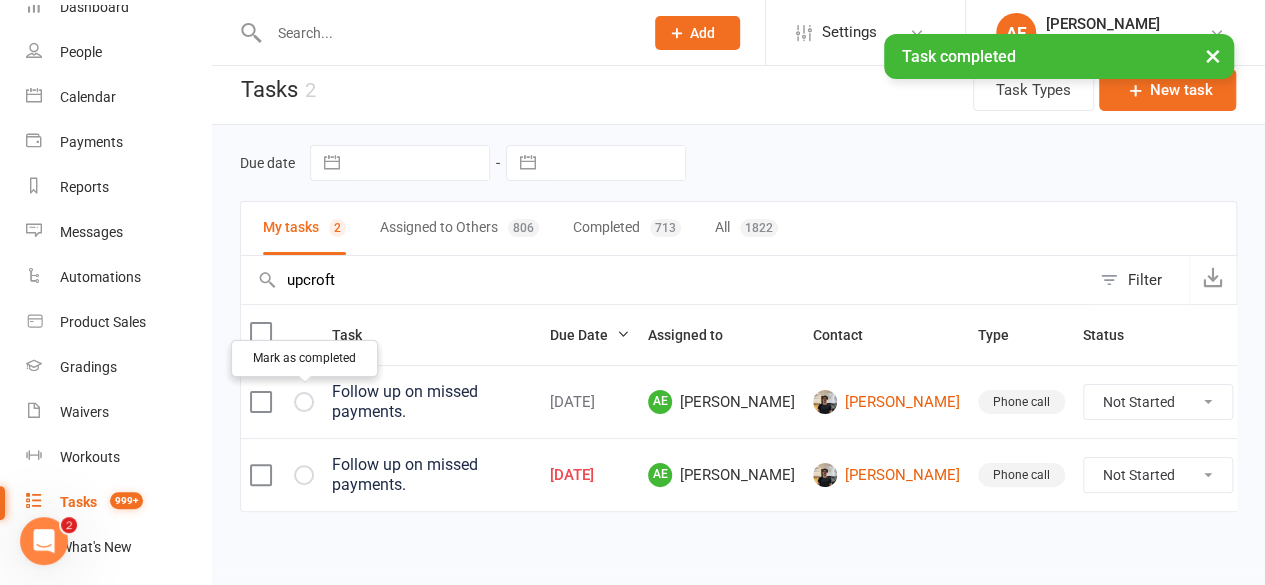 click at bounding box center [0, 0] 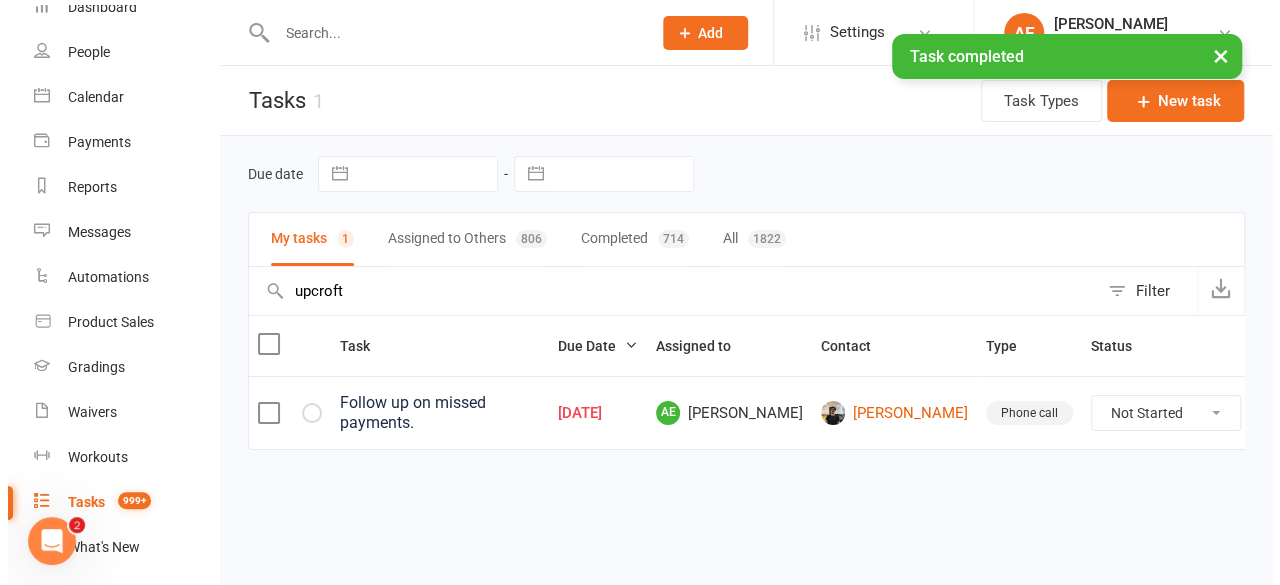 scroll, scrollTop: 0, scrollLeft: 0, axis: both 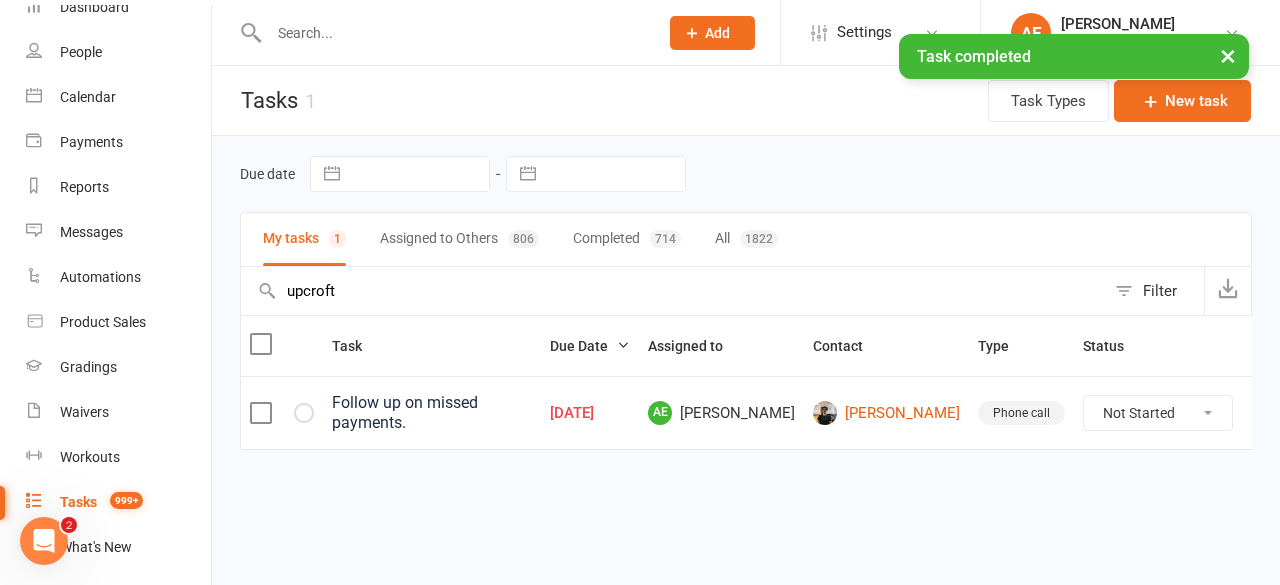 click at bounding box center [282, 412] 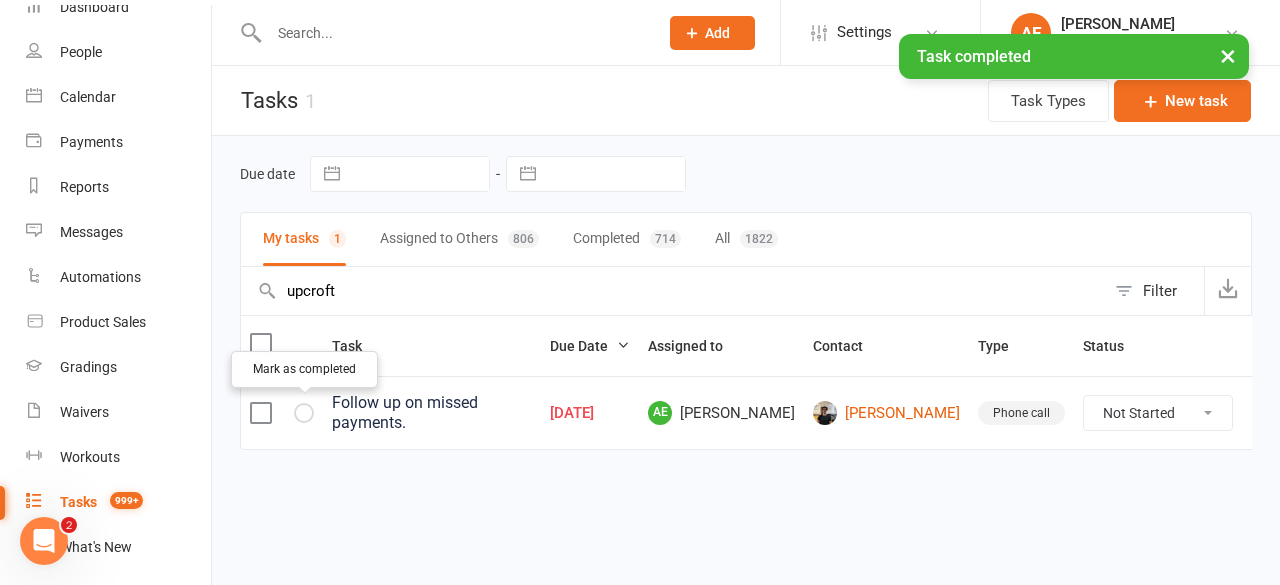 click at bounding box center (0, 0) 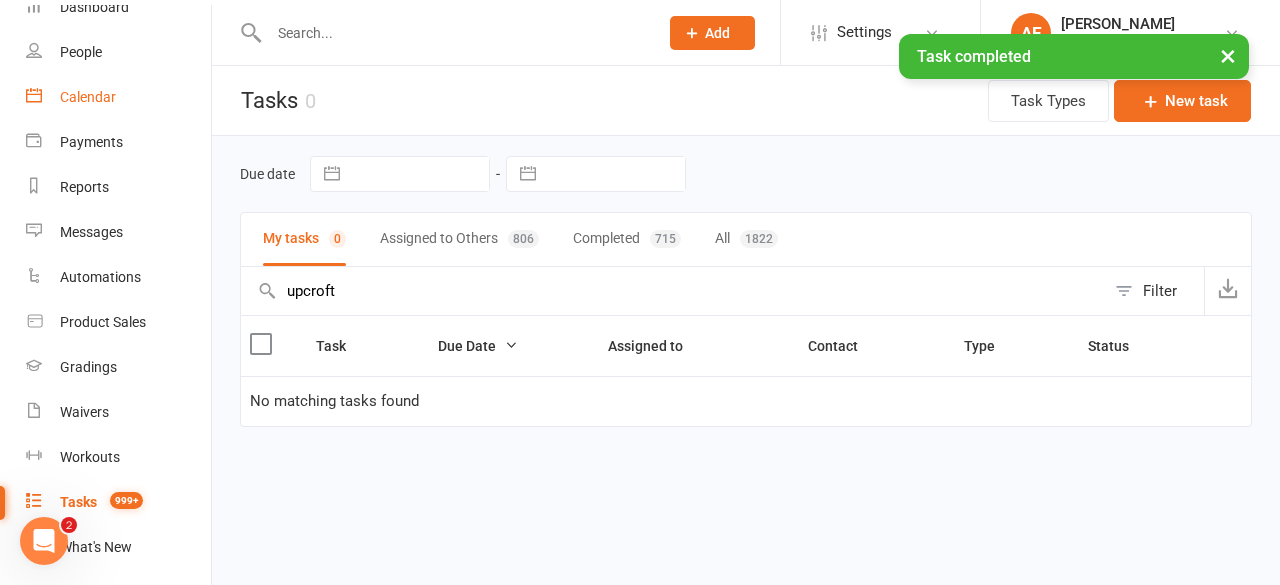 scroll, scrollTop: 0, scrollLeft: 0, axis: both 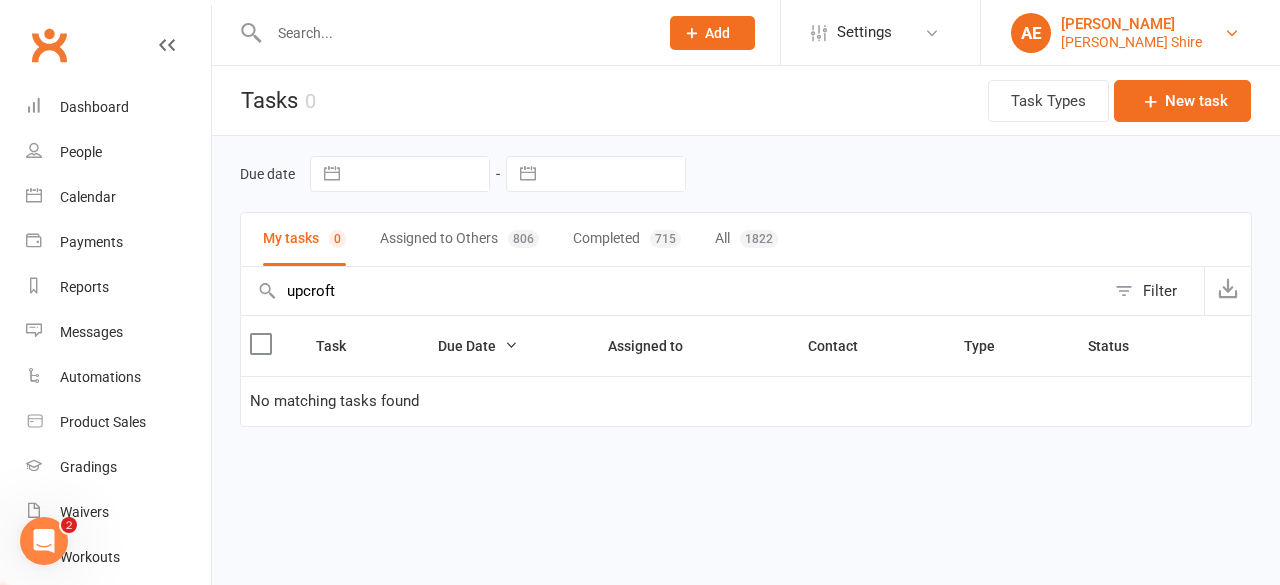 click on "[PERSON_NAME]" at bounding box center (1131, 24) 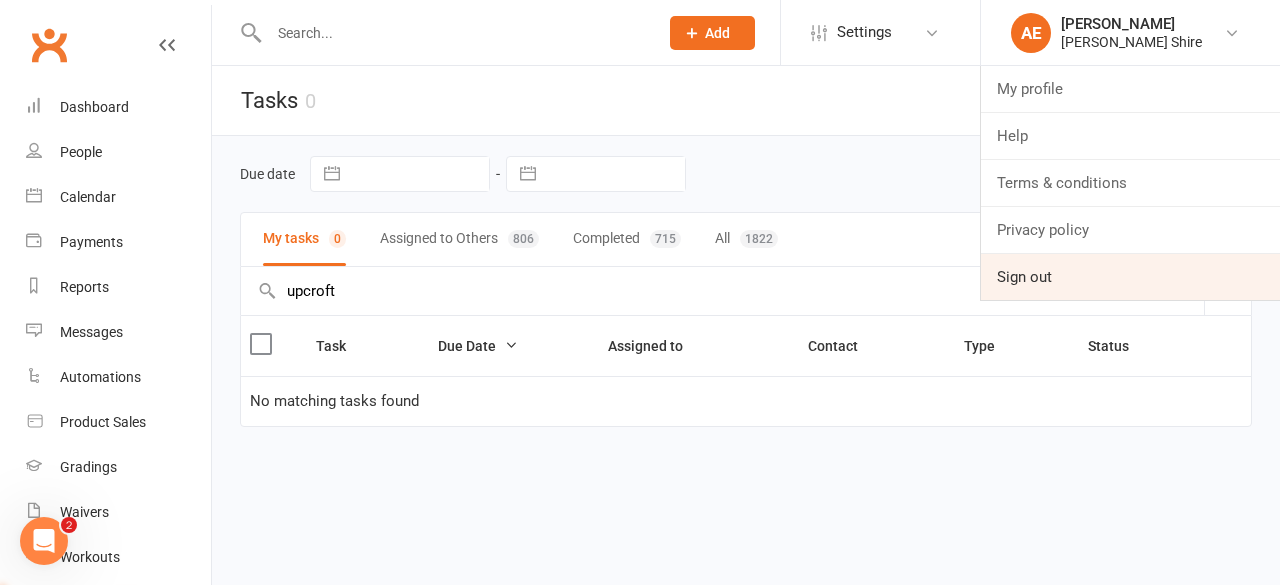 click on "Sign out" at bounding box center [1130, 277] 